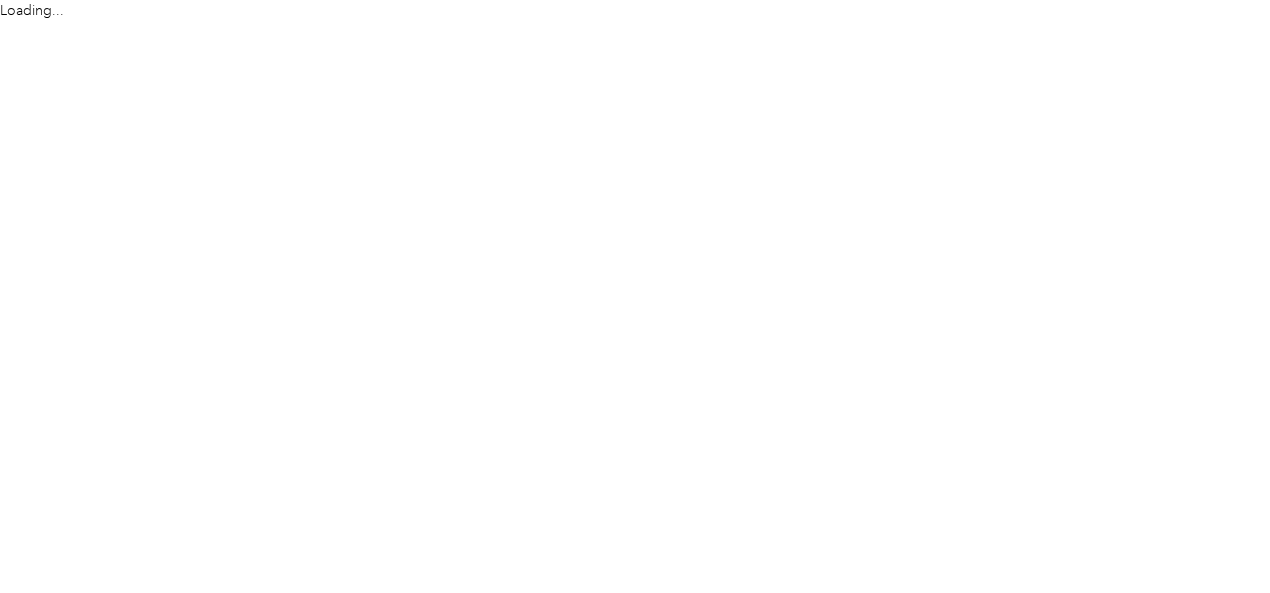 scroll, scrollTop: 0, scrollLeft: 0, axis: both 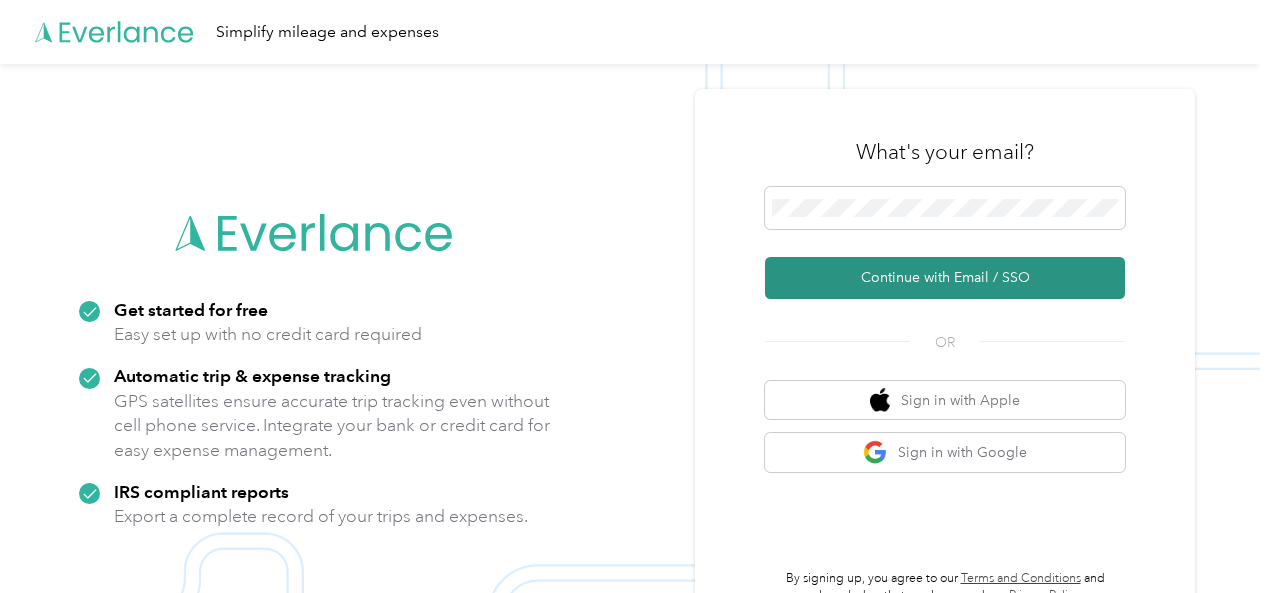 click on "Continue with Email / SSO" at bounding box center (945, 278) 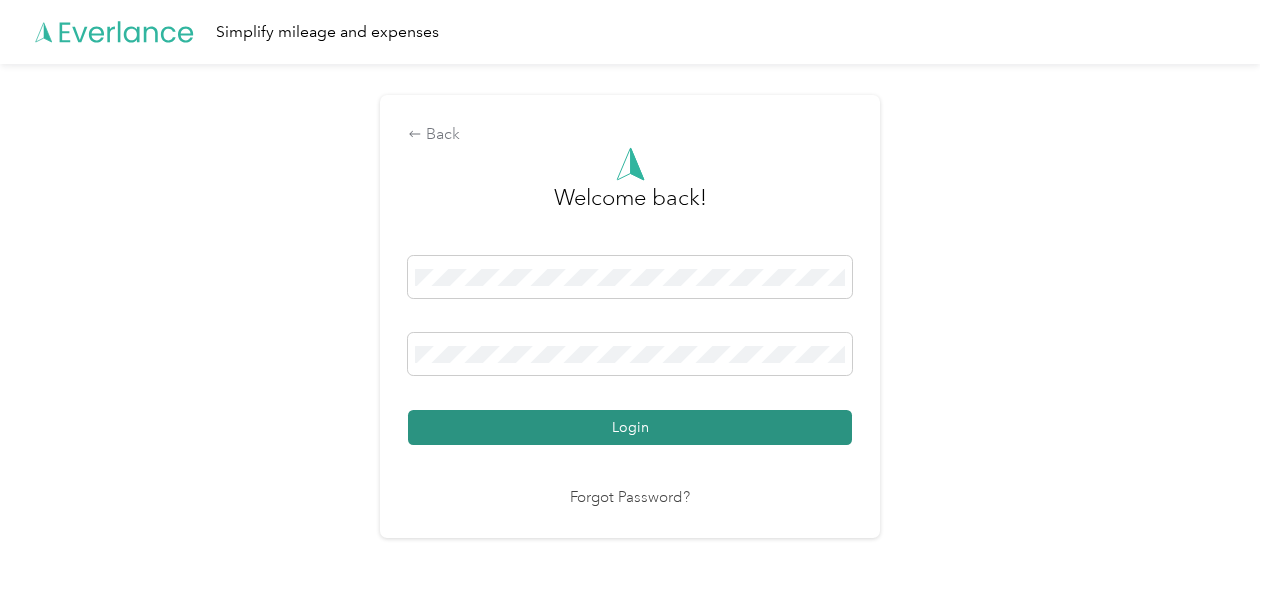 click on "Login" at bounding box center [630, 427] 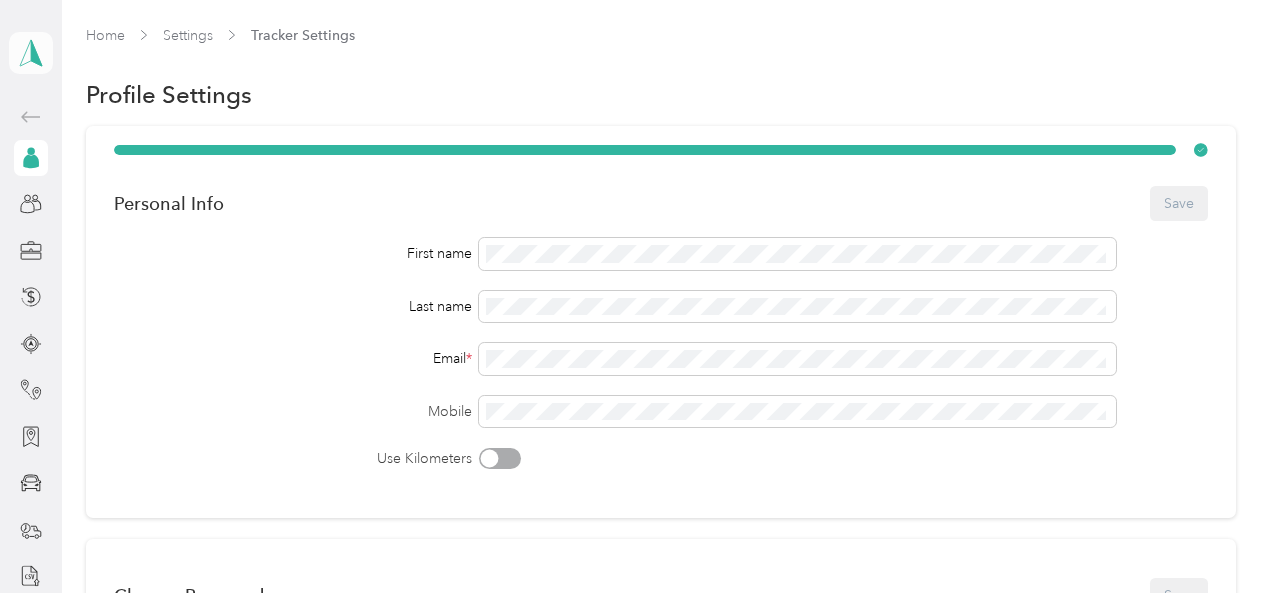 click 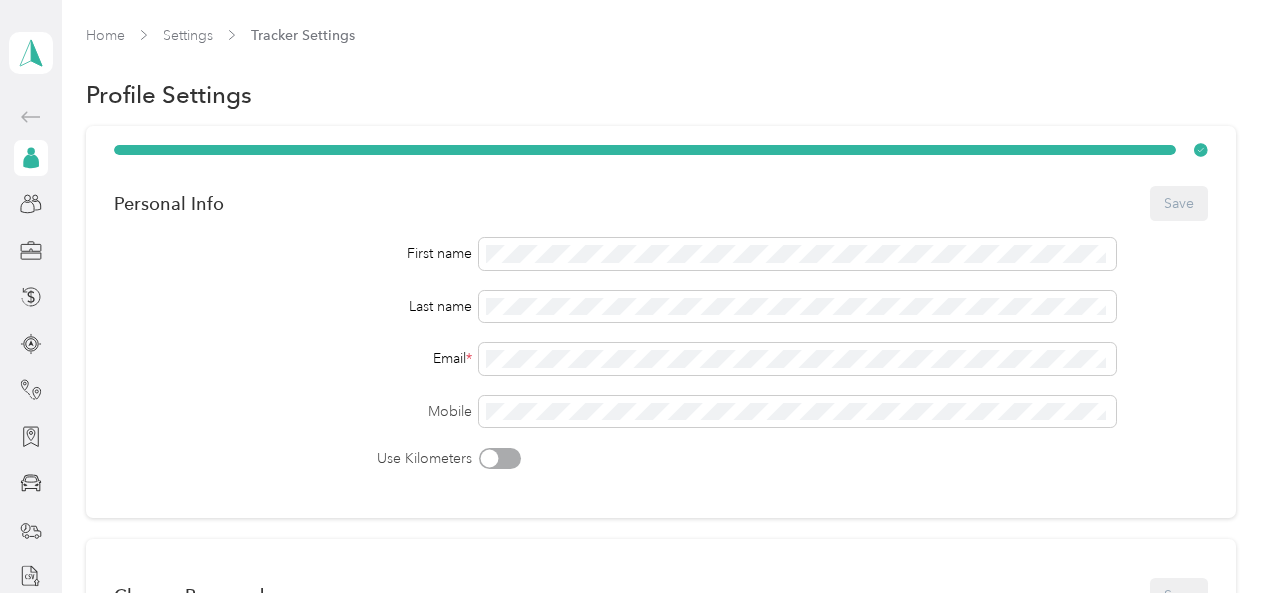 click on "Personal dashboard" at bounding box center [153, 209] 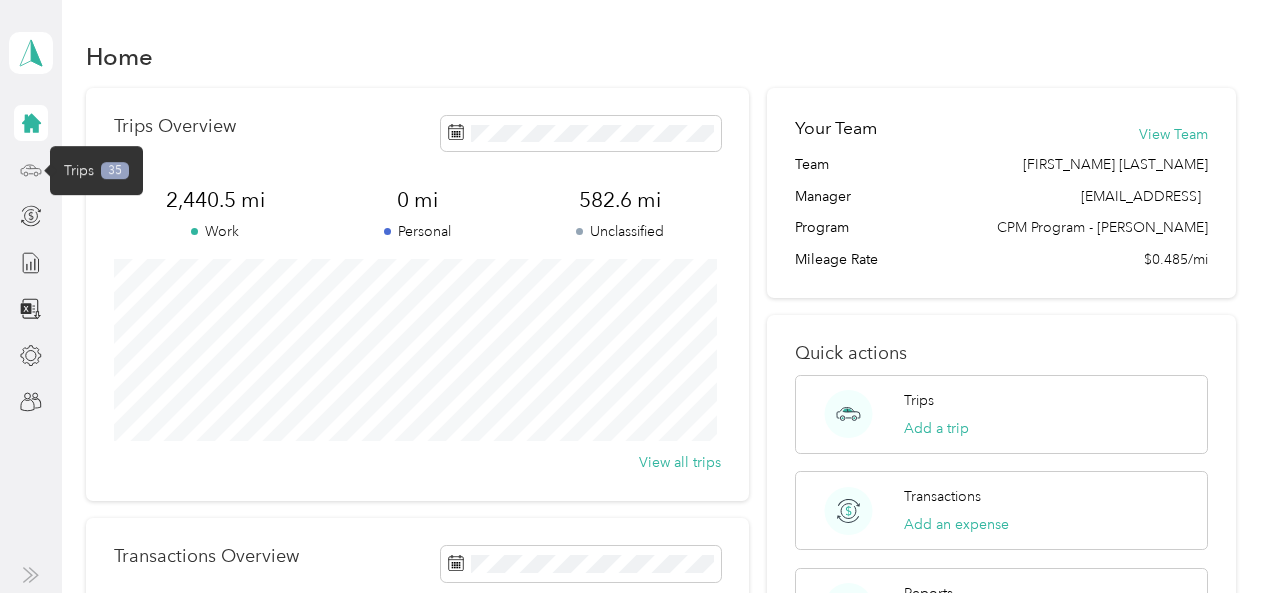 click 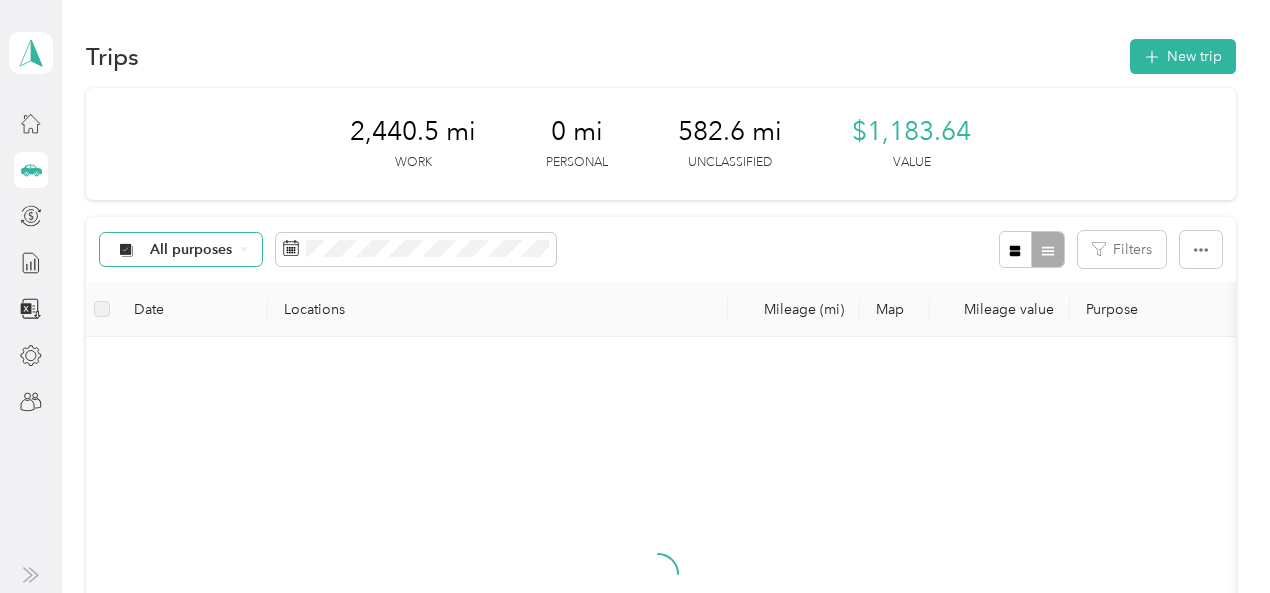 click on "All purposes" at bounding box center (191, 250) 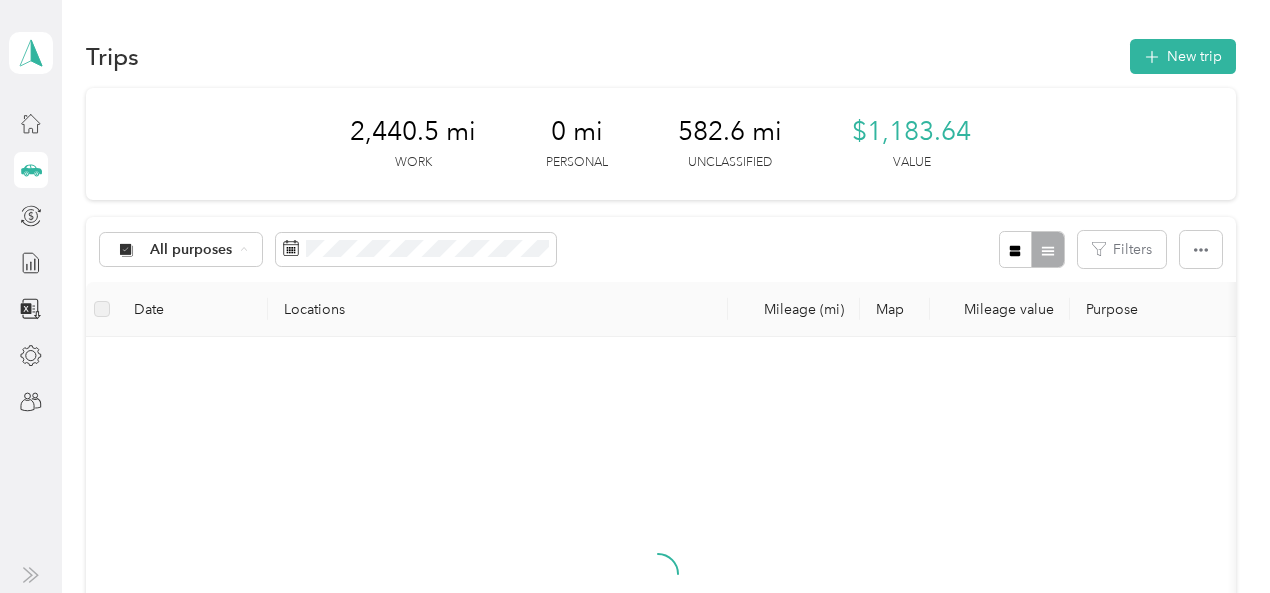 click on "Unclassified" at bounding box center [301, 320] 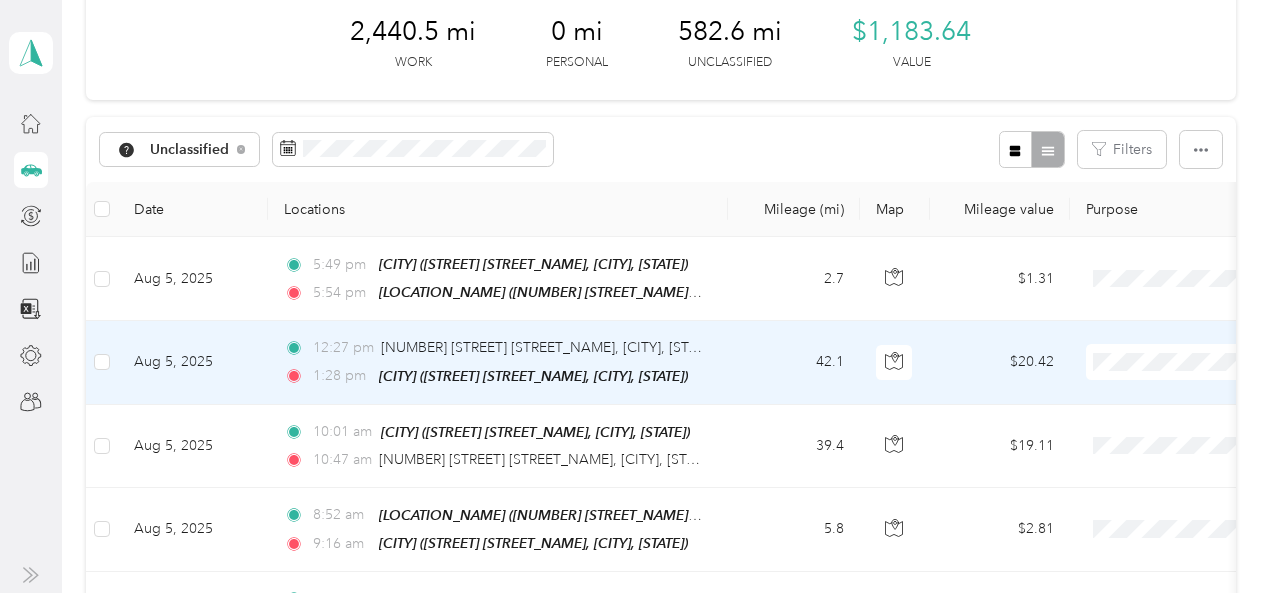 scroll, scrollTop: 200, scrollLeft: 0, axis: vertical 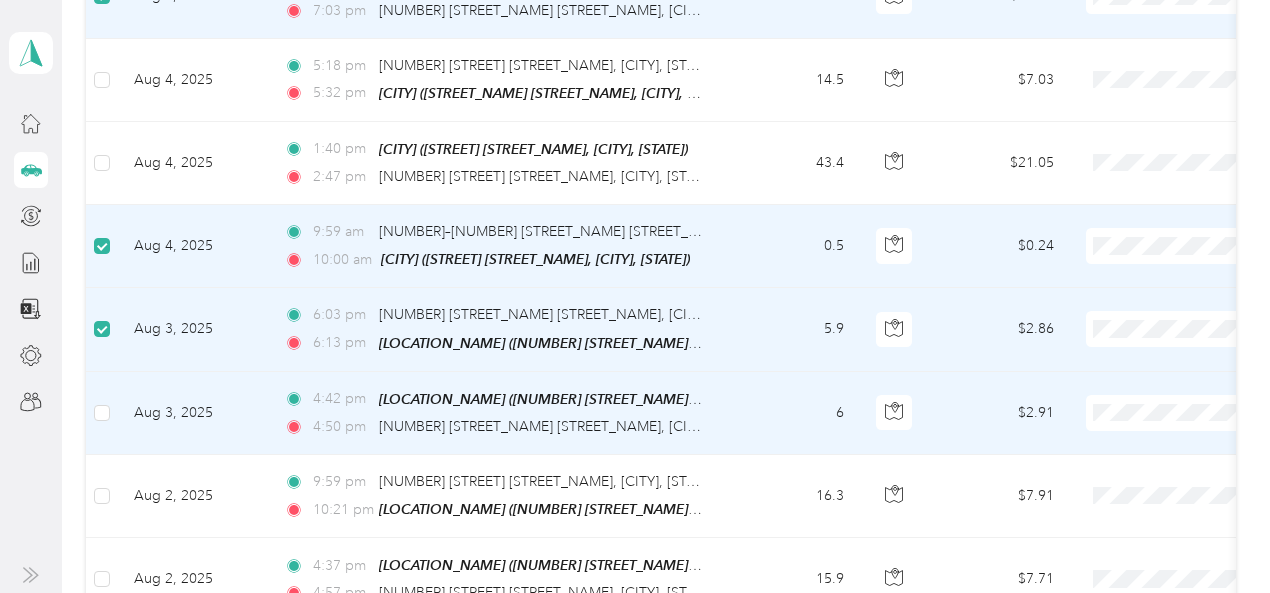 click at bounding box center (102, 413) 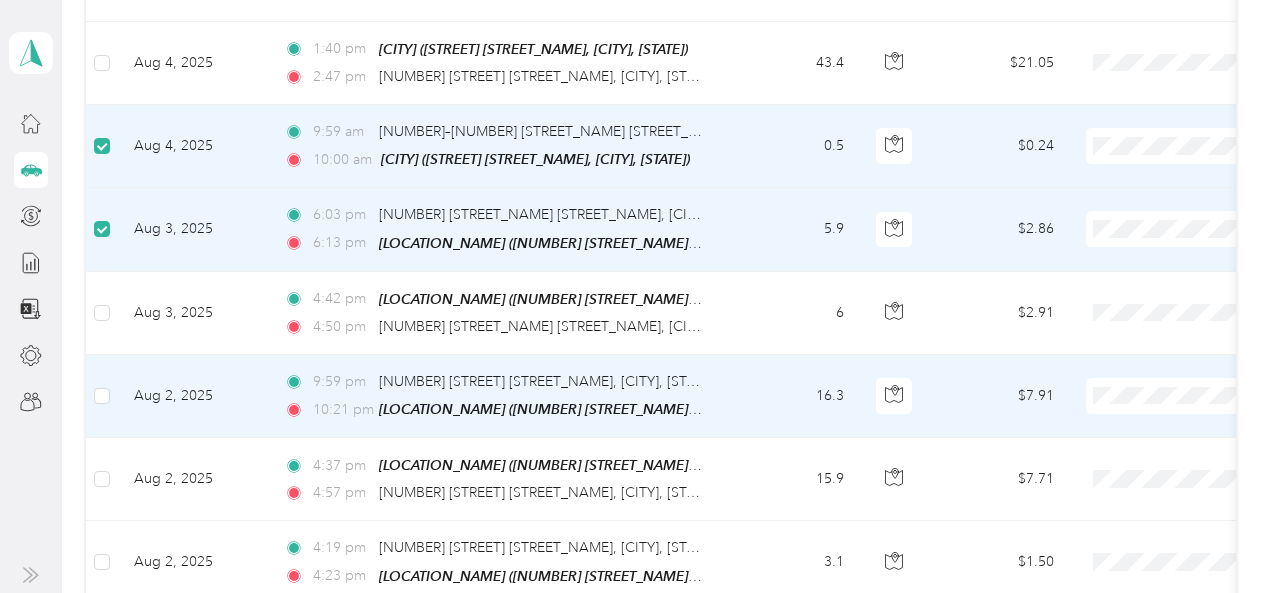 click at bounding box center (102, 396) 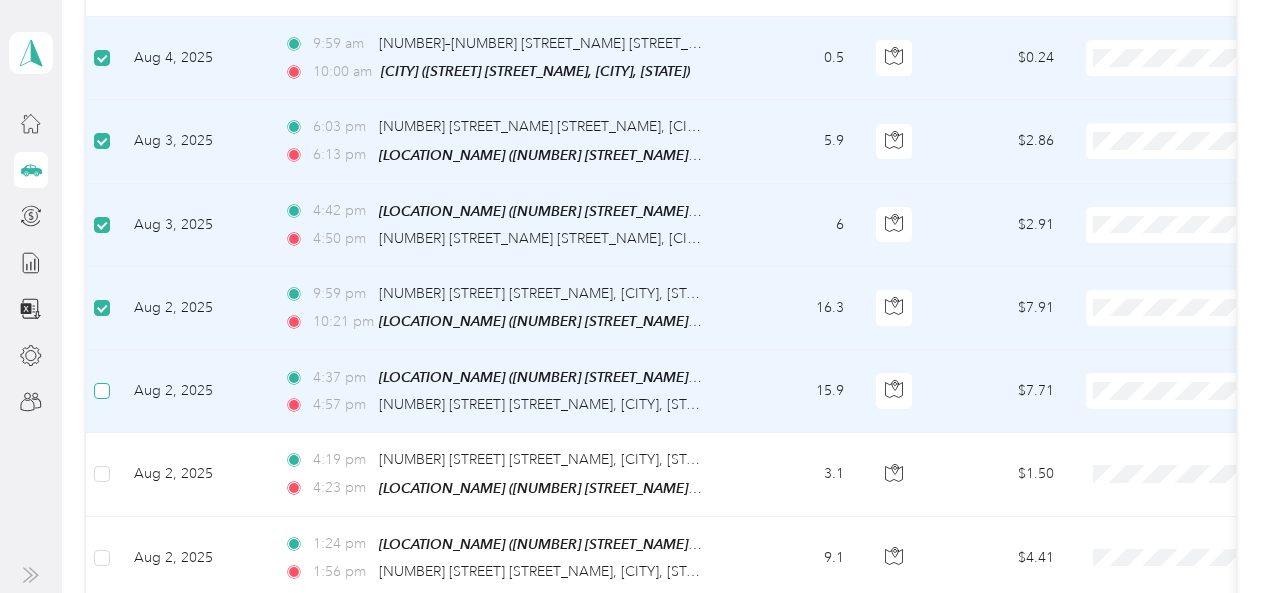 scroll, scrollTop: 1098, scrollLeft: 0, axis: vertical 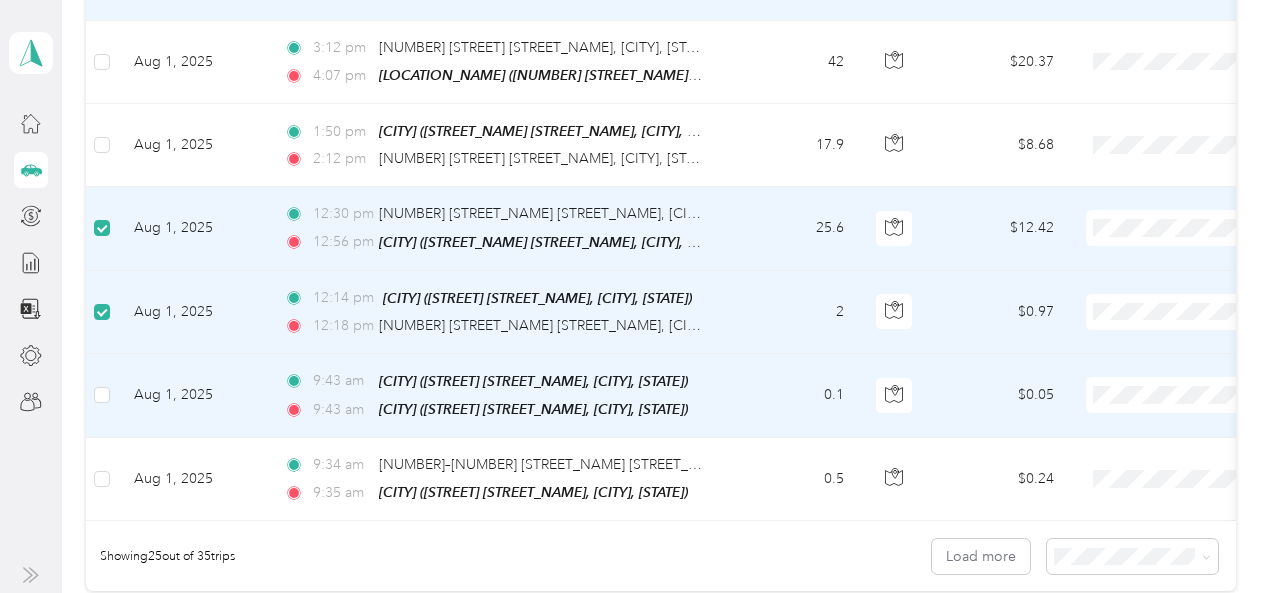 click at bounding box center [102, 396] 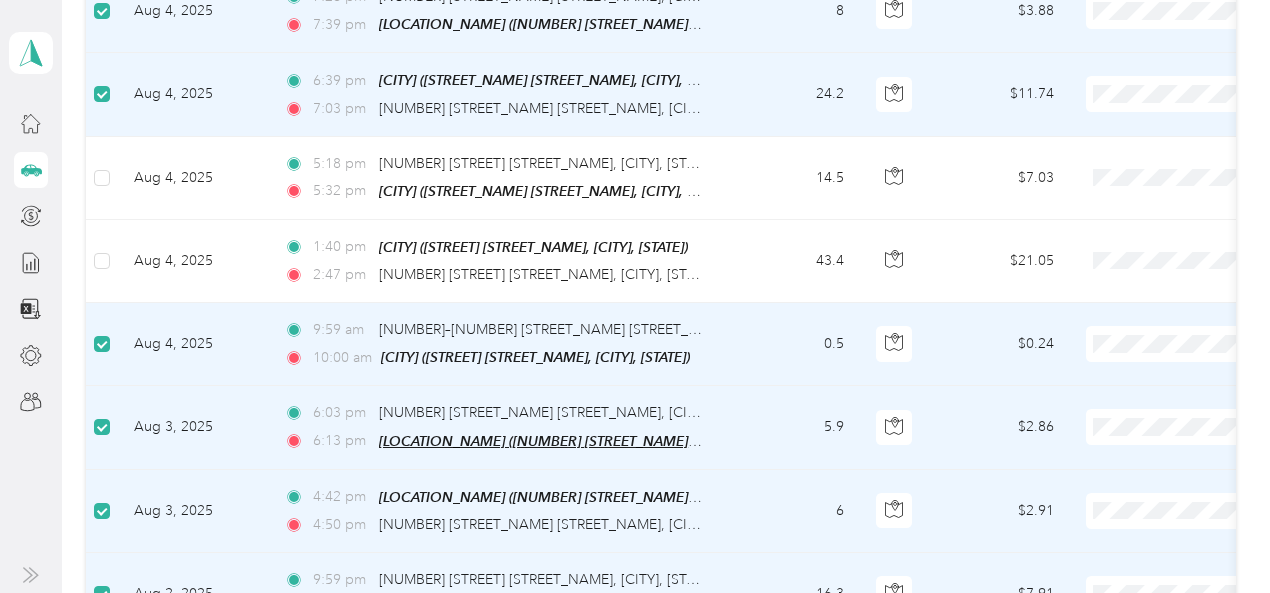 scroll, scrollTop: 600, scrollLeft: 0, axis: vertical 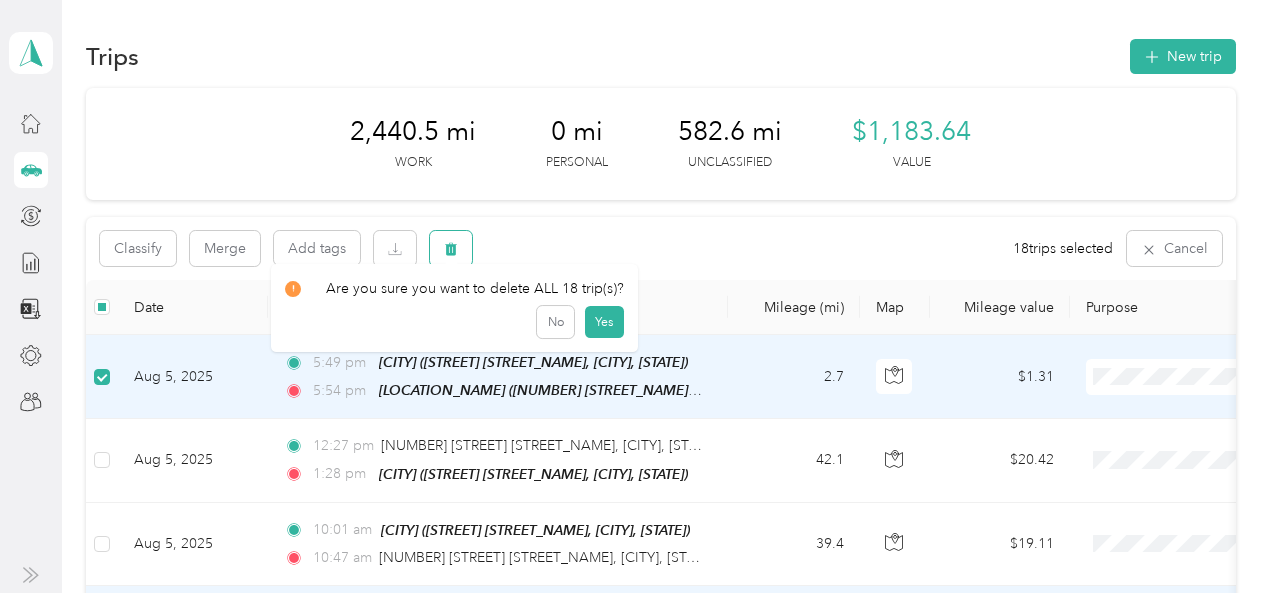 click 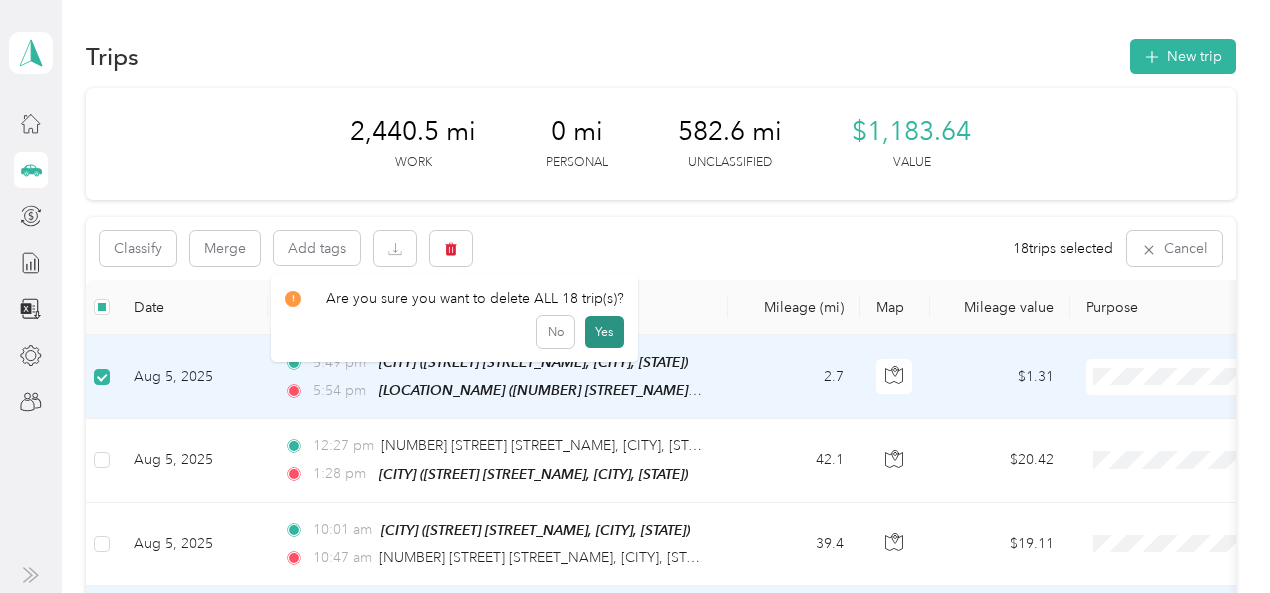 click on "Yes" at bounding box center [604, 332] 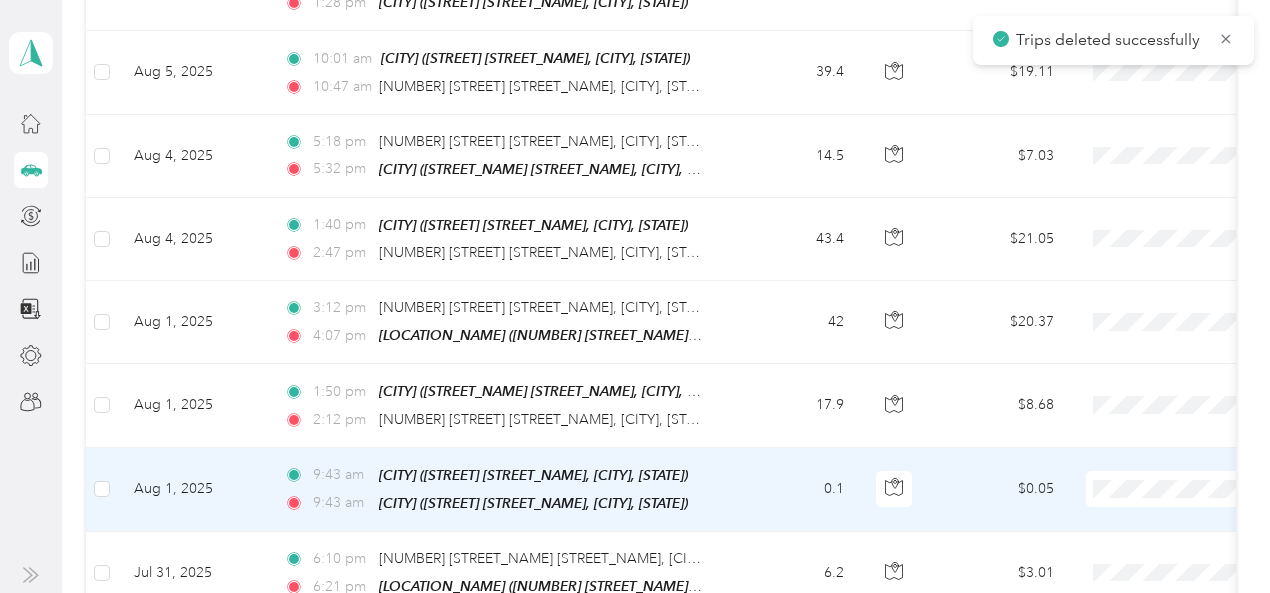 scroll, scrollTop: 500, scrollLeft: 0, axis: vertical 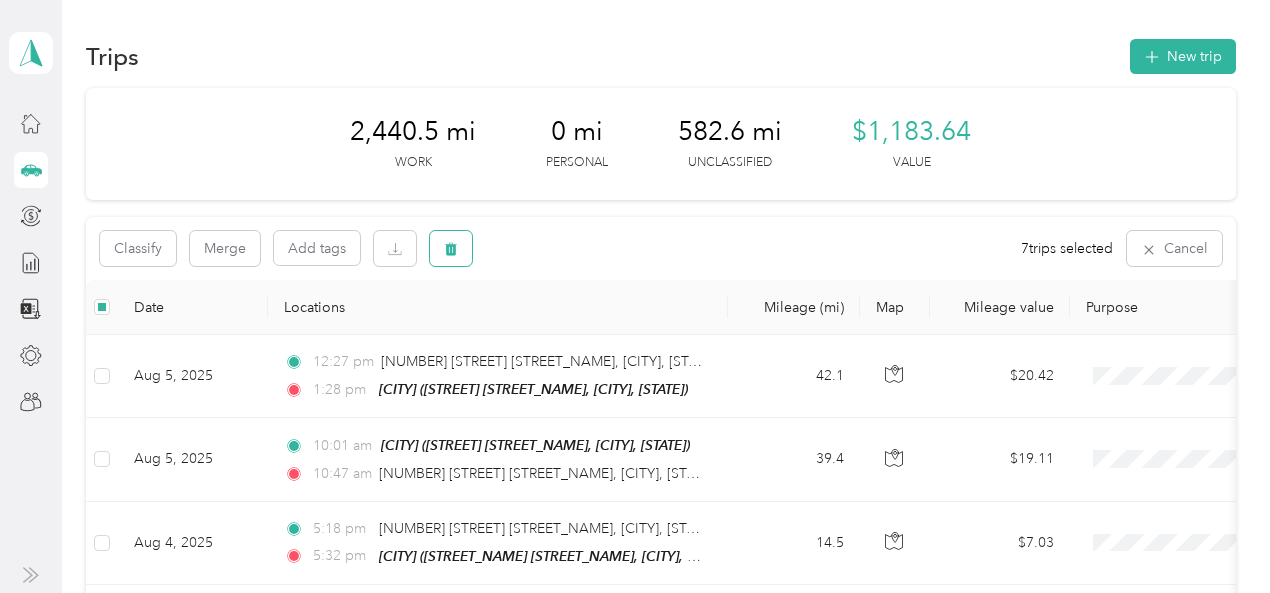 click 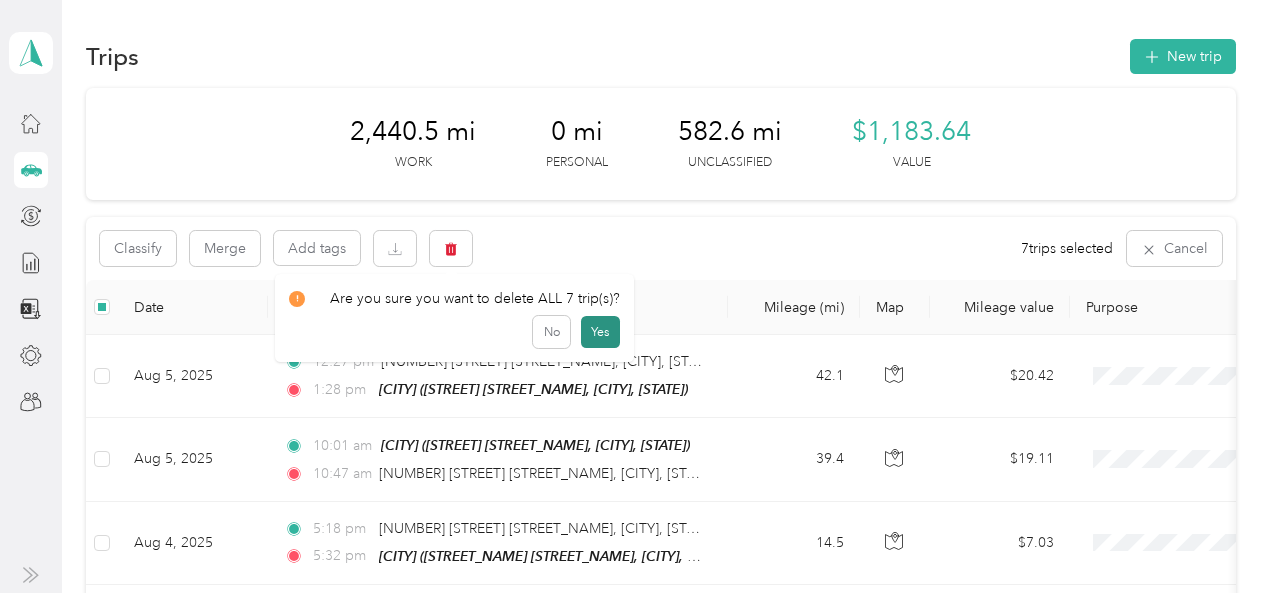 click on "Yes" at bounding box center [600, 332] 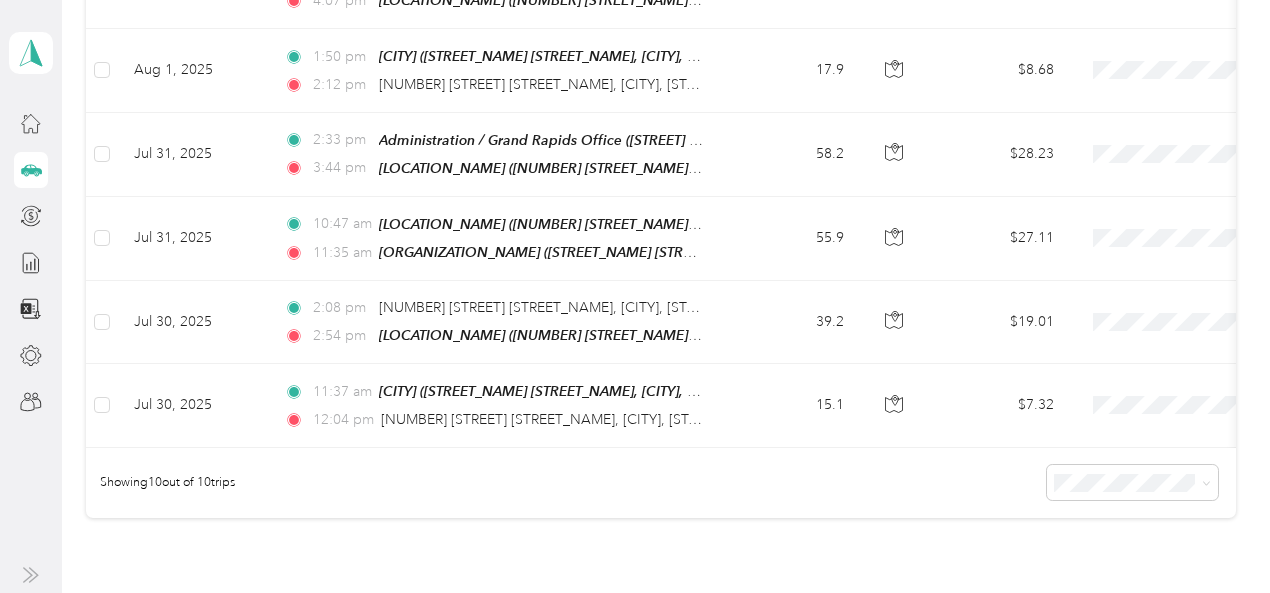 scroll, scrollTop: 624, scrollLeft: 0, axis: vertical 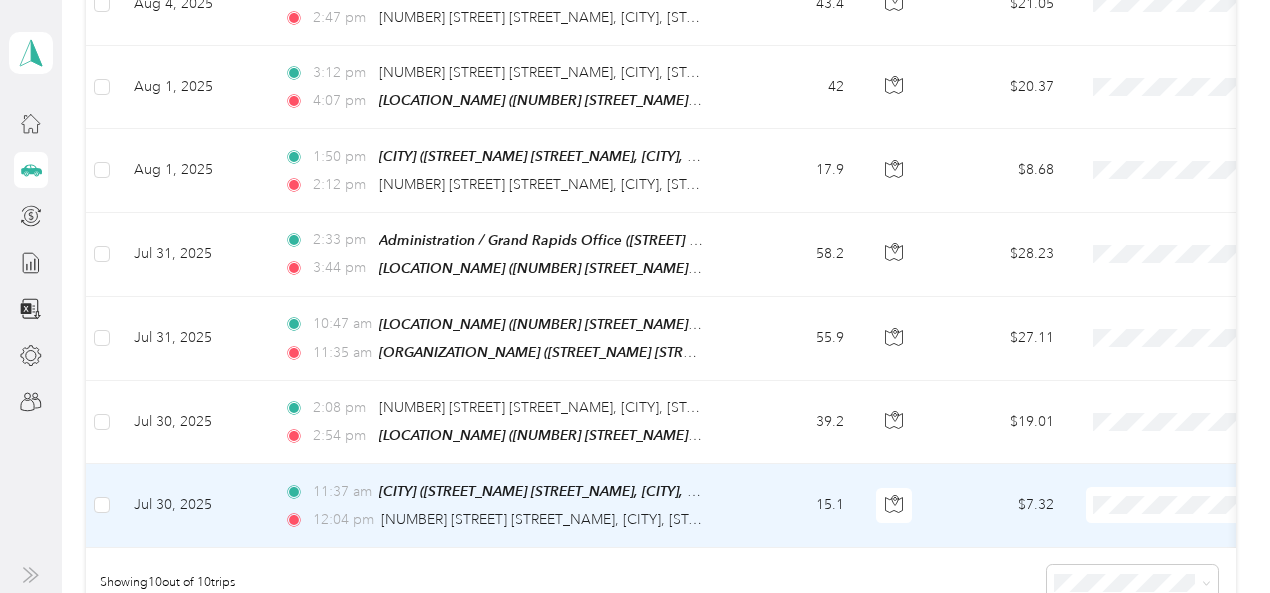 click on "15.1" at bounding box center (794, 505) 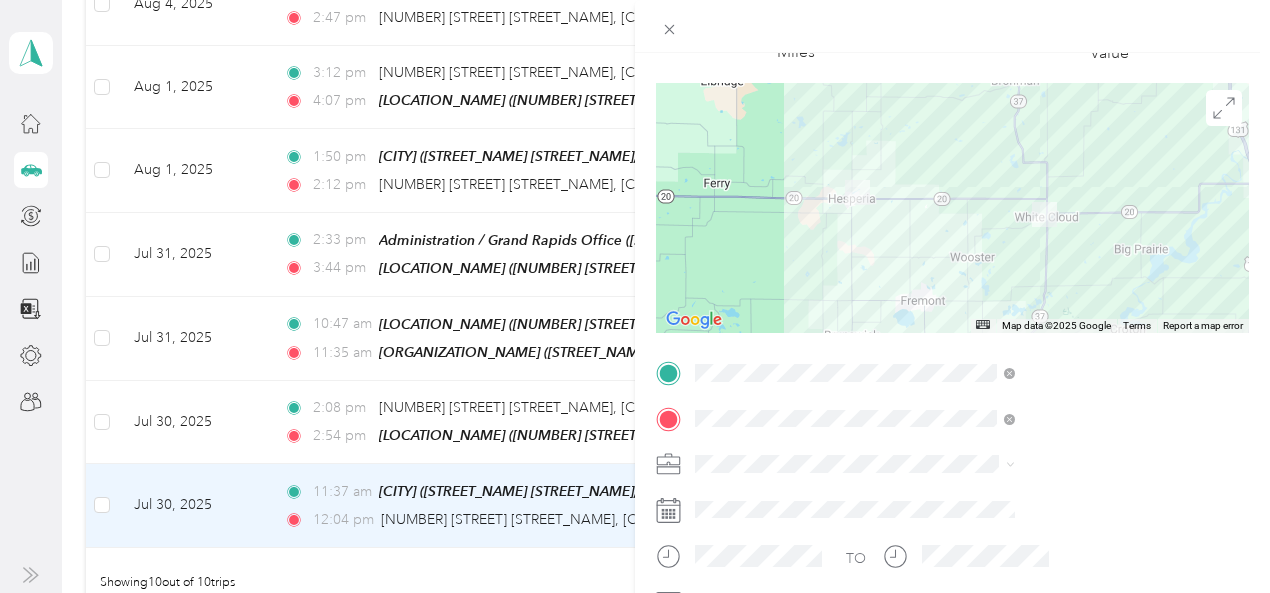 scroll, scrollTop: 200, scrollLeft: 0, axis: vertical 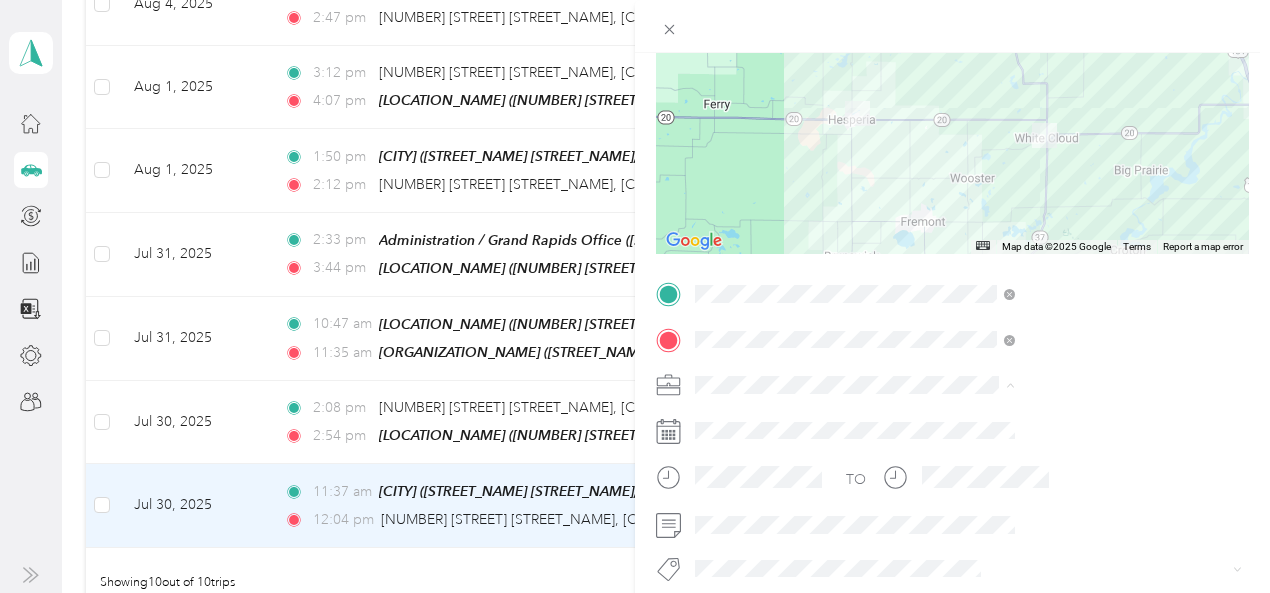 click on "[NUMBER] [PROGRAM_NAME] - [CITY]" at bounding box center (1036, 209) 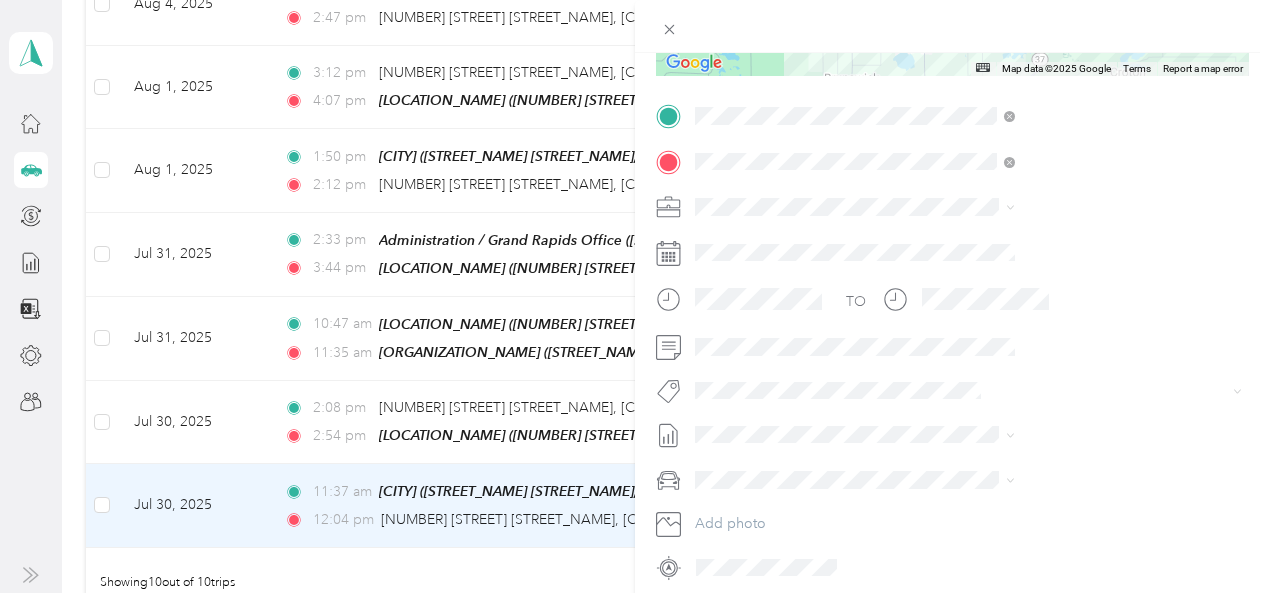 scroll, scrollTop: 400, scrollLeft: 0, axis: vertical 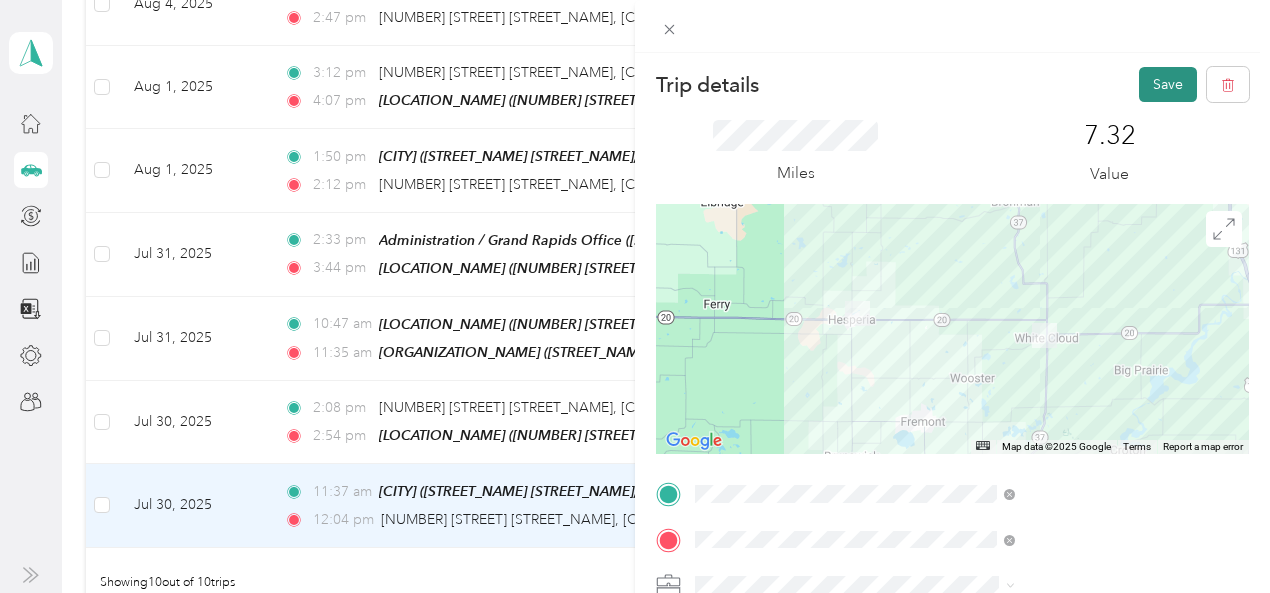 click on "Save" at bounding box center (1168, 84) 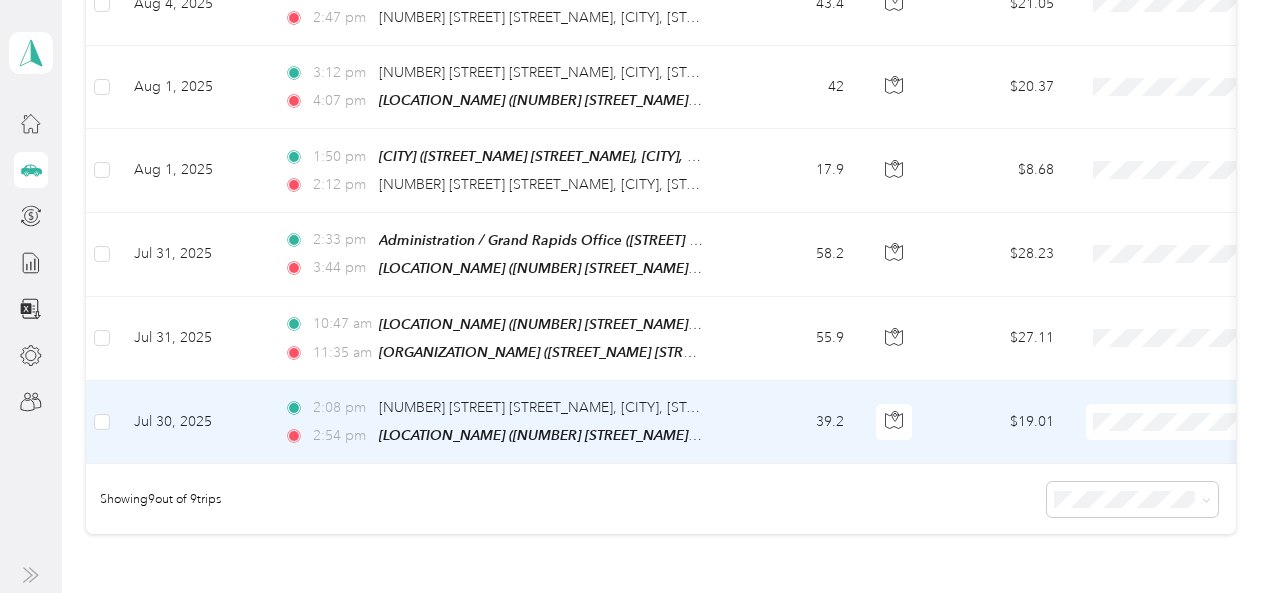 click on "39.2" at bounding box center [794, 422] 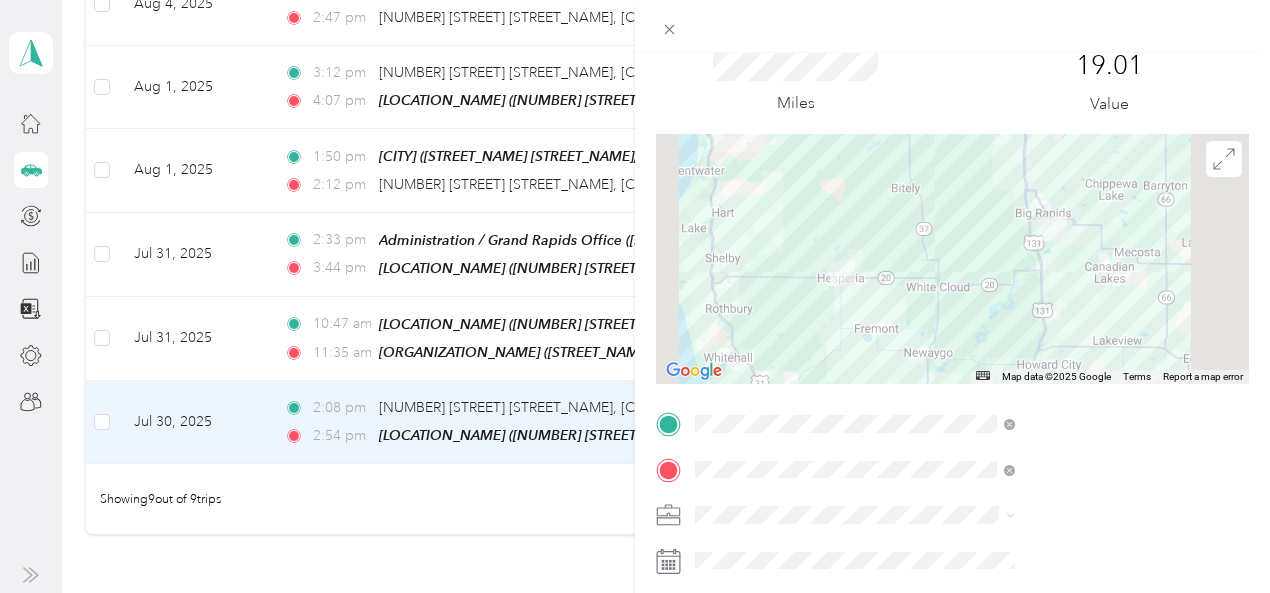 scroll, scrollTop: 100, scrollLeft: 0, axis: vertical 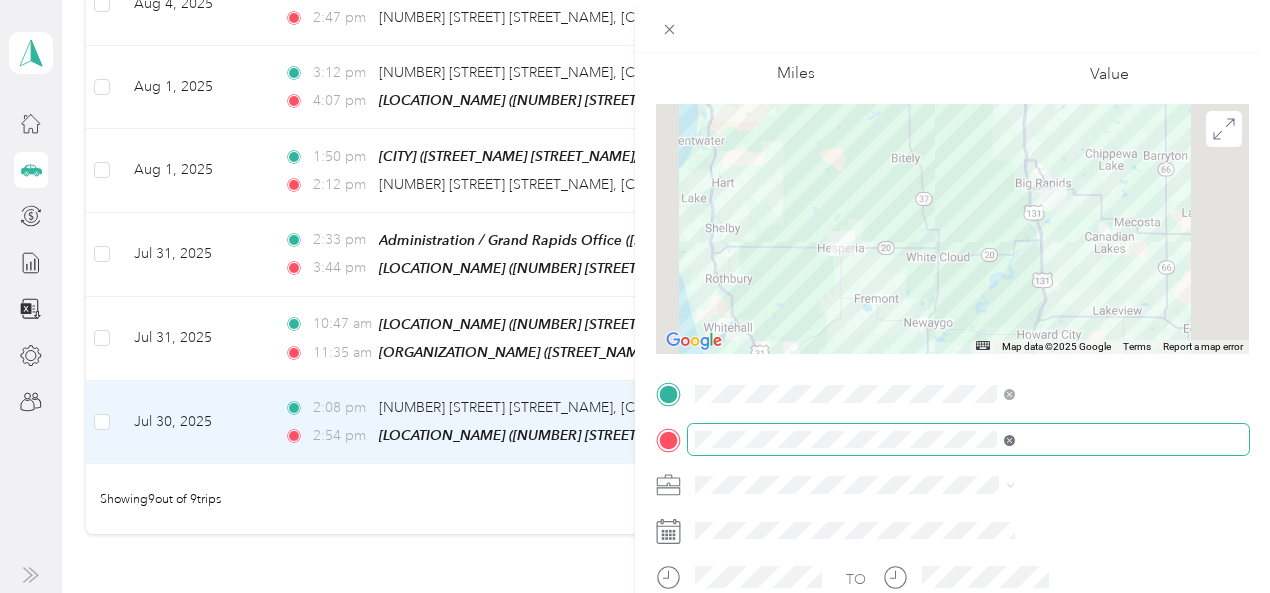 click 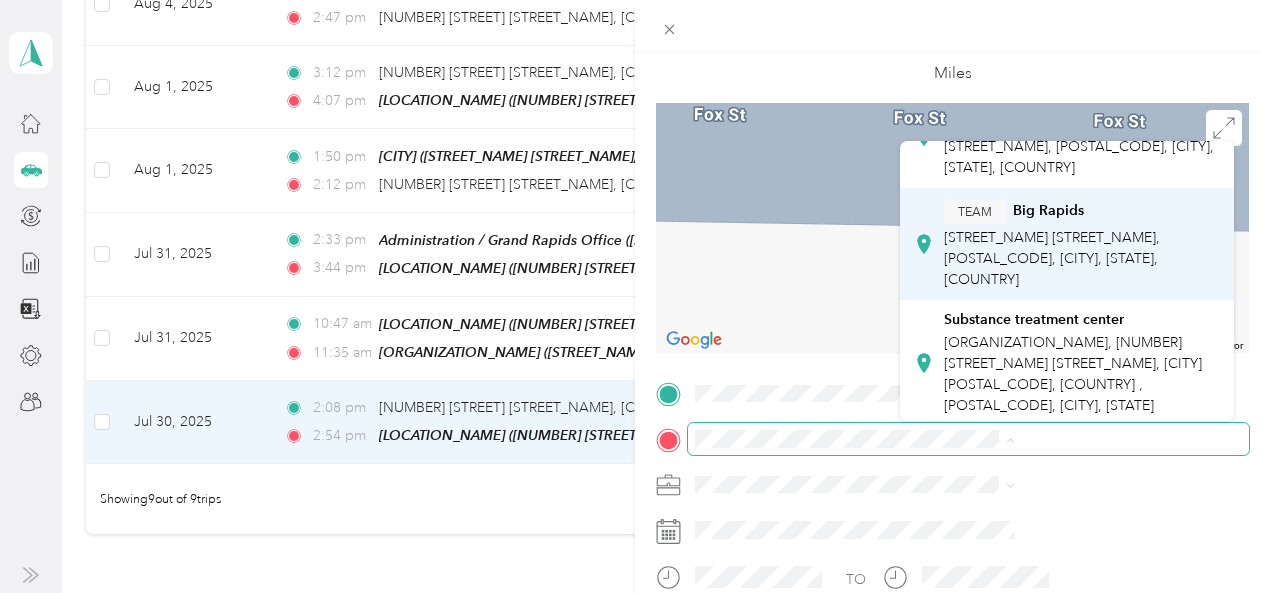 scroll, scrollTop: 200, scrollLeft: 0, axis: vertical 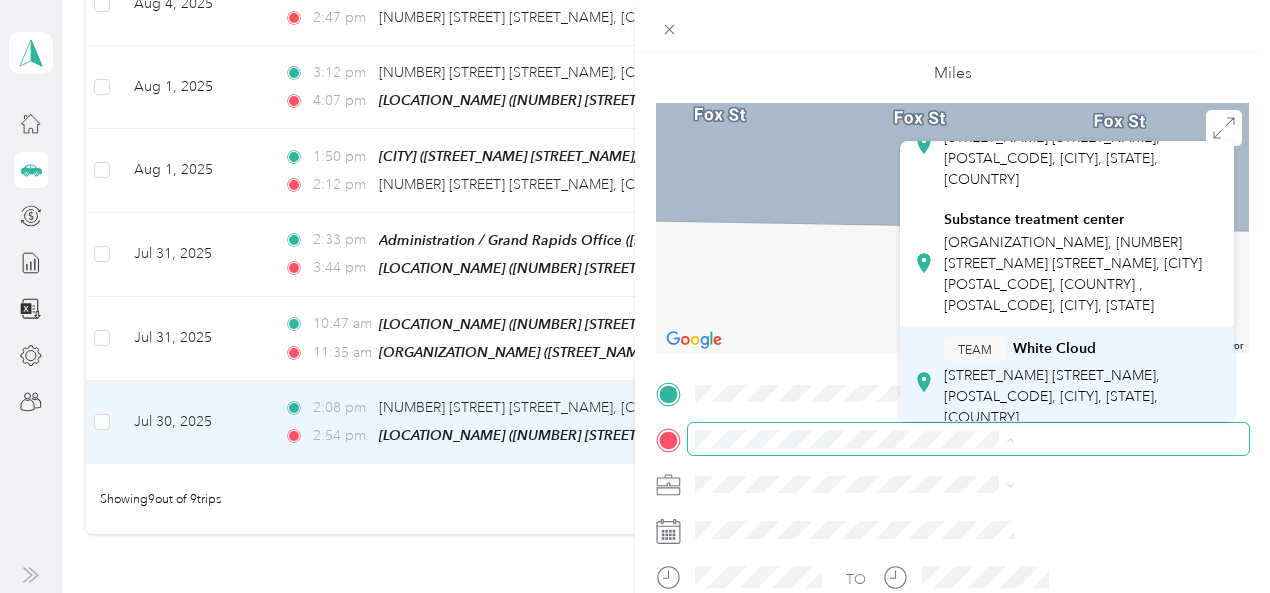 click on "[STREET_NAME] [STREET_NAME], [POSTAL_CODE], [CITY], [STATE], [COUNTRY]" at bounding box center [1052, 396] 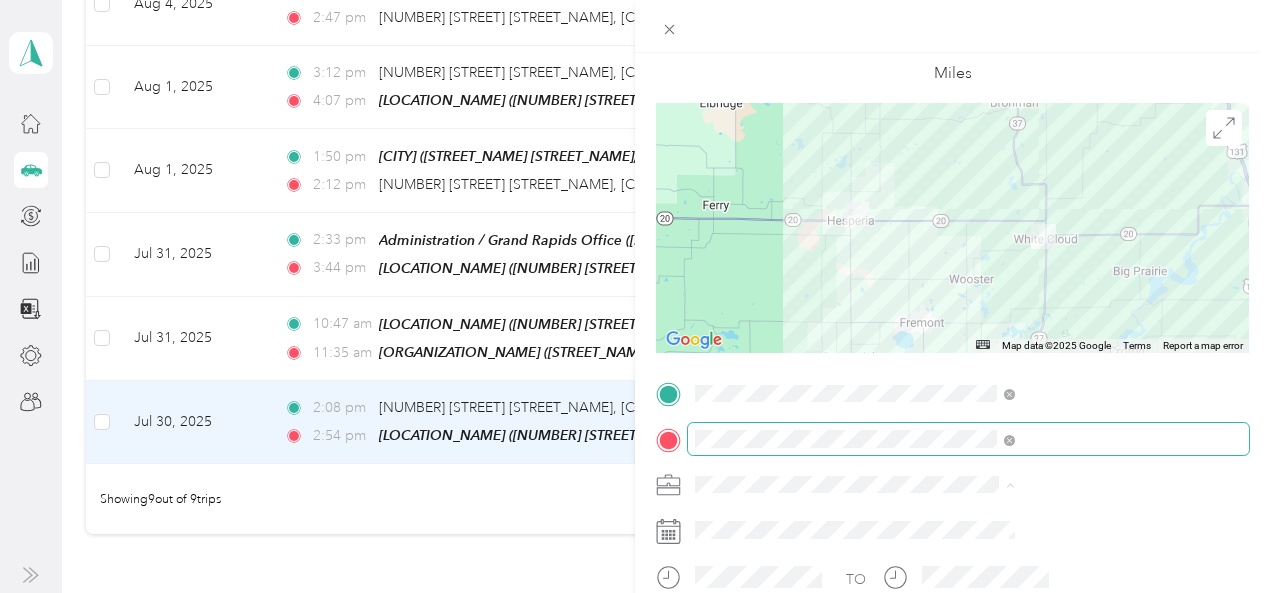 click on "[NUMBER] [PROGRAM_NAME] - [CITY]" at bounding box center [1067, 309] 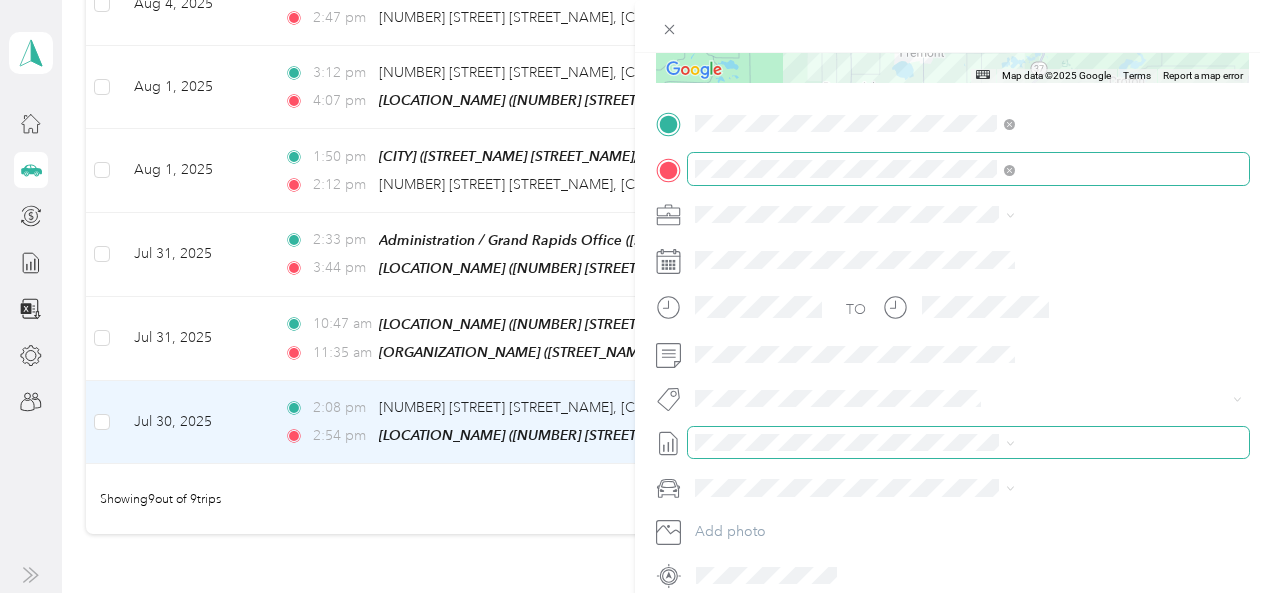 scroll, scrollTop: 400, scrollLeft: 0, axis: vertical 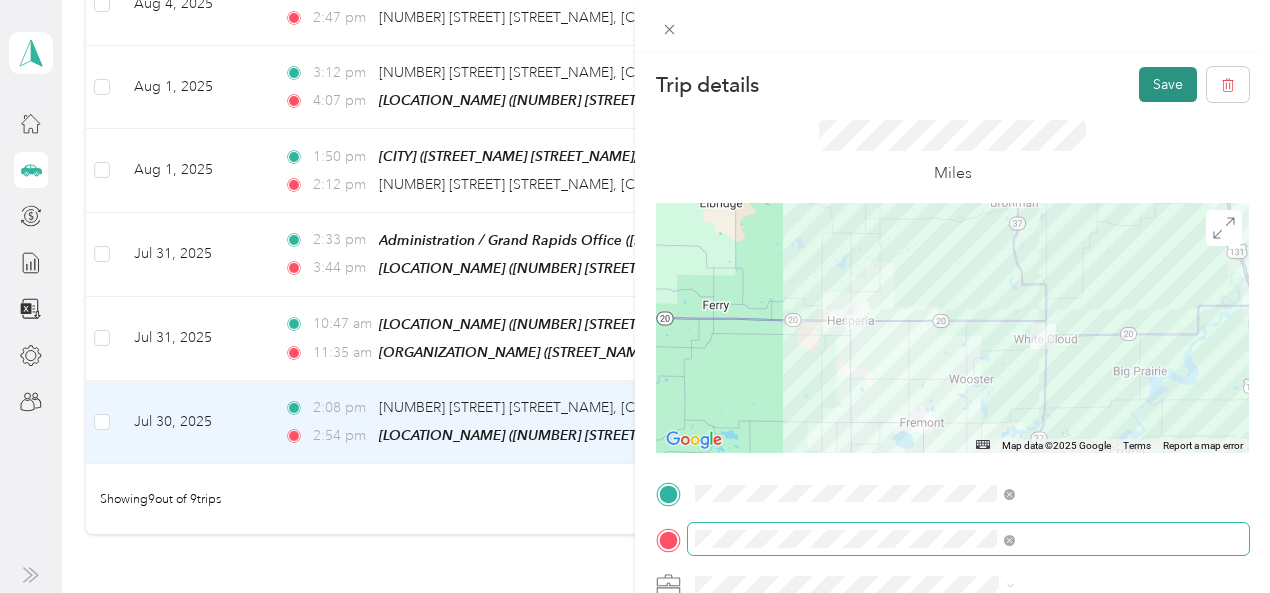 click on "Save" at bounding box center [1168, 84] 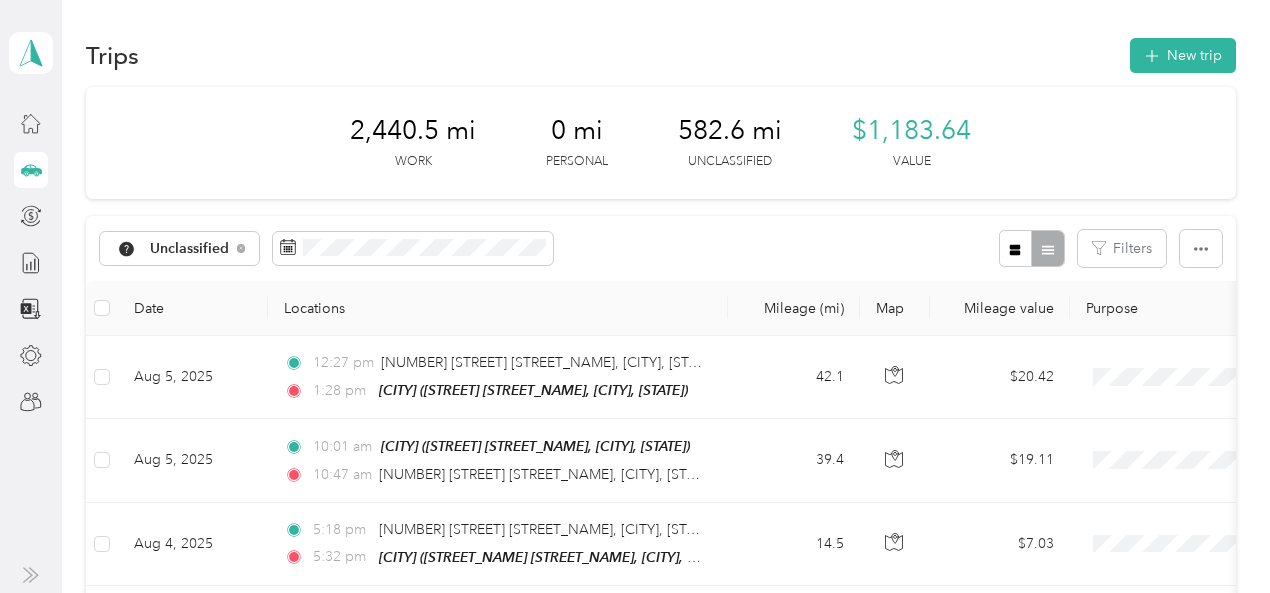 scroll, scrollTop: 0, scrollLeft: 0, axis: both 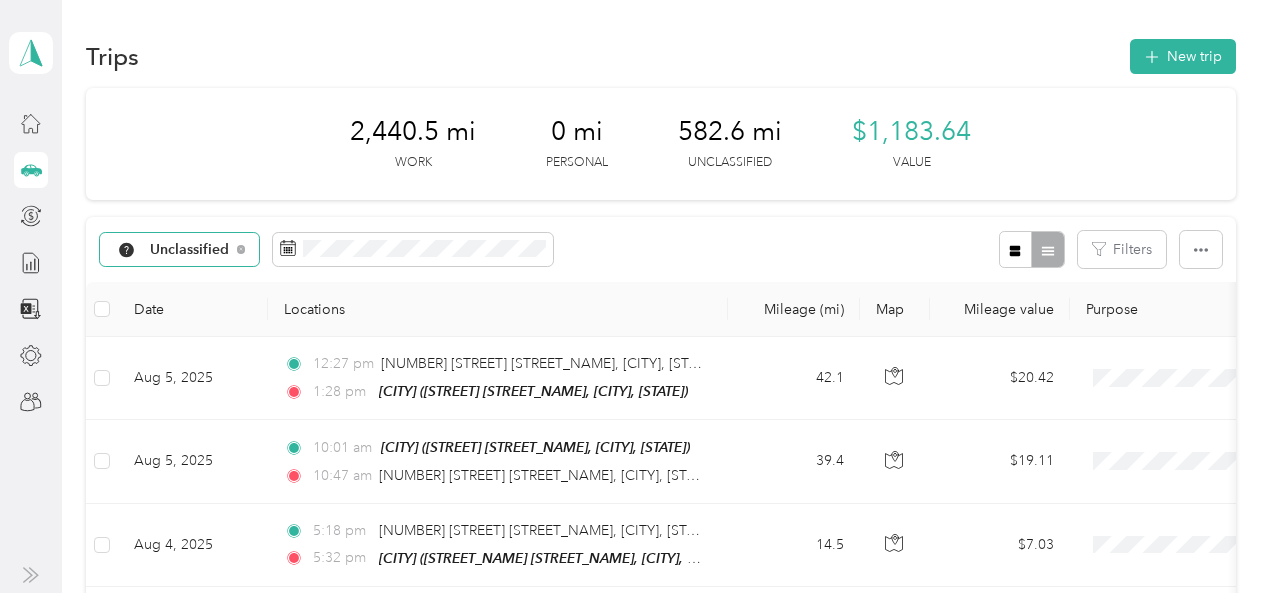 click on "Unclassified" at bounding box center [179, 250] 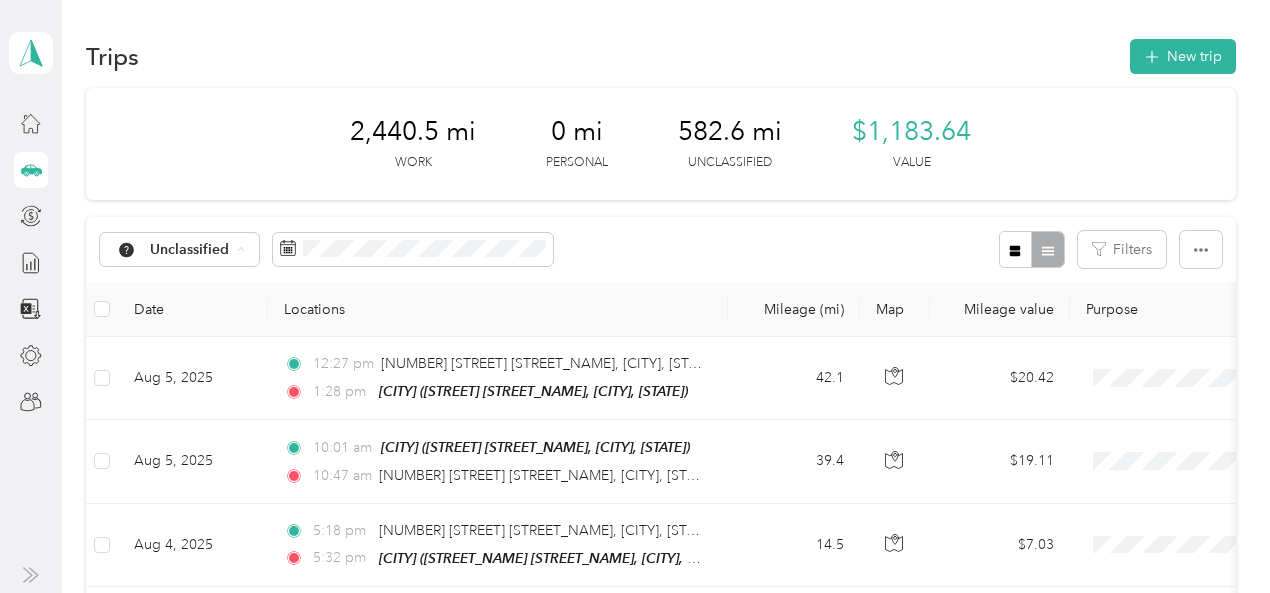 click on "[NUMBER] [PROGRAM_NAME] - [CITY]" at bounding box center [301, 460] 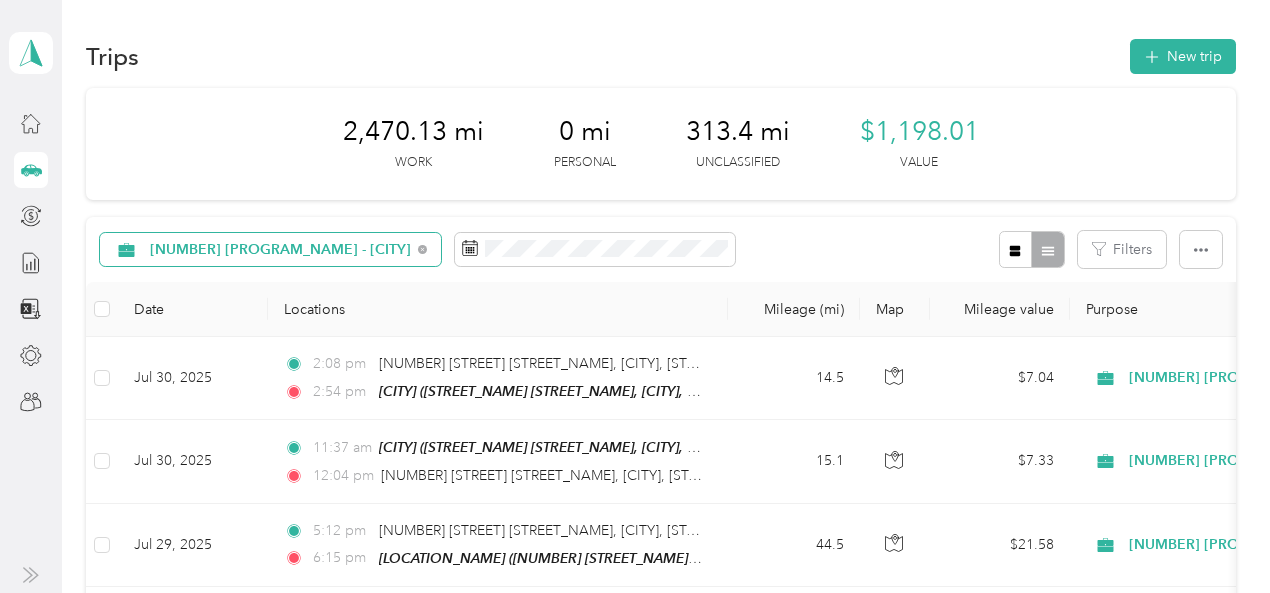 click on "[NUMBER] [PROGRAM_NAME] - [CITY]" at bounding box center (280, 250) 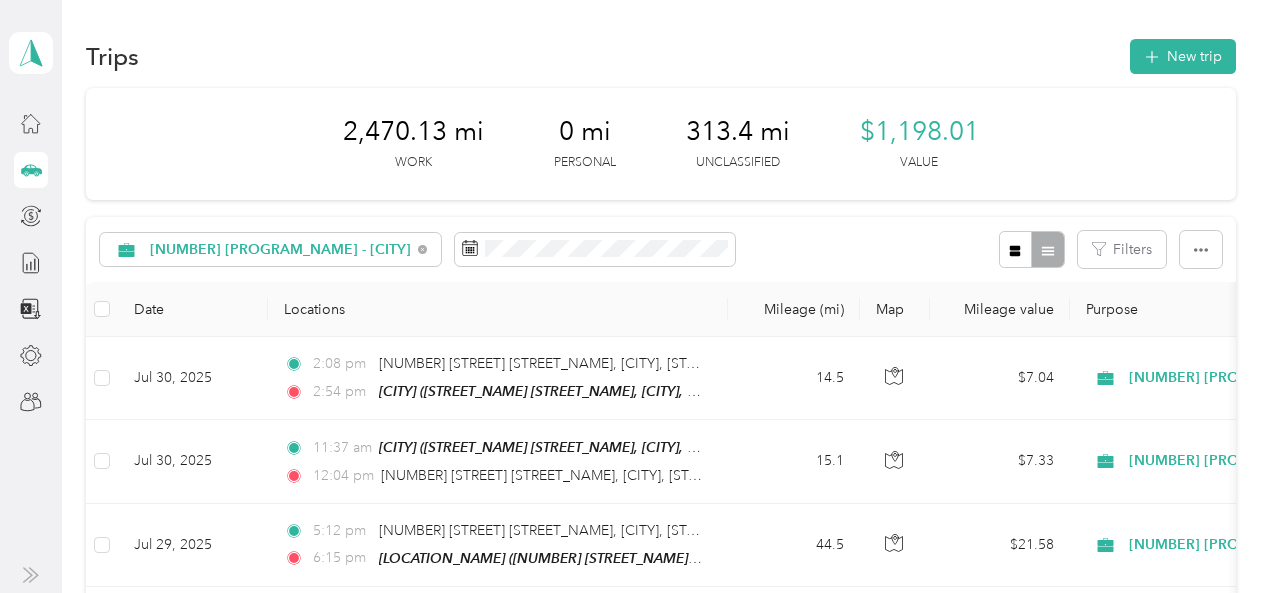 click on "Unclassified" at bounding box center [283, 315] 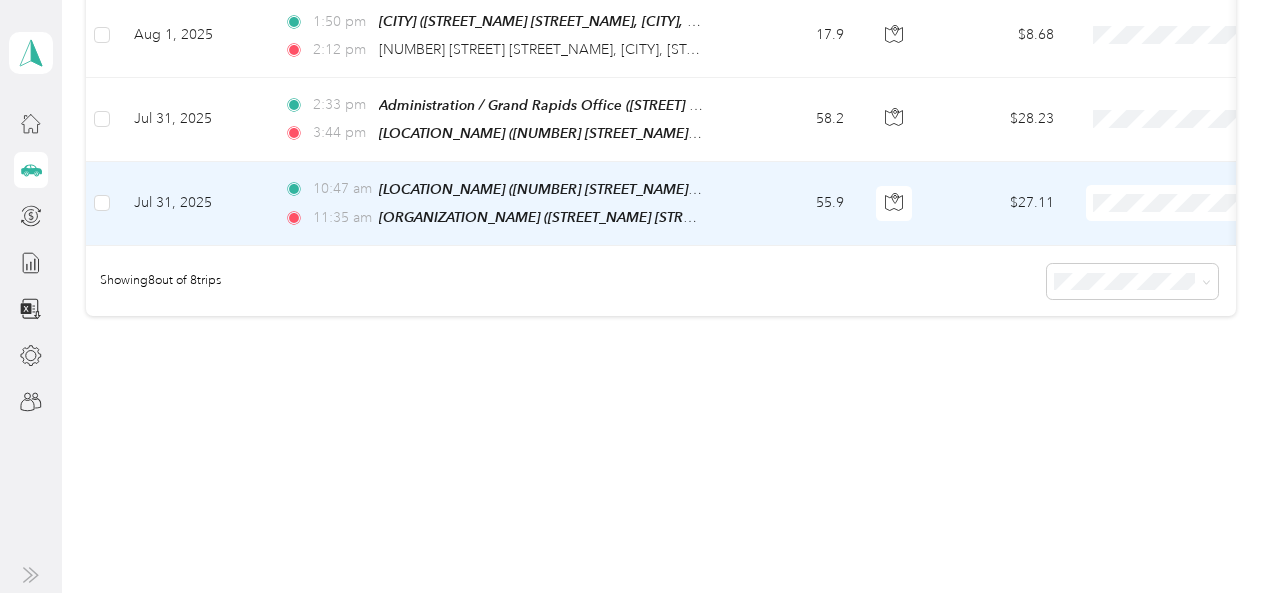 scroll, scrollTop: 660, scrollLeft: 0, axis: vertical 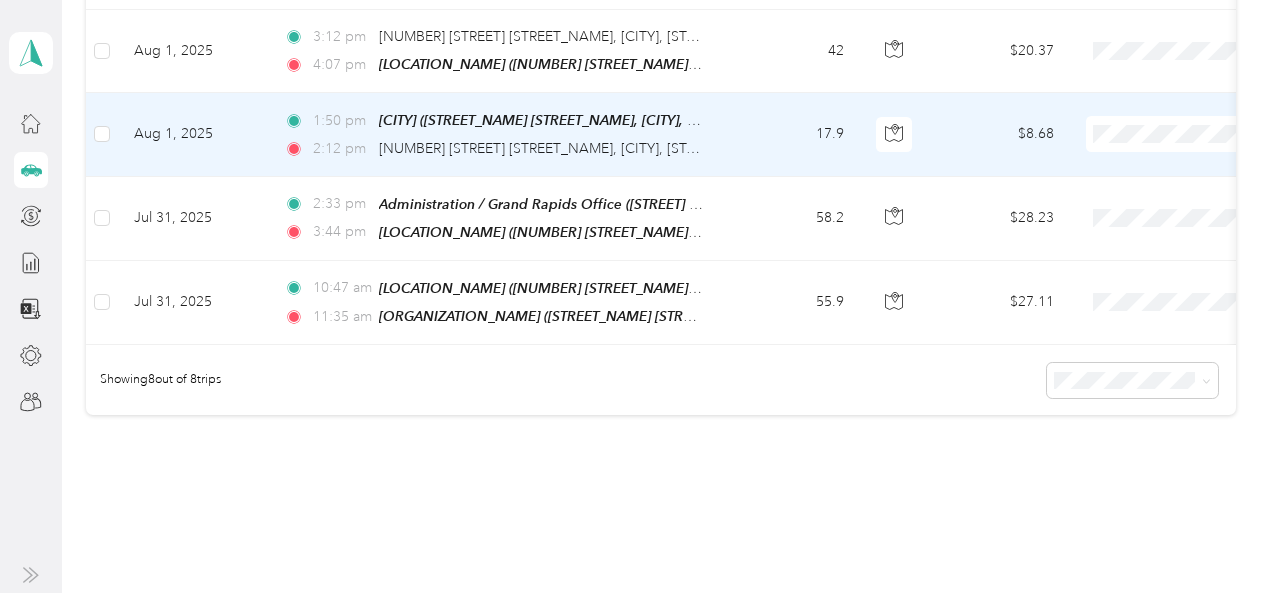 click on "17.9" at bounding box center [794, 134] 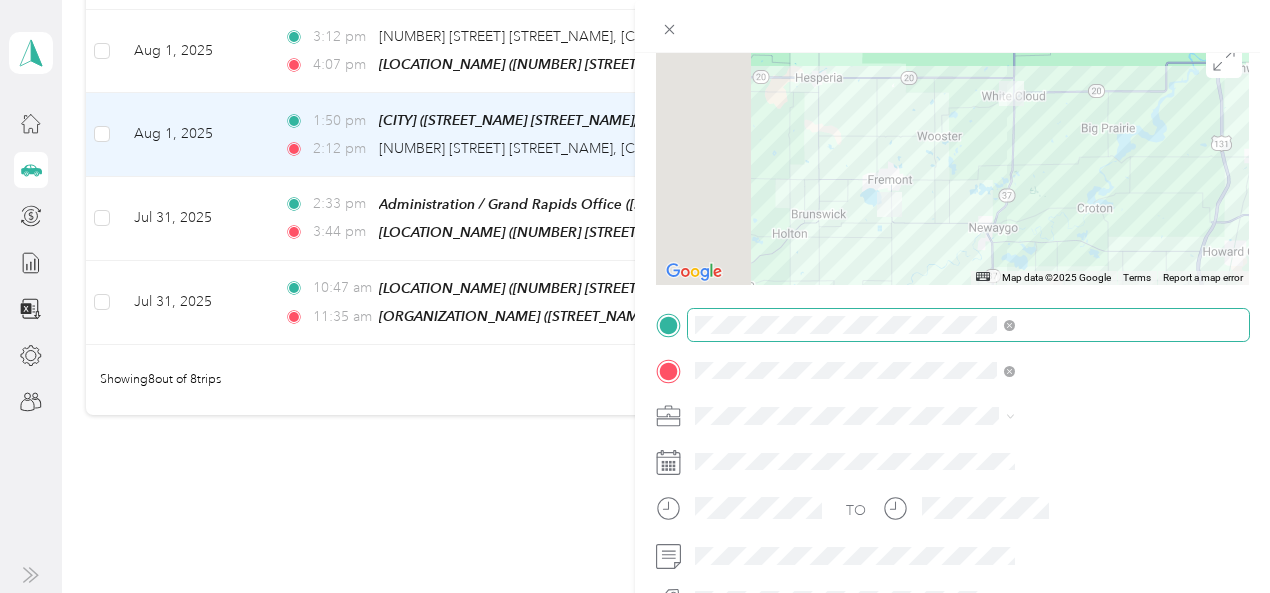 scroll, scrollTop: 200, scrollLeft: 0, axis: vertical 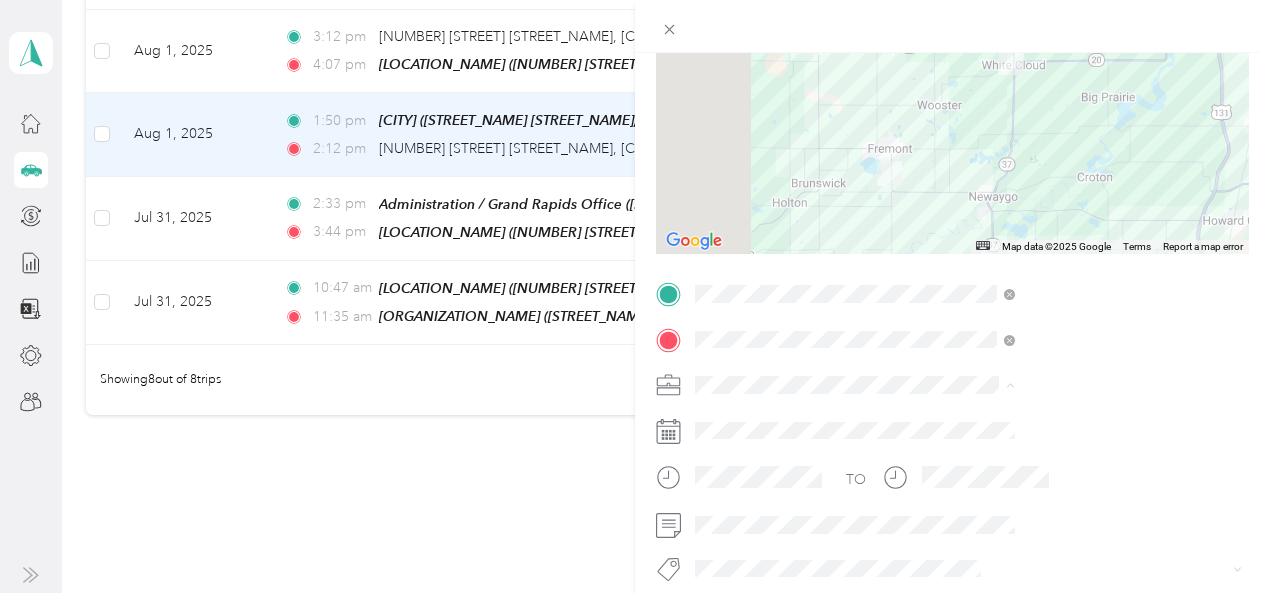 click on "[NUMBER] [PROGRAM_NAME] - [CITY]" at bounding box center (1067, 209) 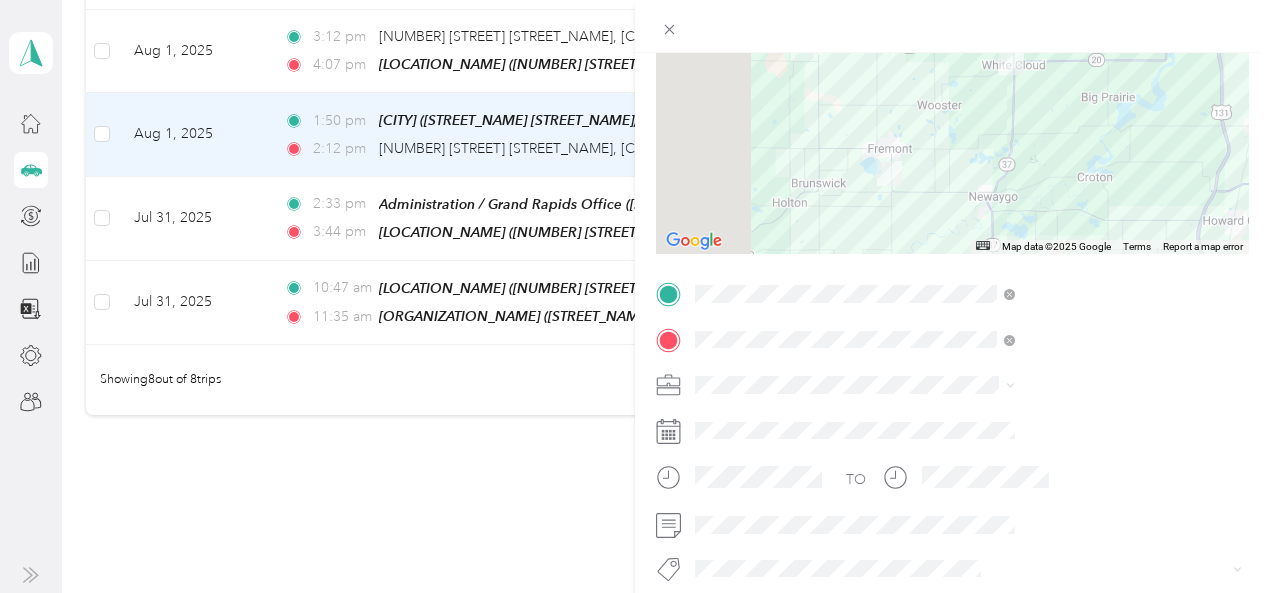 scroll, scrollTop: 300, scrollLeft: 0, axis: vertical 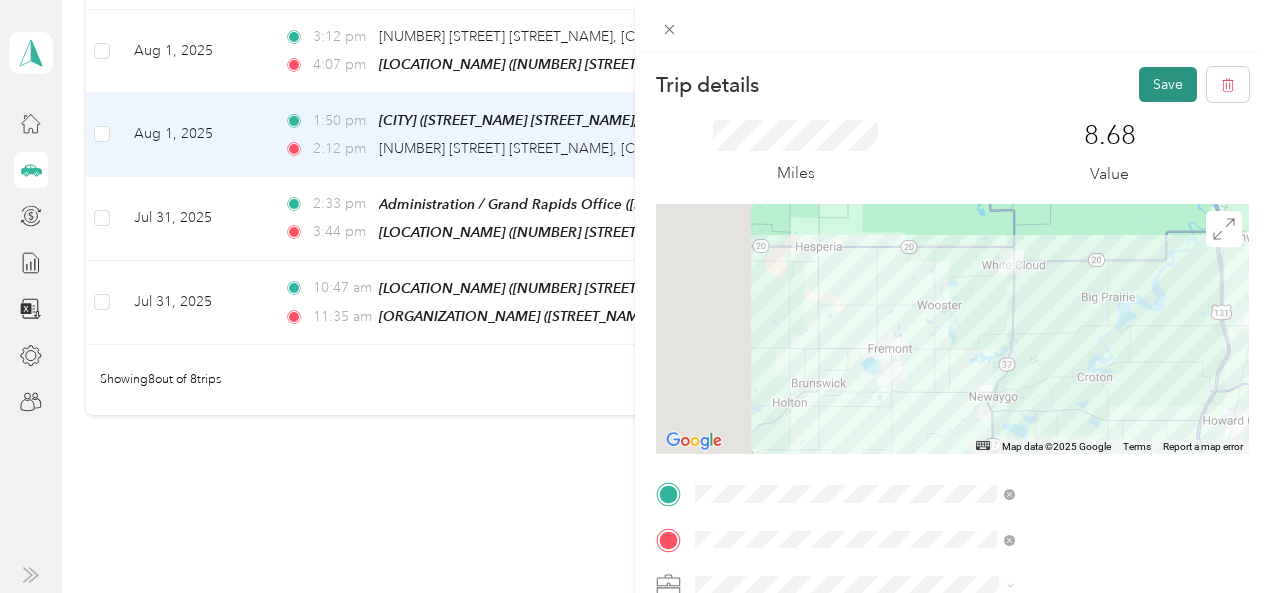 click on "Save" at bounding box center (1168, 84) 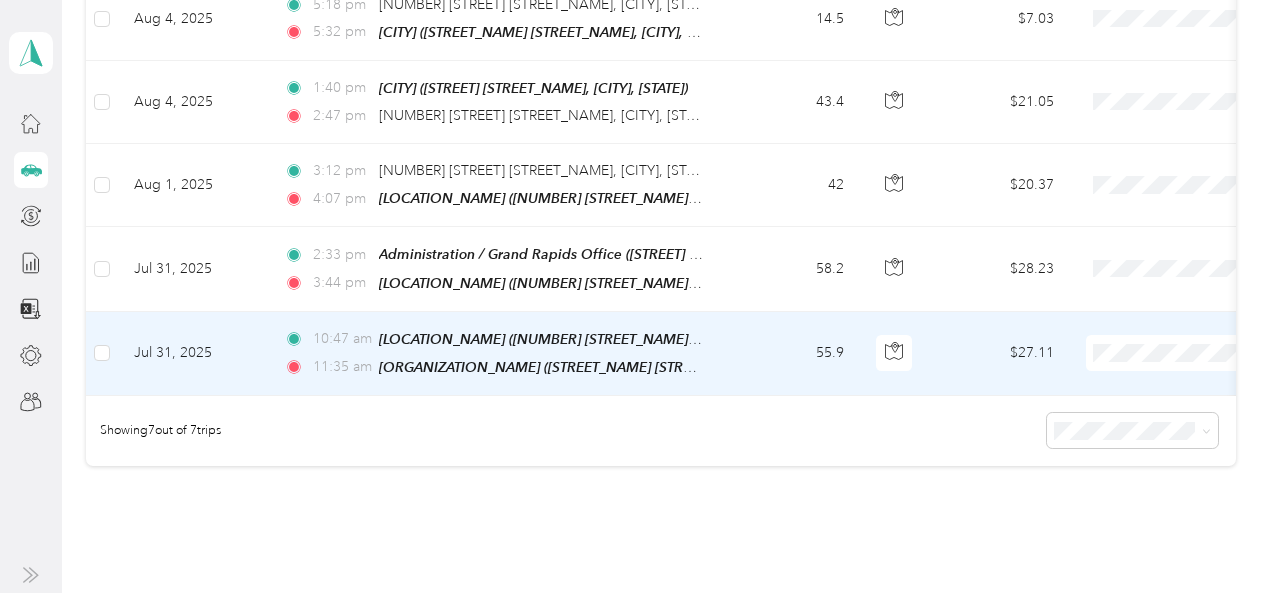 scroll, scrollTop: 460, scrollLeft: 0, axis: vertical 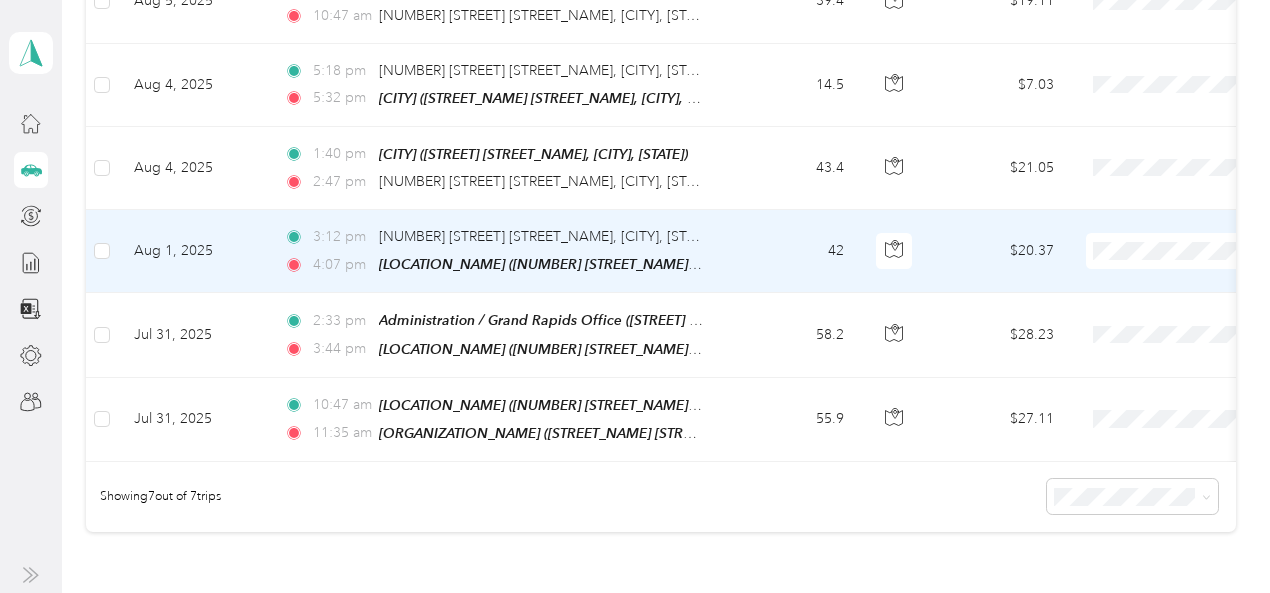 click on "[TIME] [LOCATION_NAME] ([NUMBER] [STREET] [STREET_NAME], [CITY], [STATE]) [TIME] [LOCATION_NAME] ([NUMBER] [STREET_NAME] [STREET_NAME], [CITY], [STATE])" at bounding box center [498, 251] 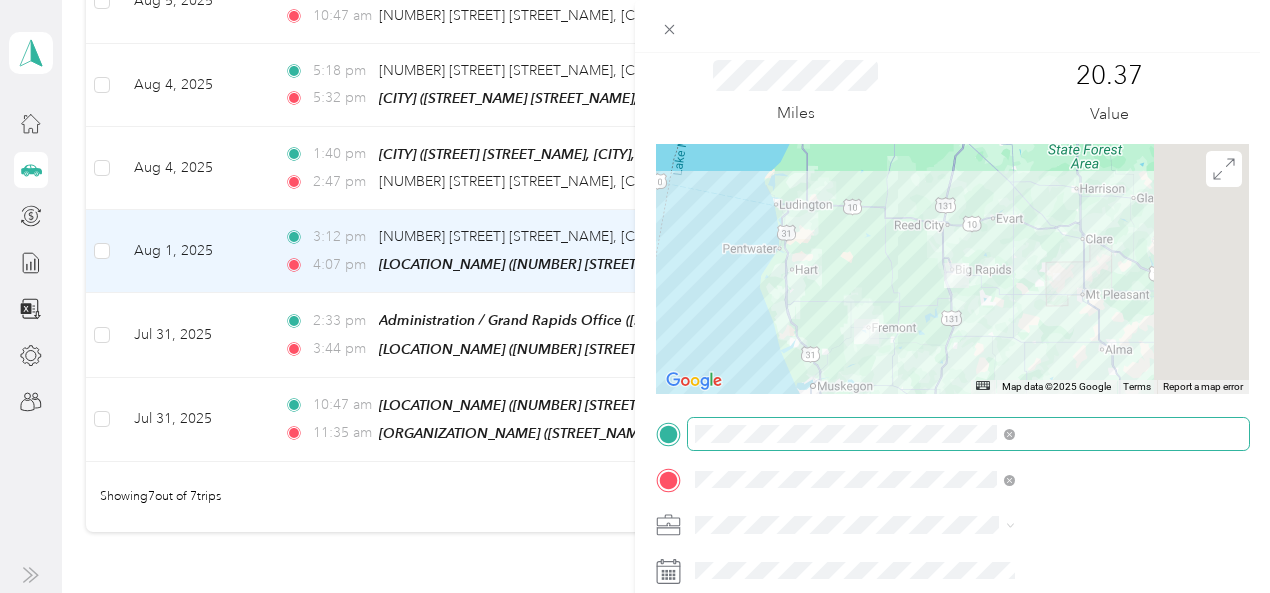 scroll, scrollTop: 100, scrollLeft: 0, axis: vertical 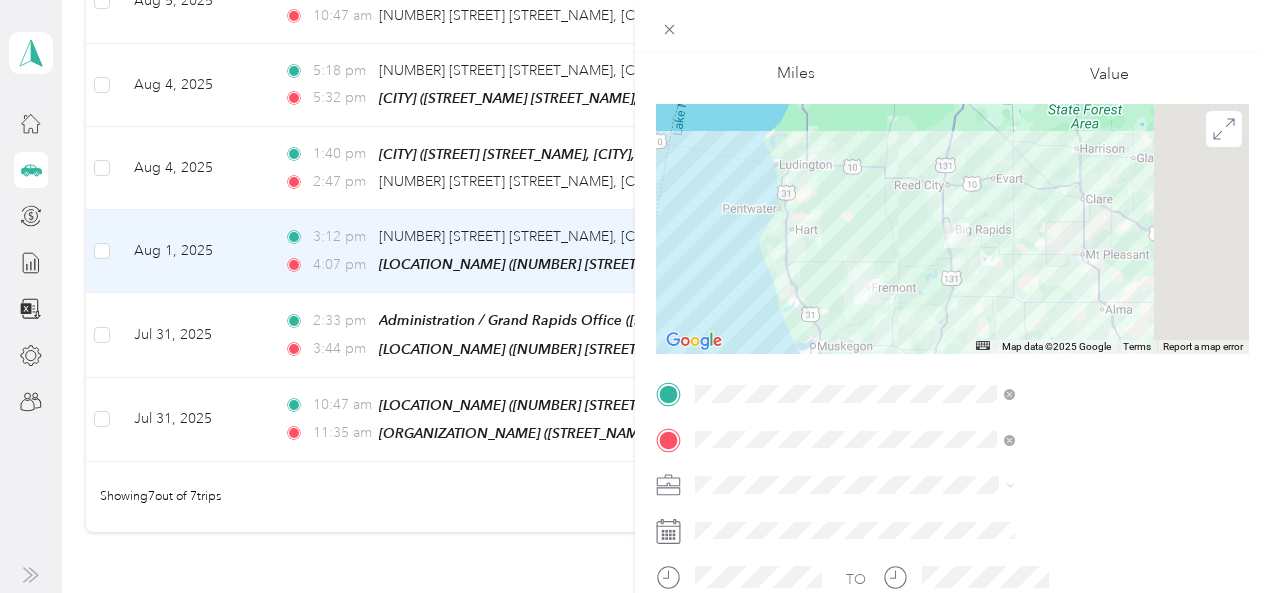 click on "TEAM [CITY]" at bounding box center (1081, 343) 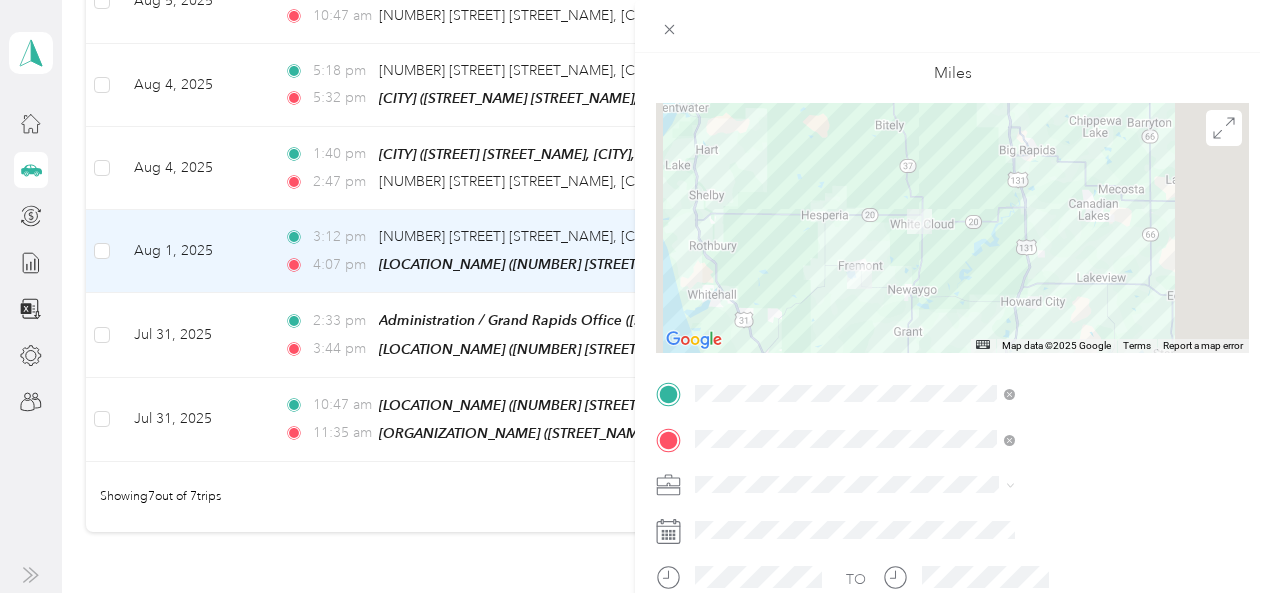 click on "[NUMBER] [PROGRAM_NAME] - [CITY]" at bounding box center (1067, 304) 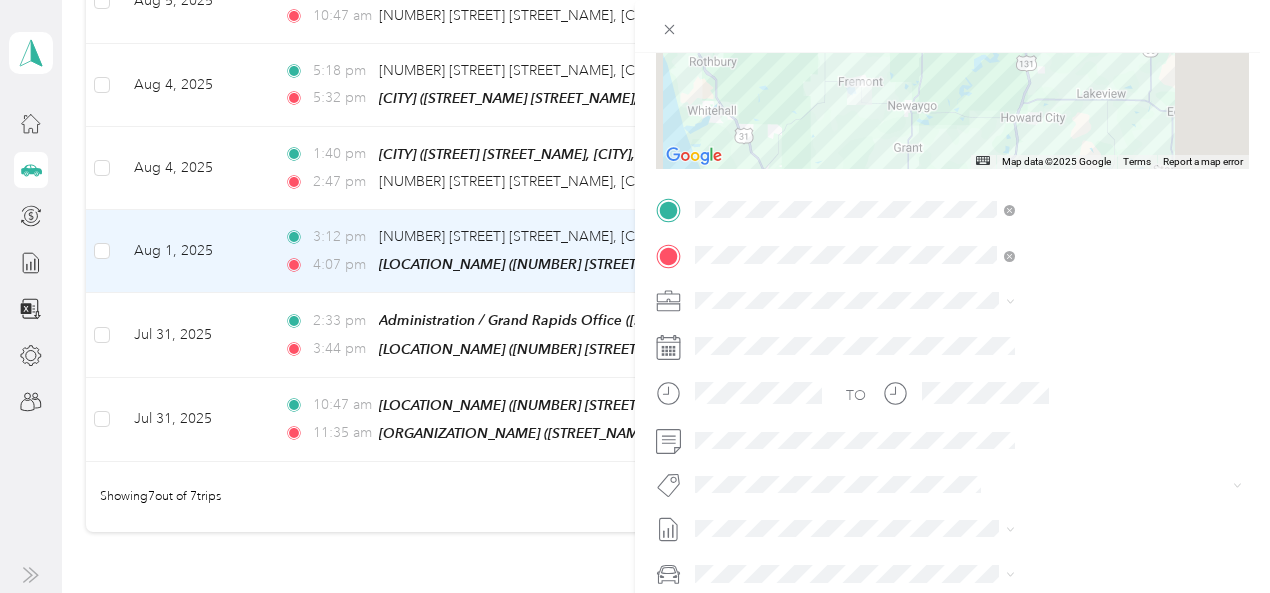 scroll, scrollTop: 300, scrollLeft: 0, axis: vertical 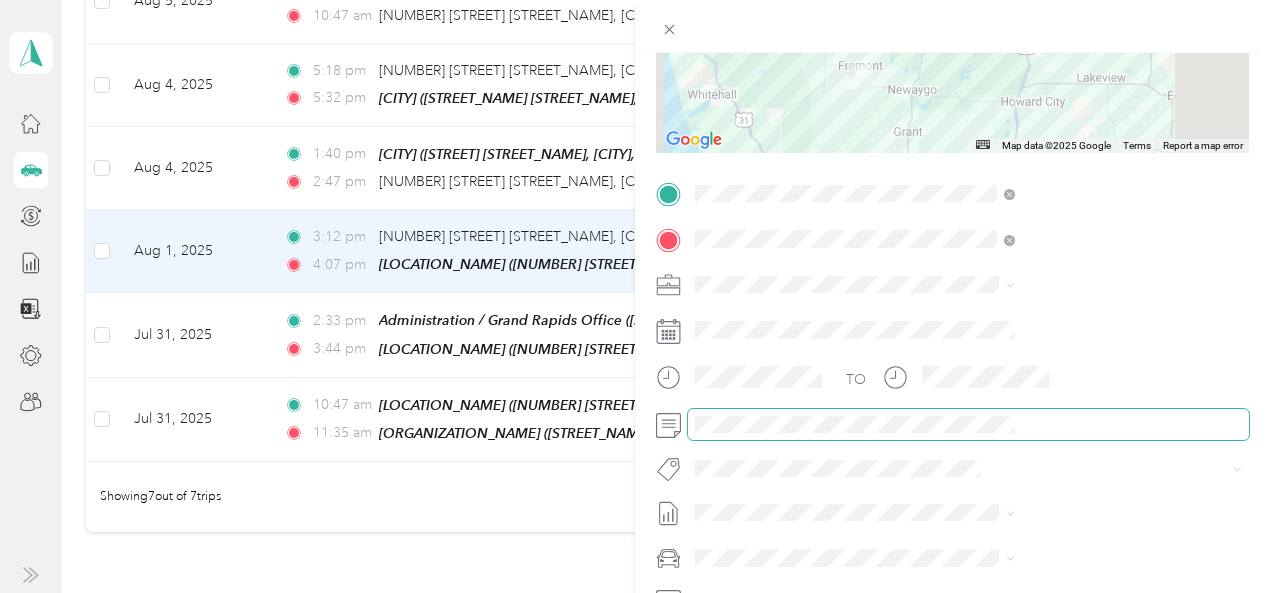 click at bounding box center [968, 425] 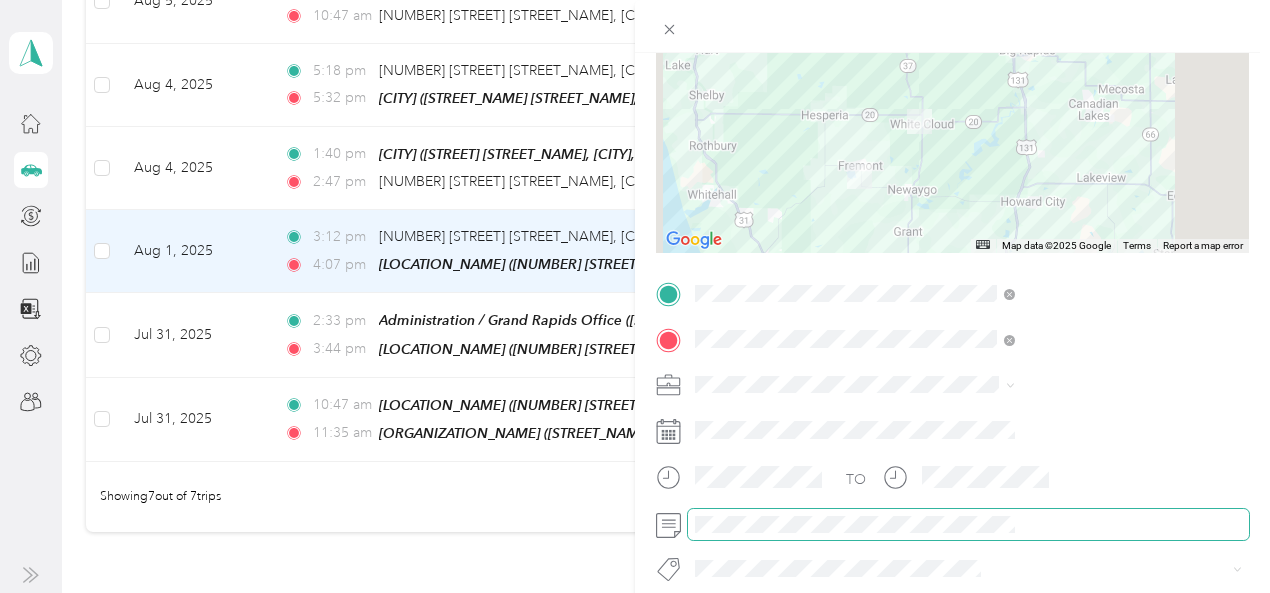 scroll, scrollTop: 0, scrollLeft: 0, axis: both 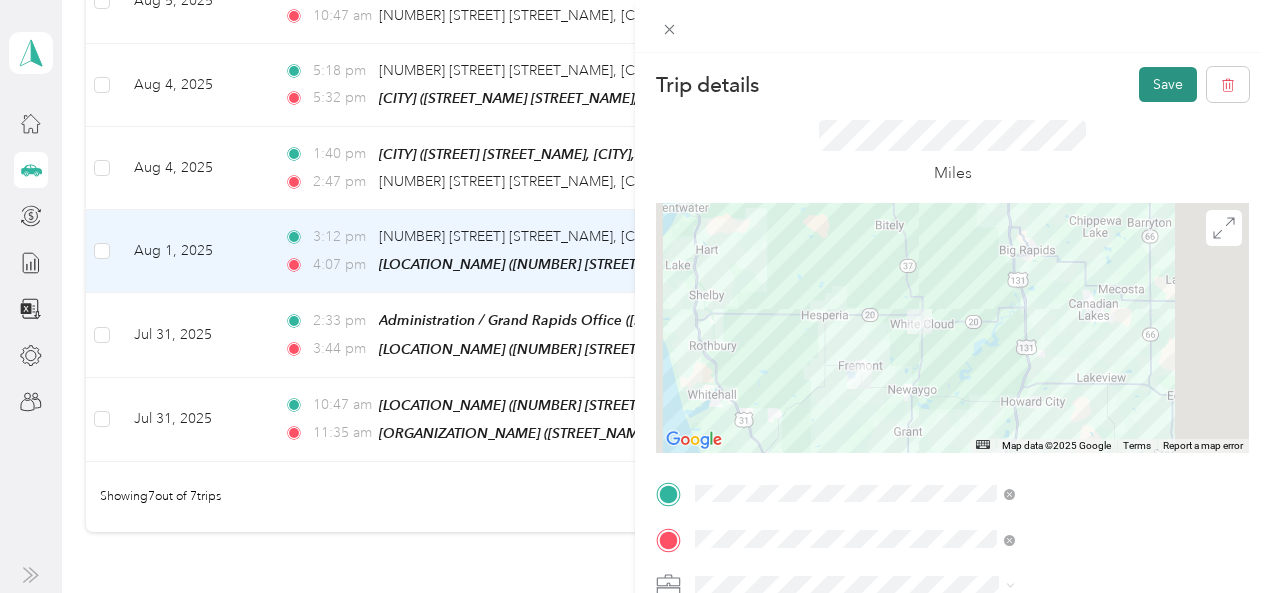 click on "Save" at bounding box center [1168, 84] 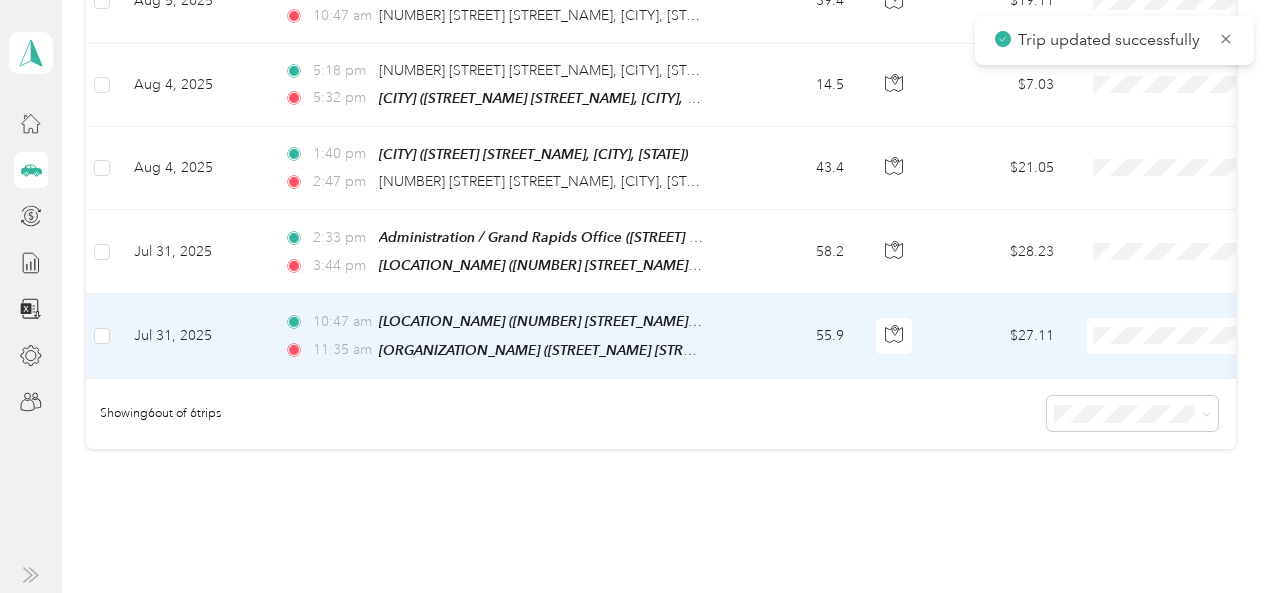 scroll, scrollTop: 360, scrollLeft: 0, axis: vertical 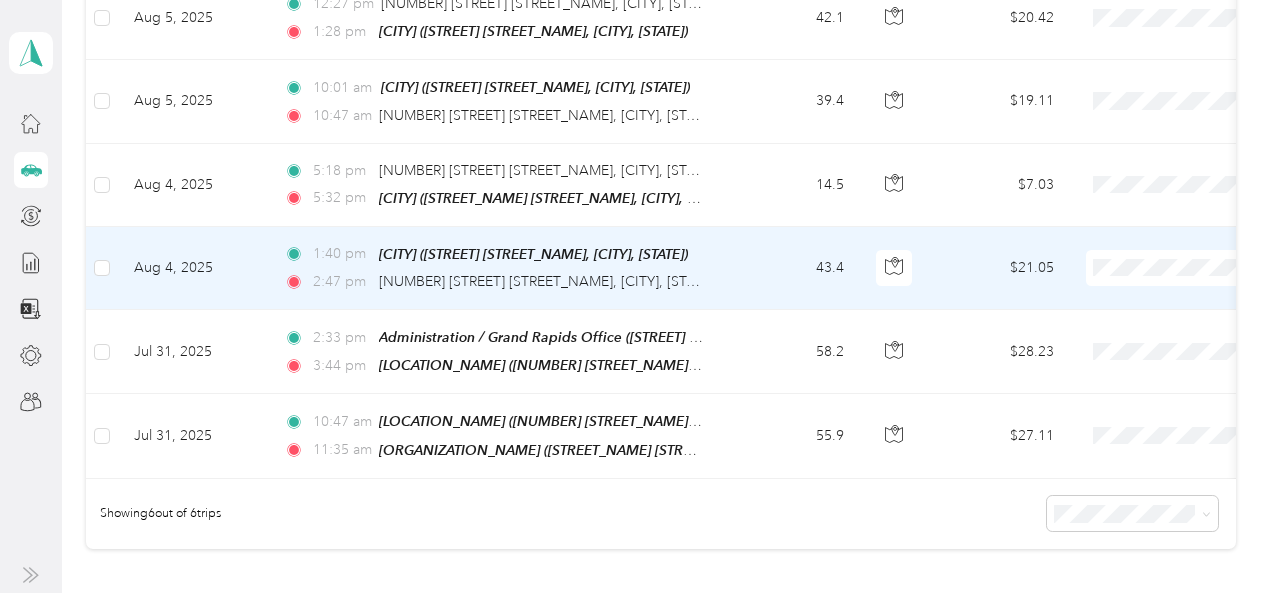 click on "[TIME] [CITY] ([STREET] [STREET_NAME], [CITY], [STATE]) [TIME] [NUMBER] [STREET] [STREET_NAME], [CITY], [STATE]" at bounding box center [498, 268] 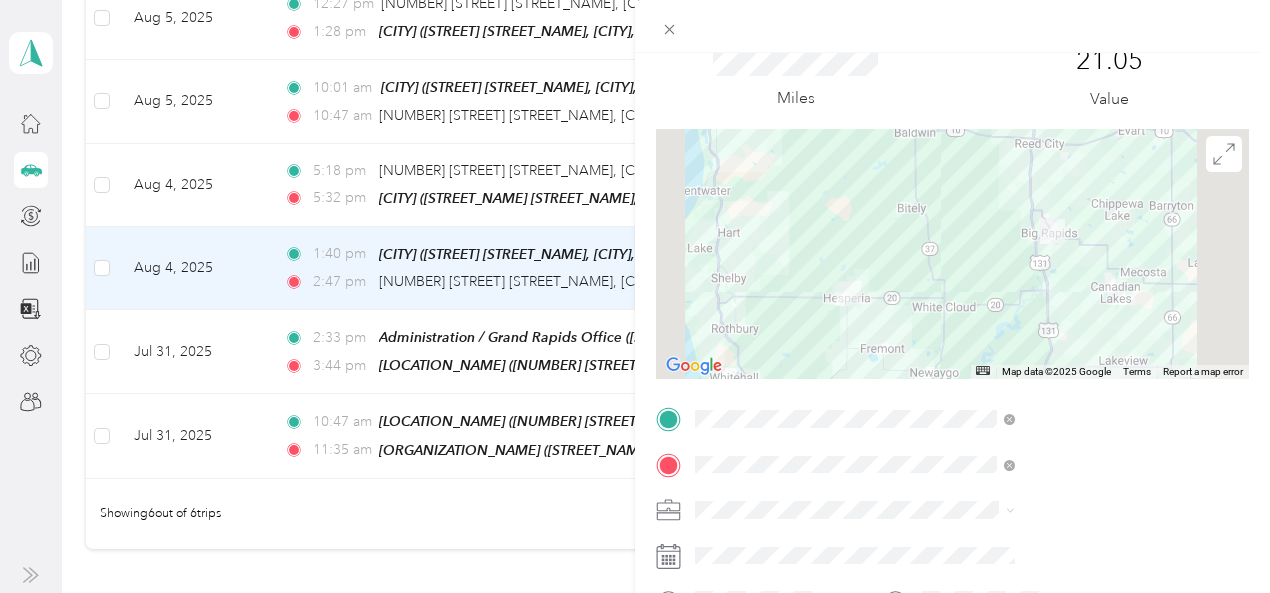 scroll, scrollTop: 100, scrollLeft: 0, axis: vertical 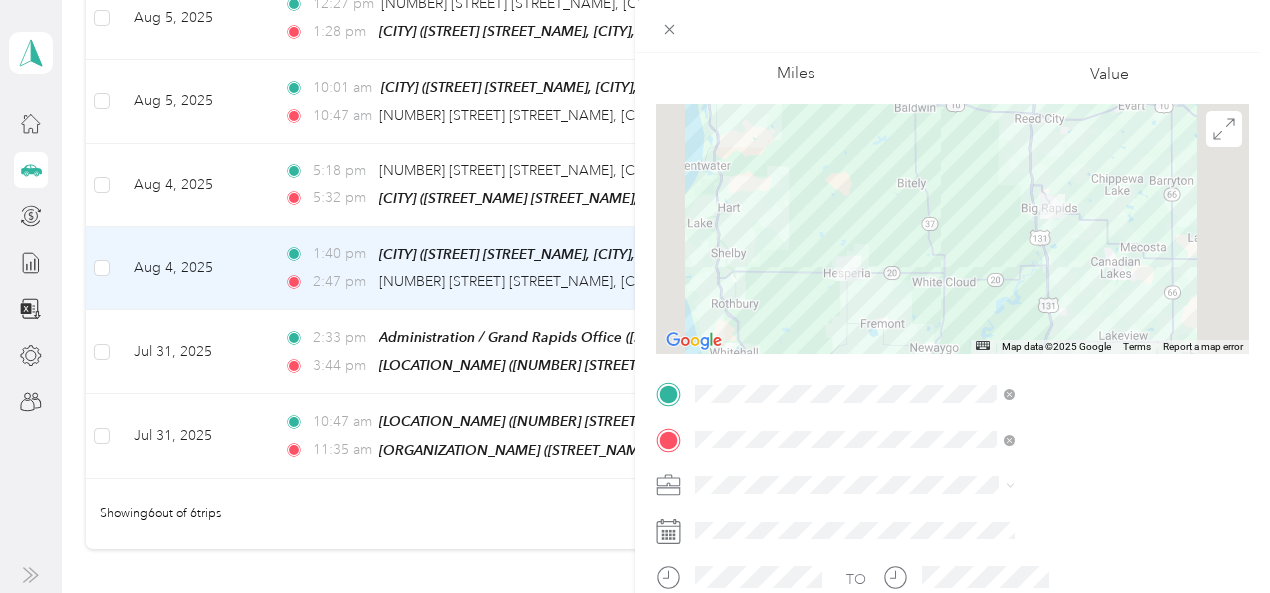 click on "TEAM [CITY] [STREET_NAME], [POSTAL_CODE], [CITY], [STATE], [COUNTRY]" at bounding box center (1081, 324) 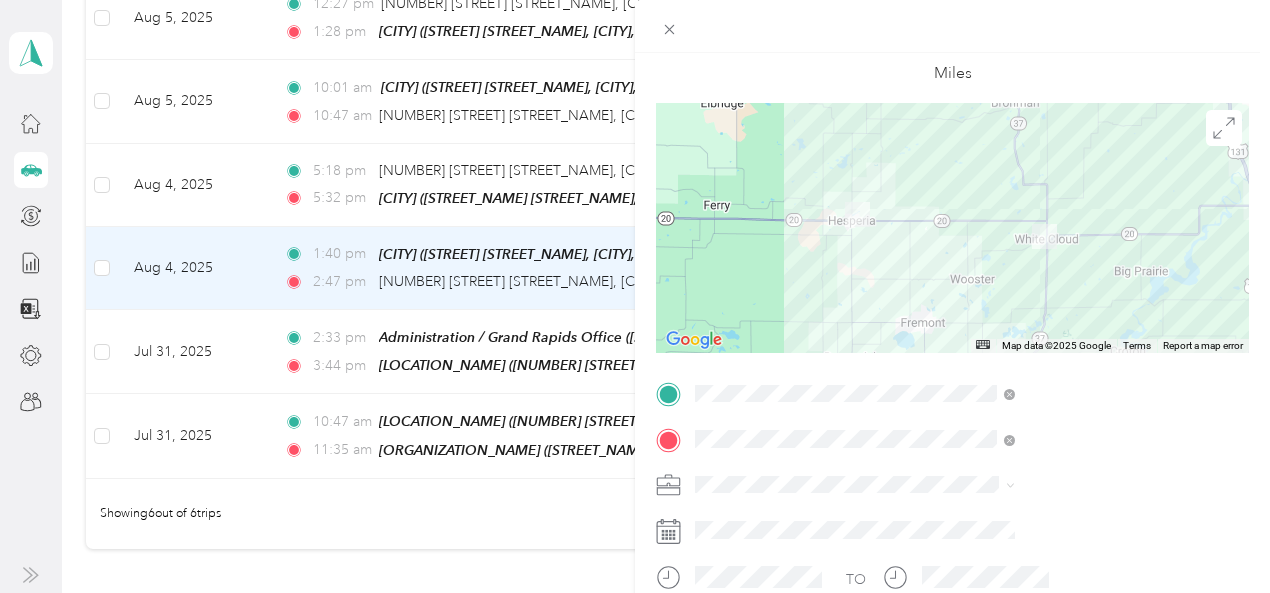 click on "[NUMBER] [PROGRAM_NAME] - [CITY]" at bounding box center (1067, 304) 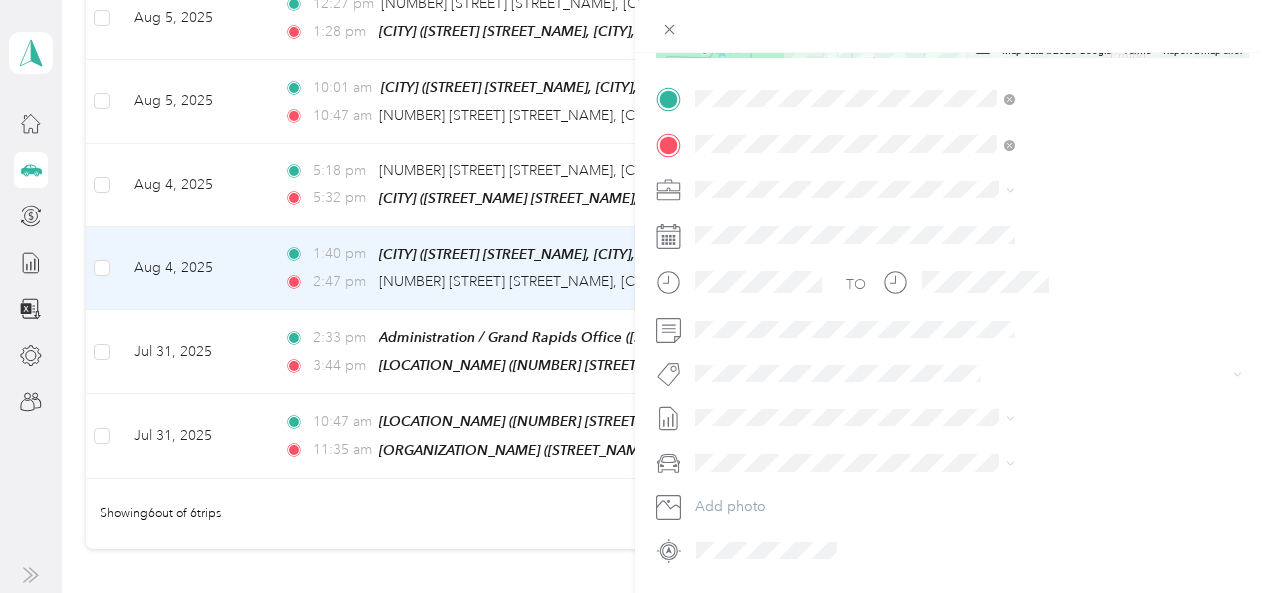 scroll, scrollTop: 400, scrollLeft: 0, axis: vertical 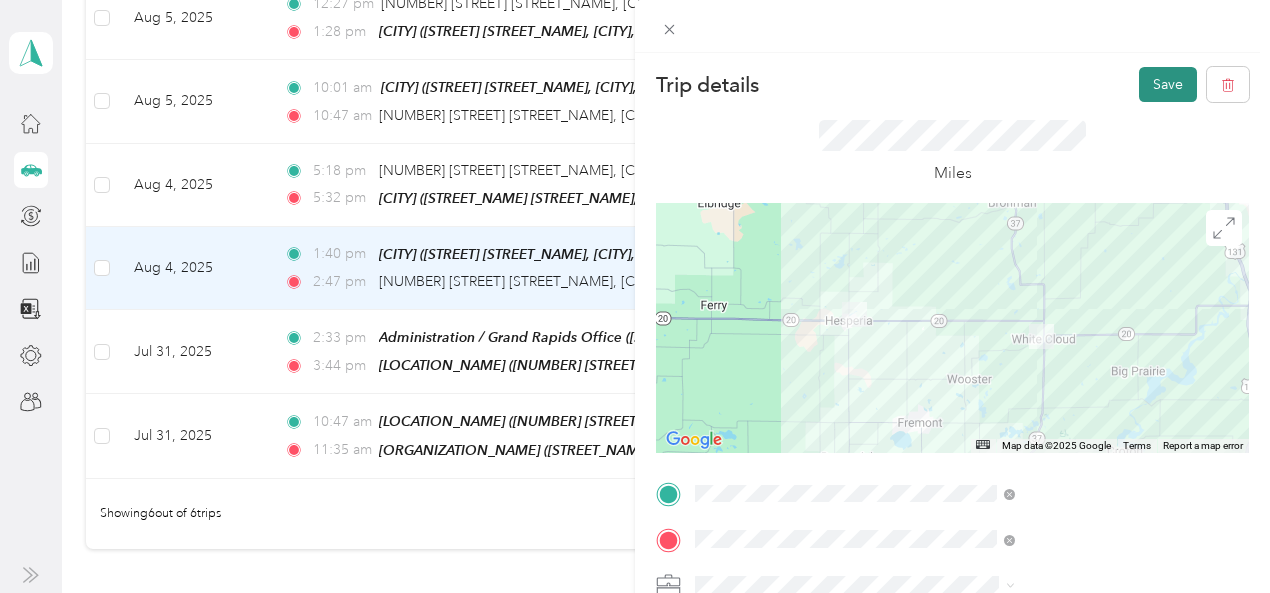 click on "Save" at bounding box center (1168, 84) 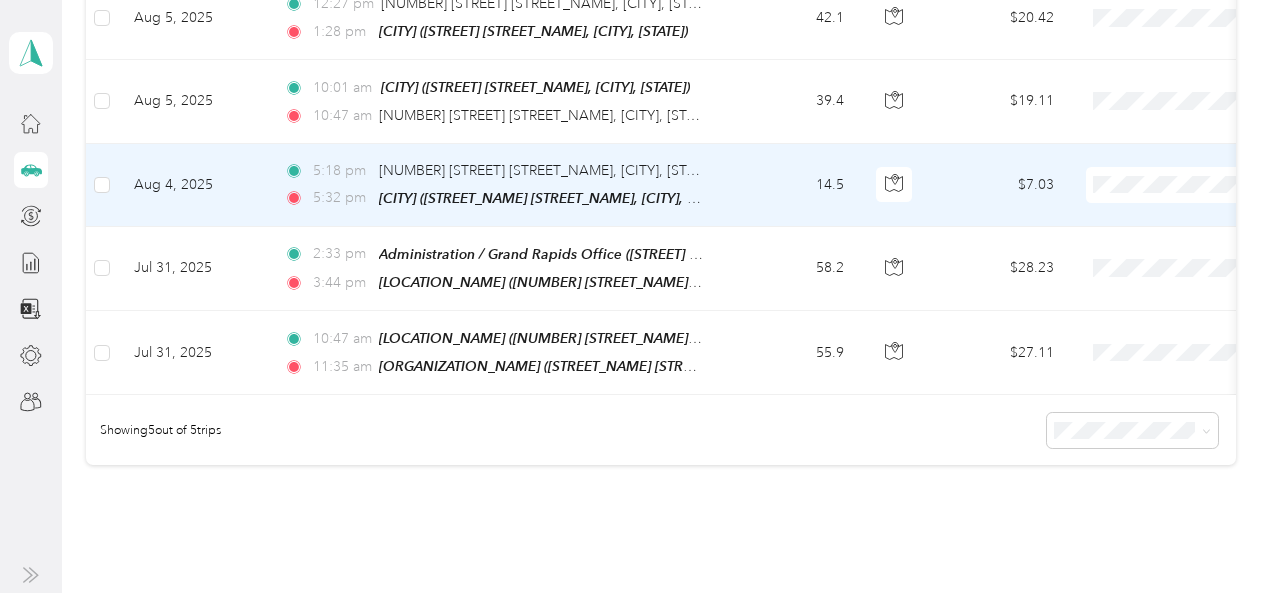 click on "14.5" at bounding box center [794, 185] 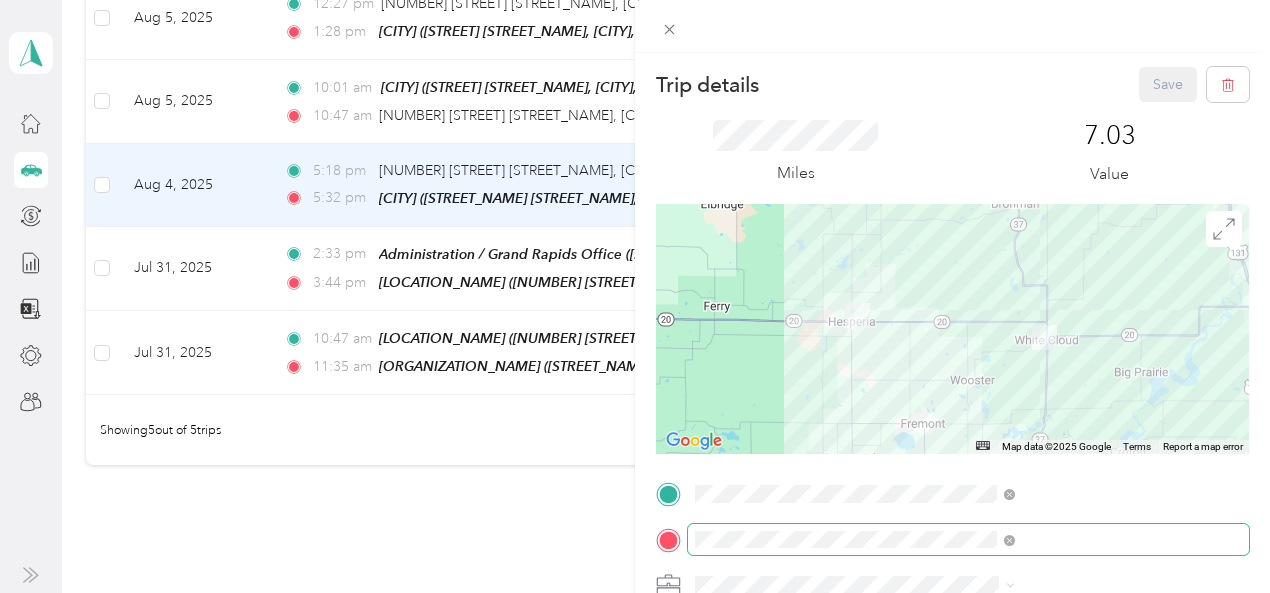 scroll, scrollTop: 200, scrollLeft: 0, axis: vertical 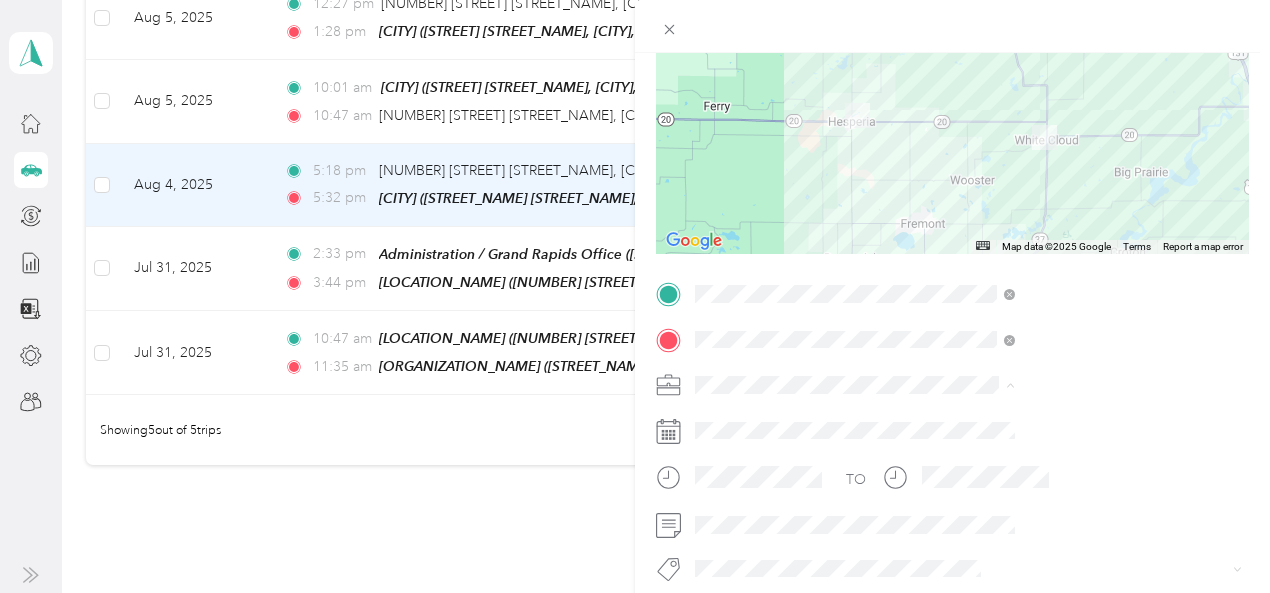 click on "[NUMBER] [PROGRAM_NAME] - [CITY]" at bounding box center (1036, 209) 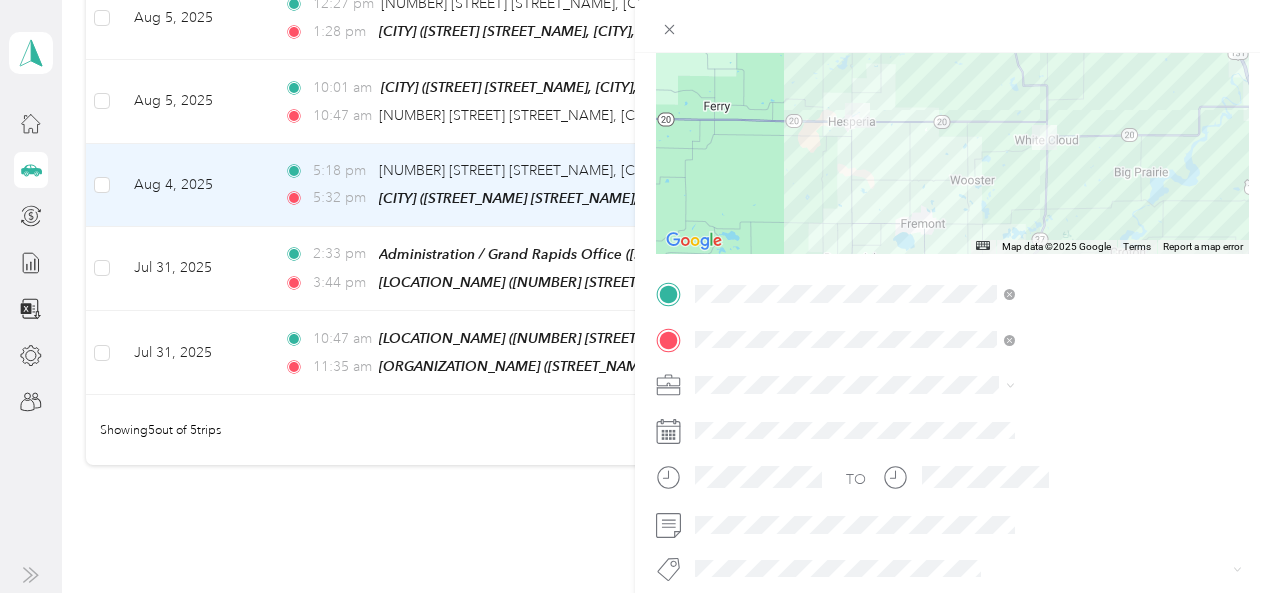 click on "Home" at bounding box center [1081, 334] 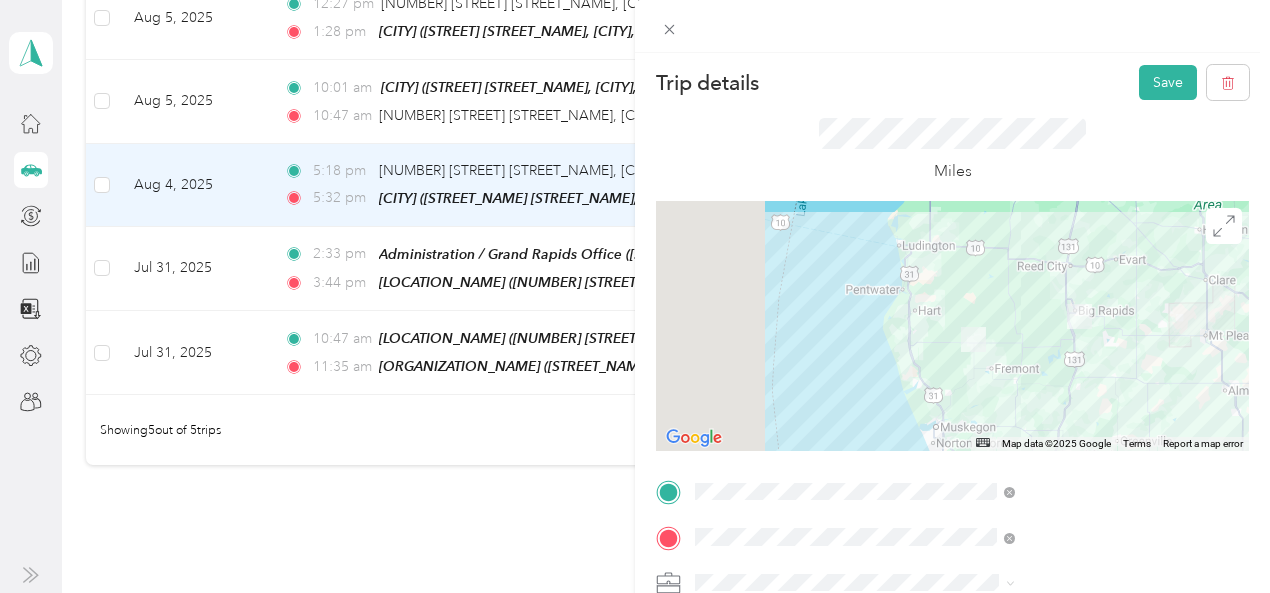 scroll, scrollTop: 0, scrollLeft: 0, axis: both 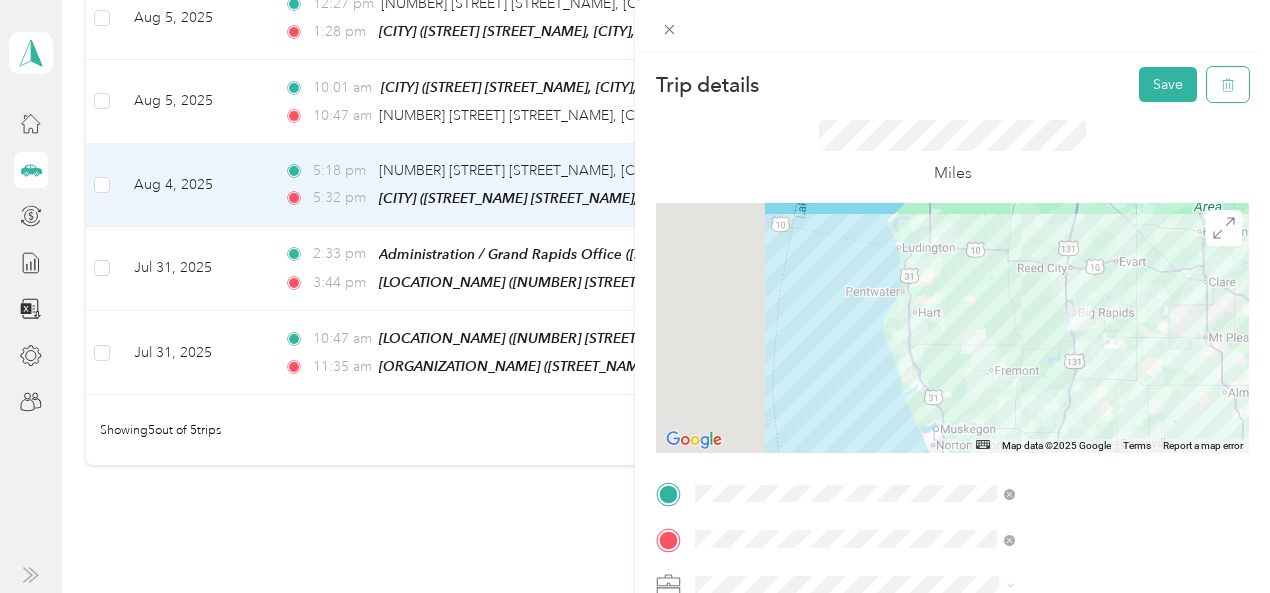 click at bounding box center [1228, 84] 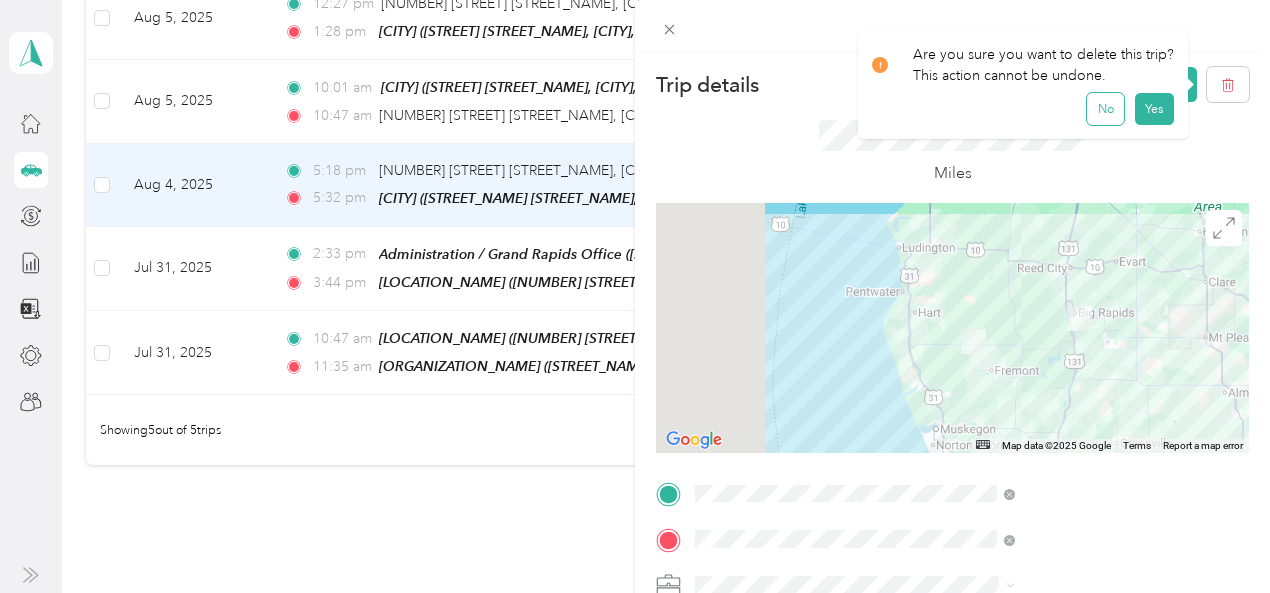 click on "No" at bounding box center [1105, 109] 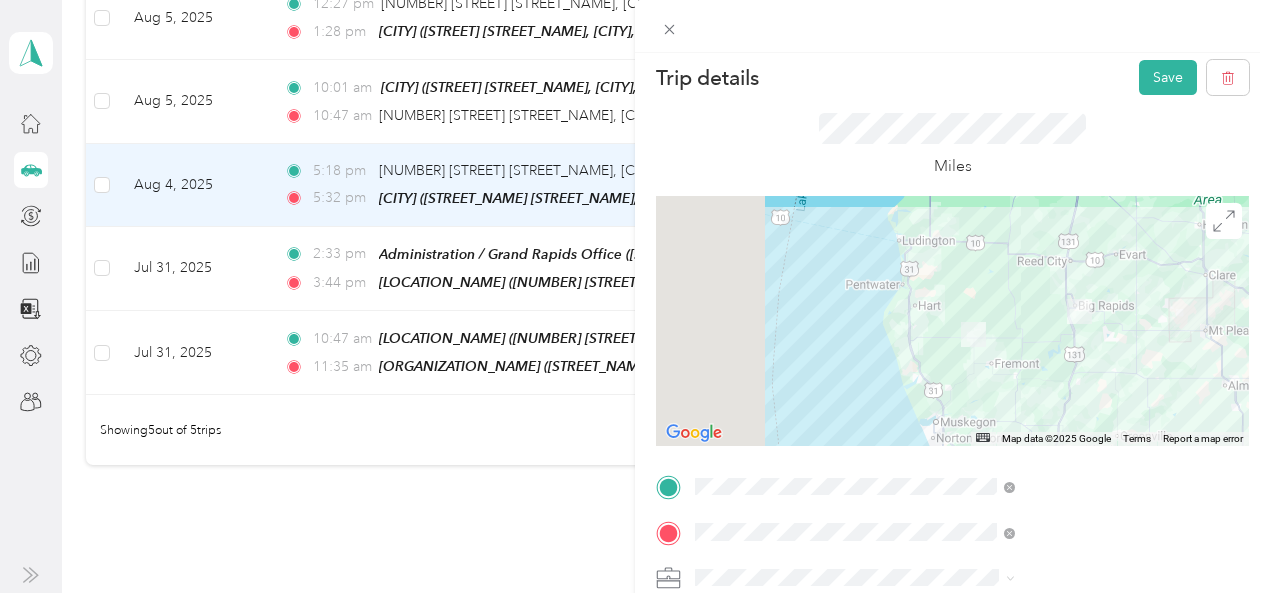 scroll, scrollTop: 0, scrollLeft: 0, axis: both 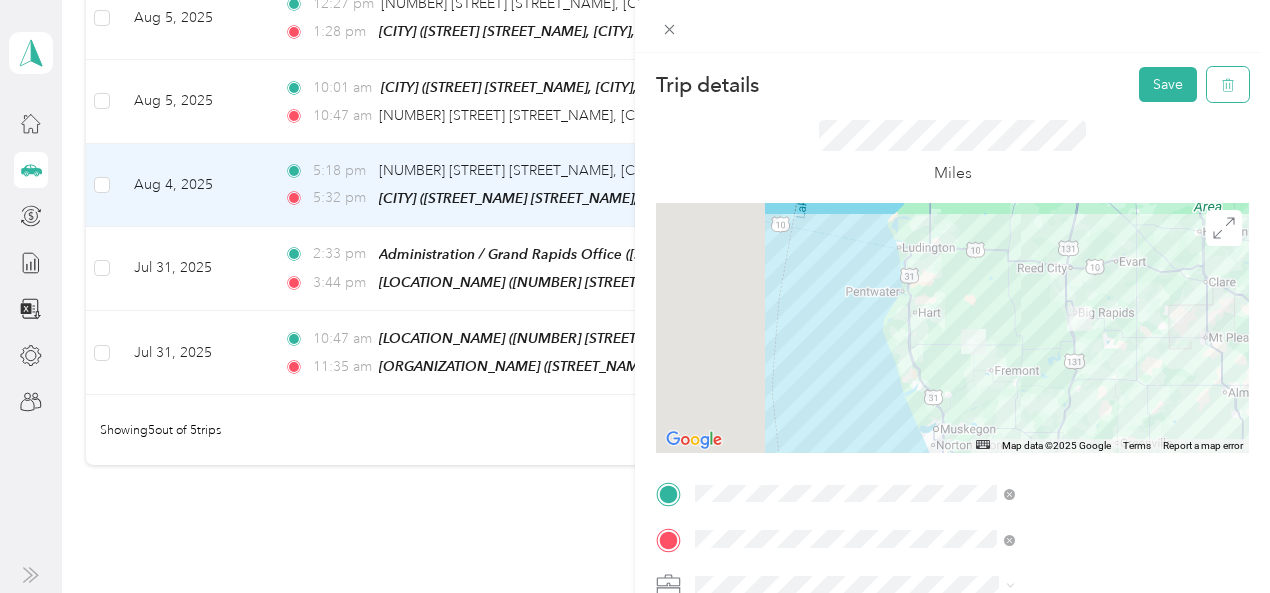 click 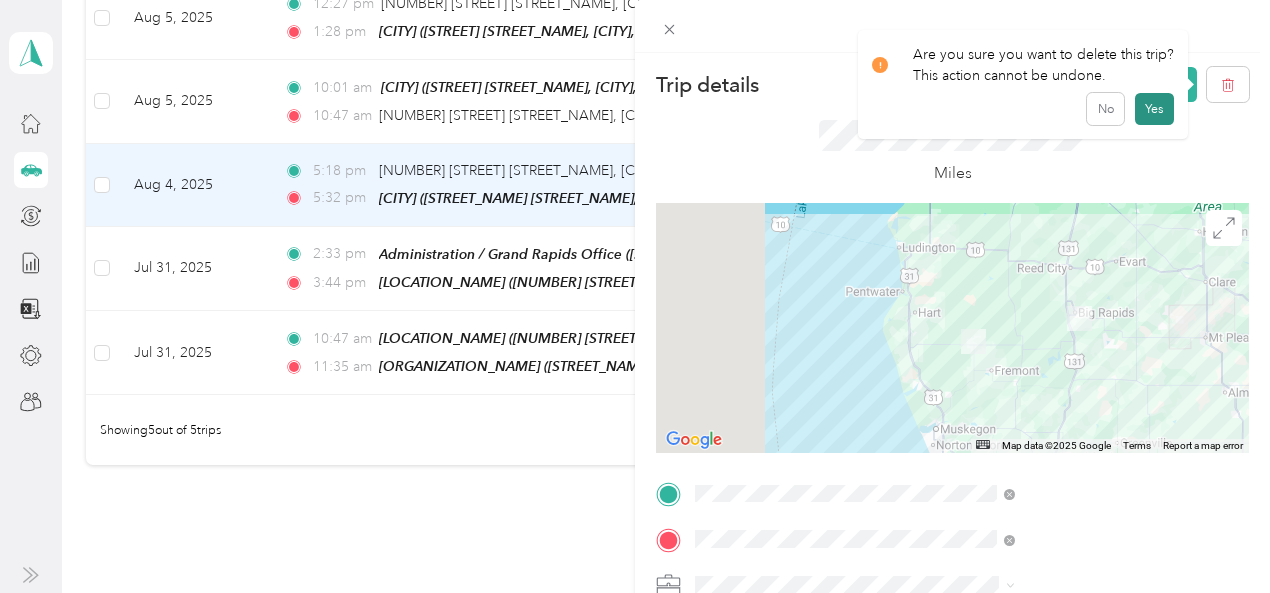click on "Yes" at bounding box center [1154, 109] 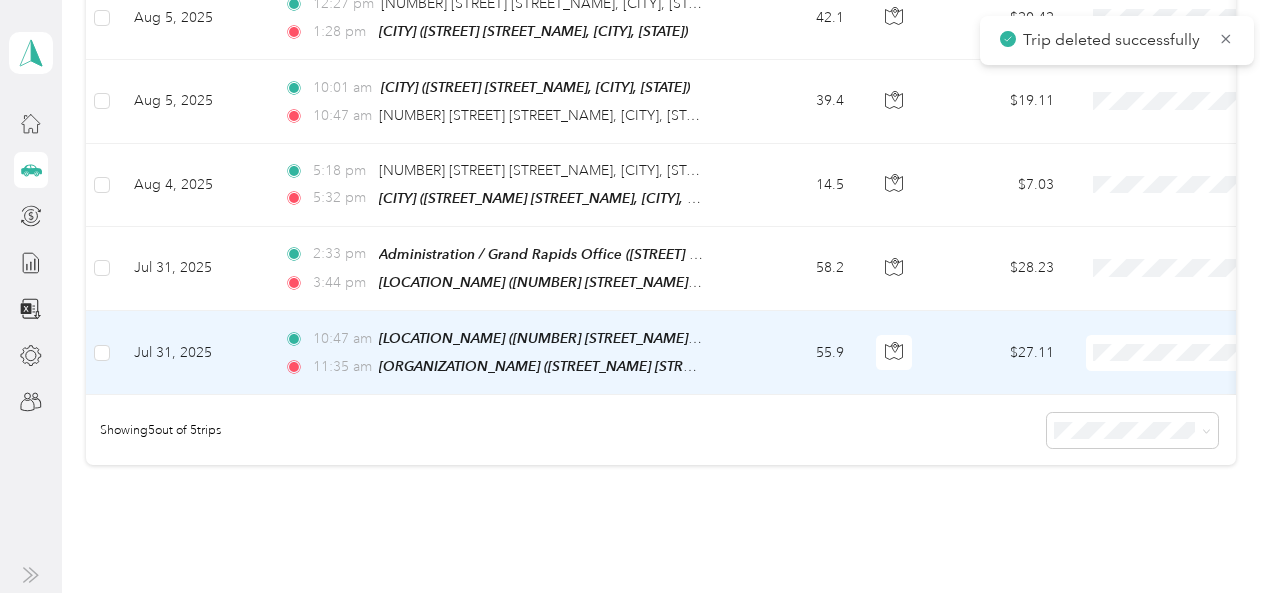 scroll, scrollTop: 0, scrollLeft: 0, axis: both 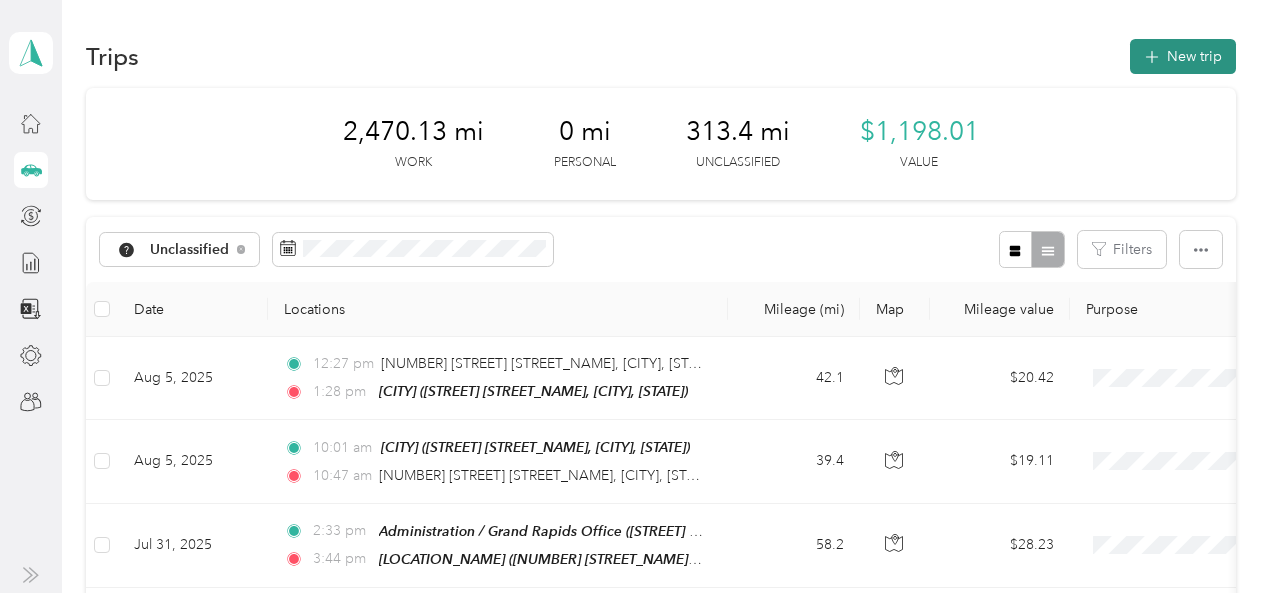 click on "New trip" at bounding box center [1183, 56] 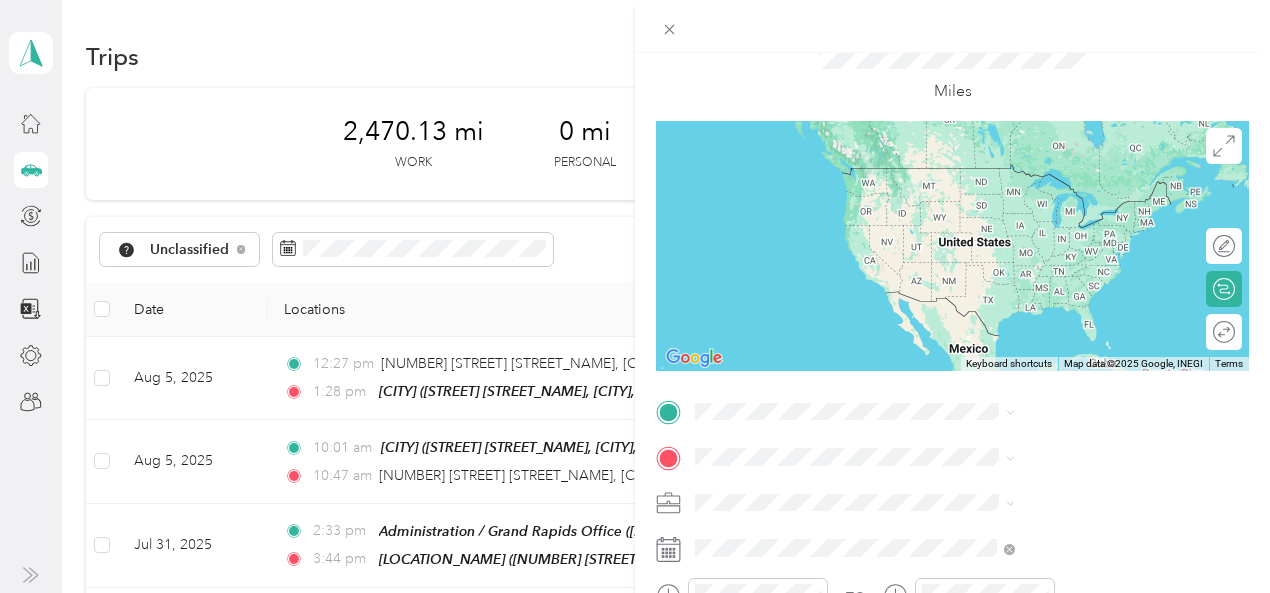 scroll, scrollTop: 100, scrollLeft: 0, axis: vertical 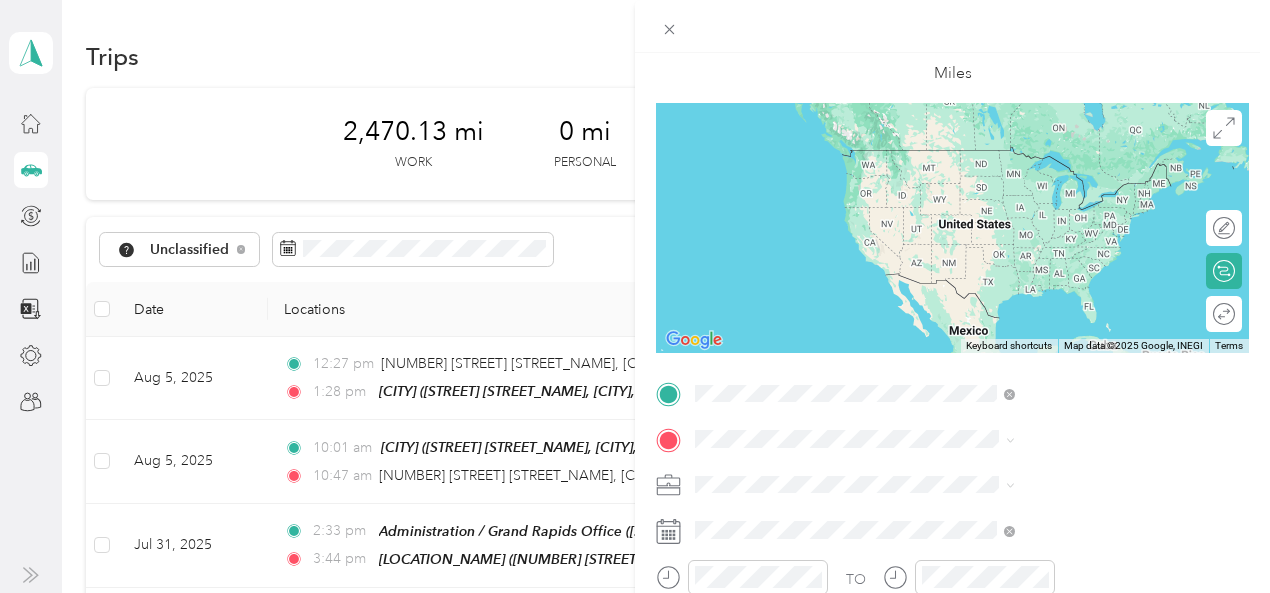 click on "[STREET] [STREET_NAME]
[CITY], [STATE] [POSTAL_CODE], [COUNTRY]" at bounding box center [1081, 167] 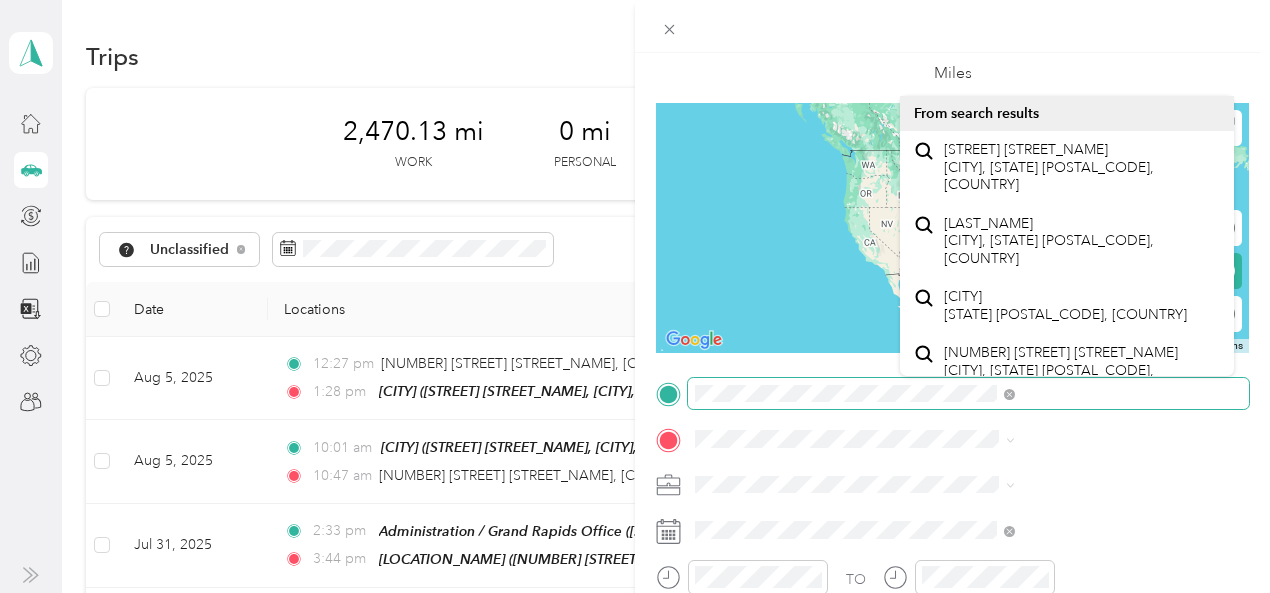 scroll, scrollTop: 0, scrollLeft: 54, axis: horizontal 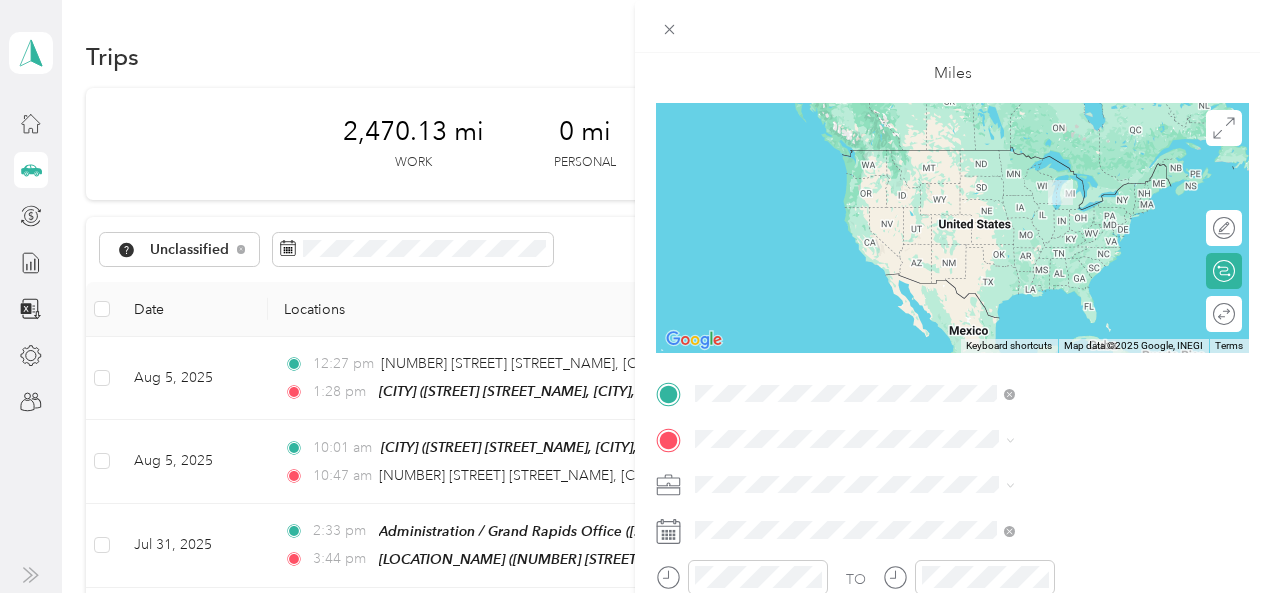 click on "[STREET] [STREET_NAME]
[CITY], [STATE] [POSTAL_CODE], [COUNTRY]" at bounding box center [1081, 167] 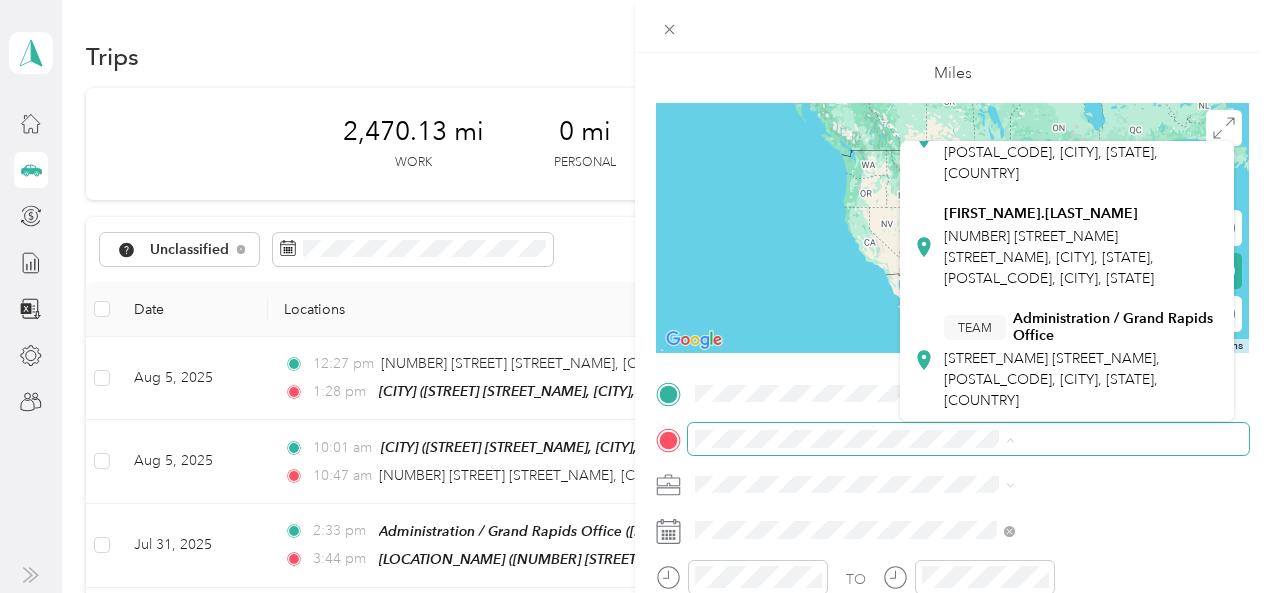 scroll, scrollTop: 300, scrollLeft: 0, axis: vertical 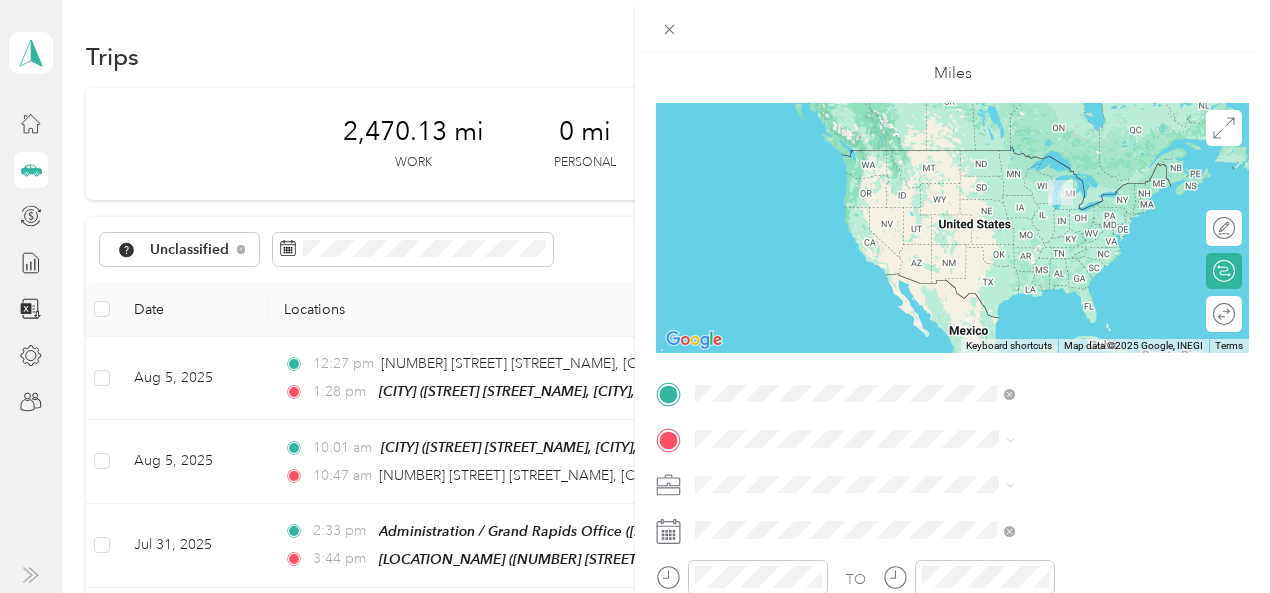 click on "[NUMBER] [STREET_NAME] [STREET_NAME], [POSTAL_CODE], [CITY], [STATE], [COUNTRY]" at bounding box center (1079, 518) 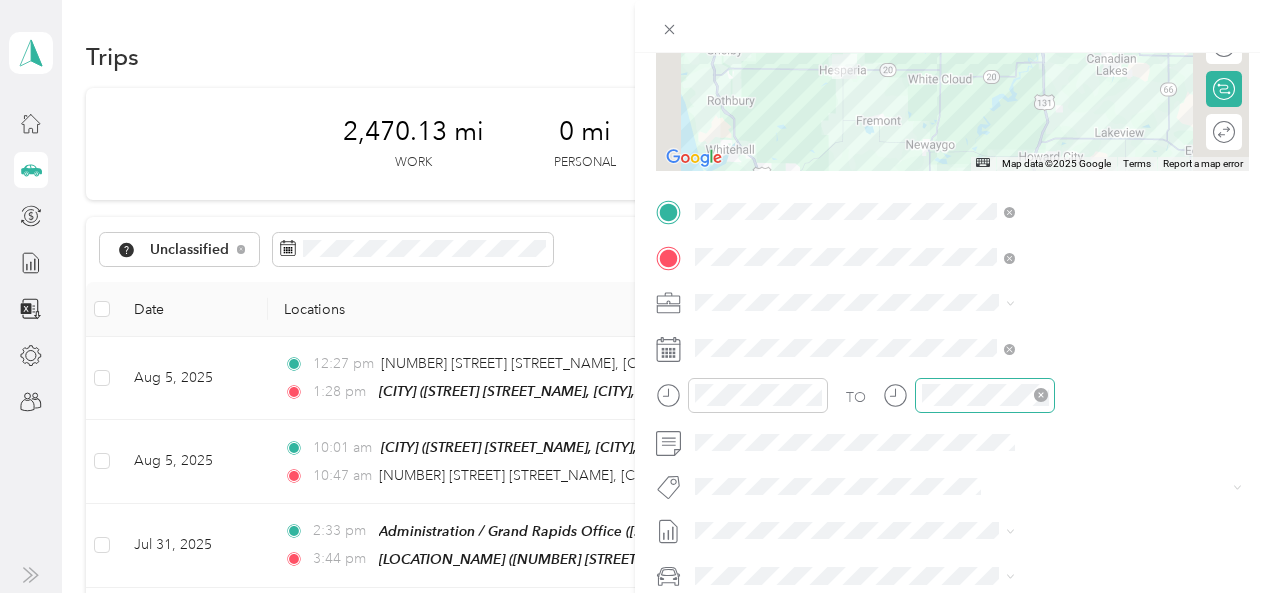 scroll, scrollTop: 300, scrollLeft: 0, axis: vertical 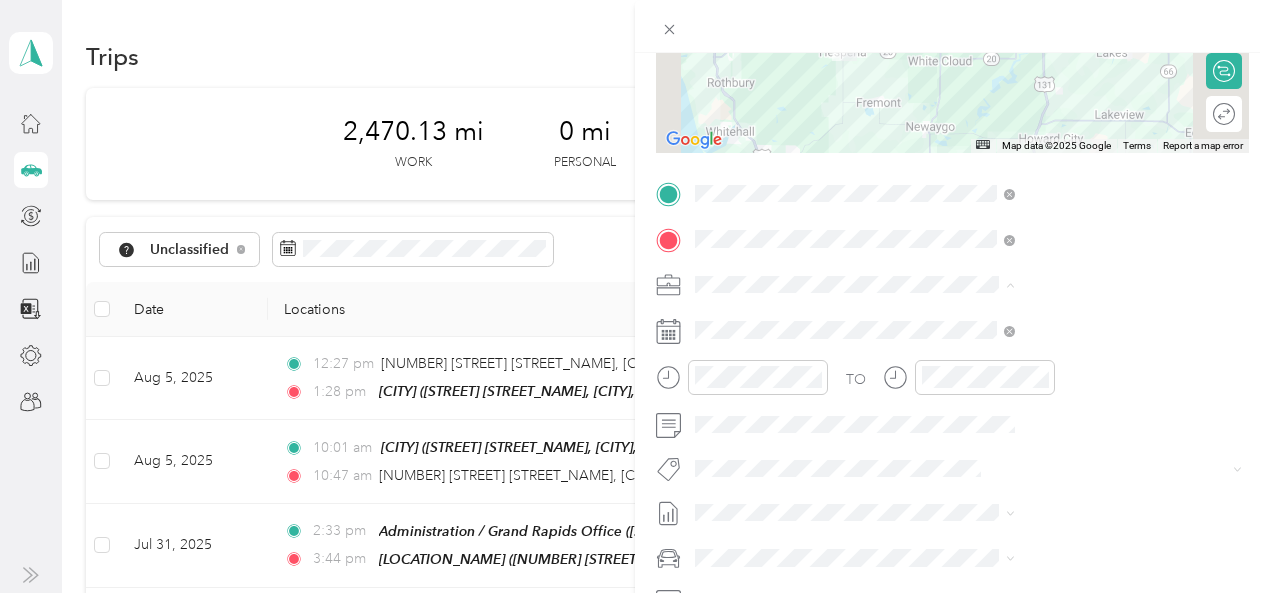 click on "[NUMBER] [PROGRAM_NAME] - [CITY]" at bounding box center [1067, 424] 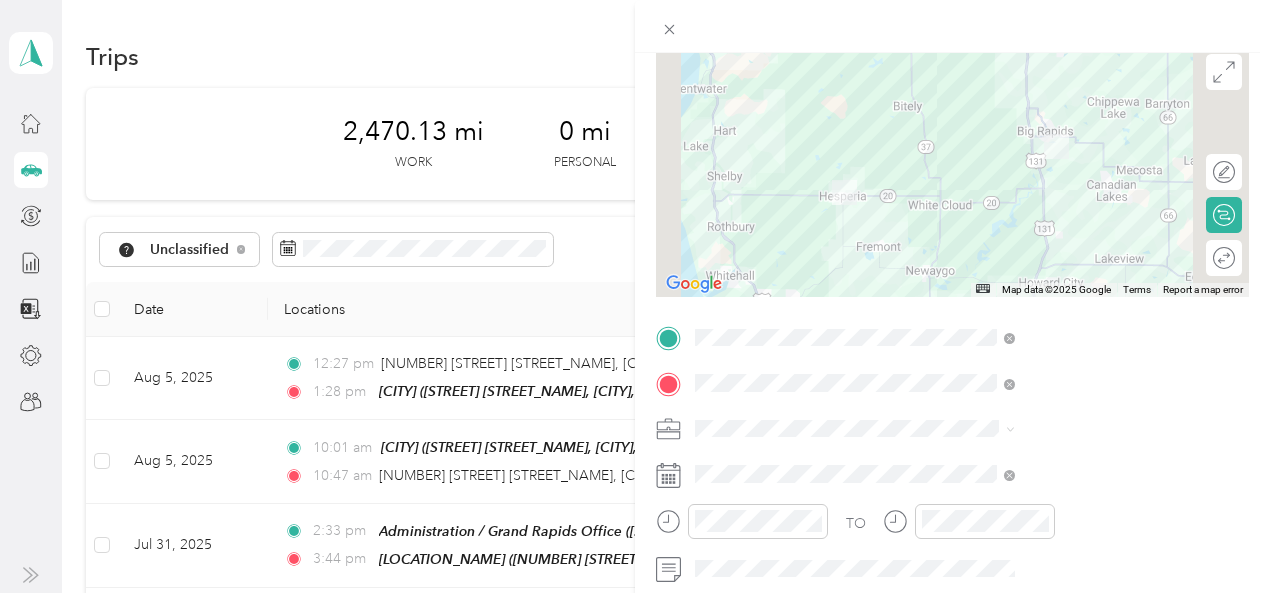 scroll, scrollTop: 0, scrollLeft: 0, axis: both 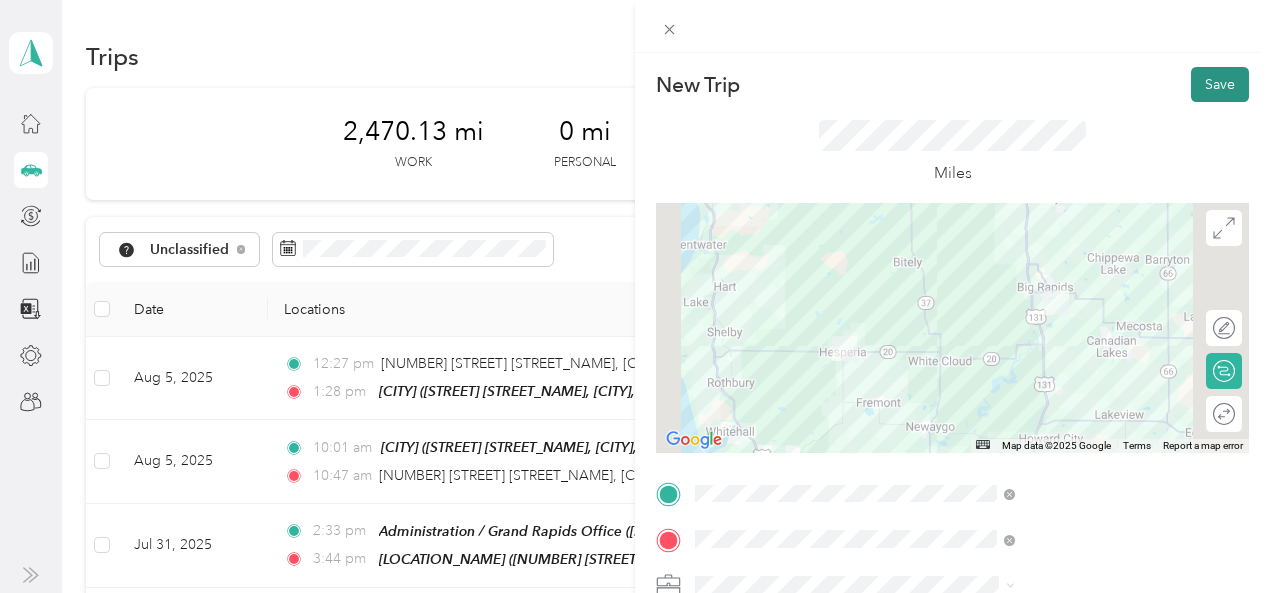 click on "Save" at bounding box center [1220, 84] 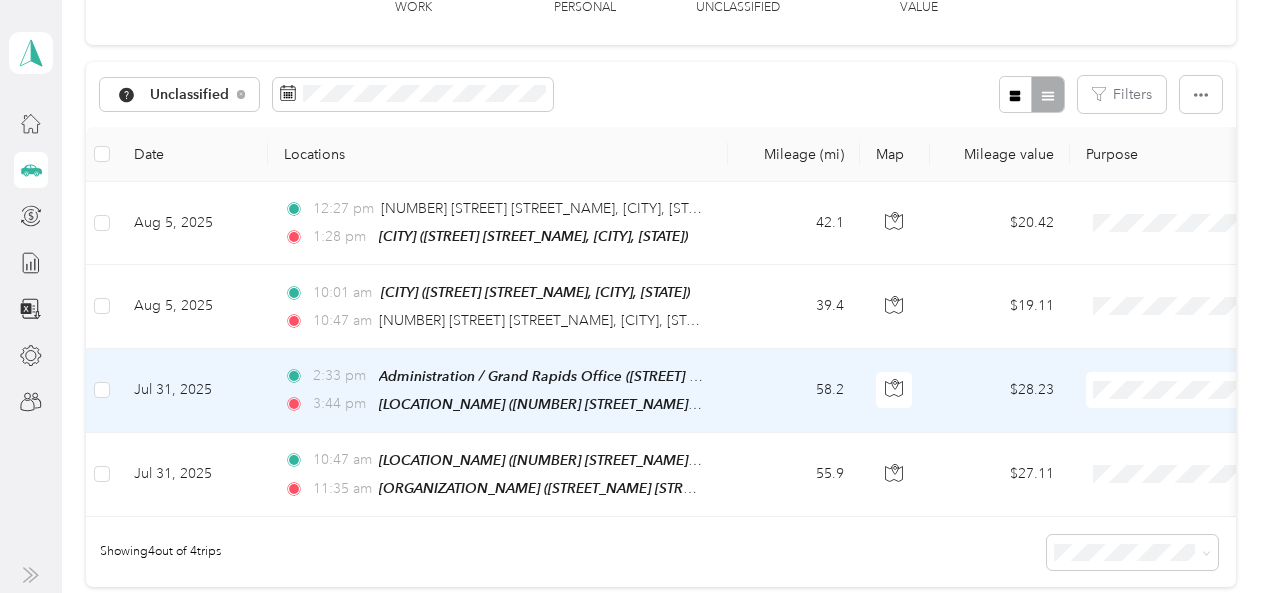 scroll, scrollTop: 200, scrollLeft: 0, axis: vertical 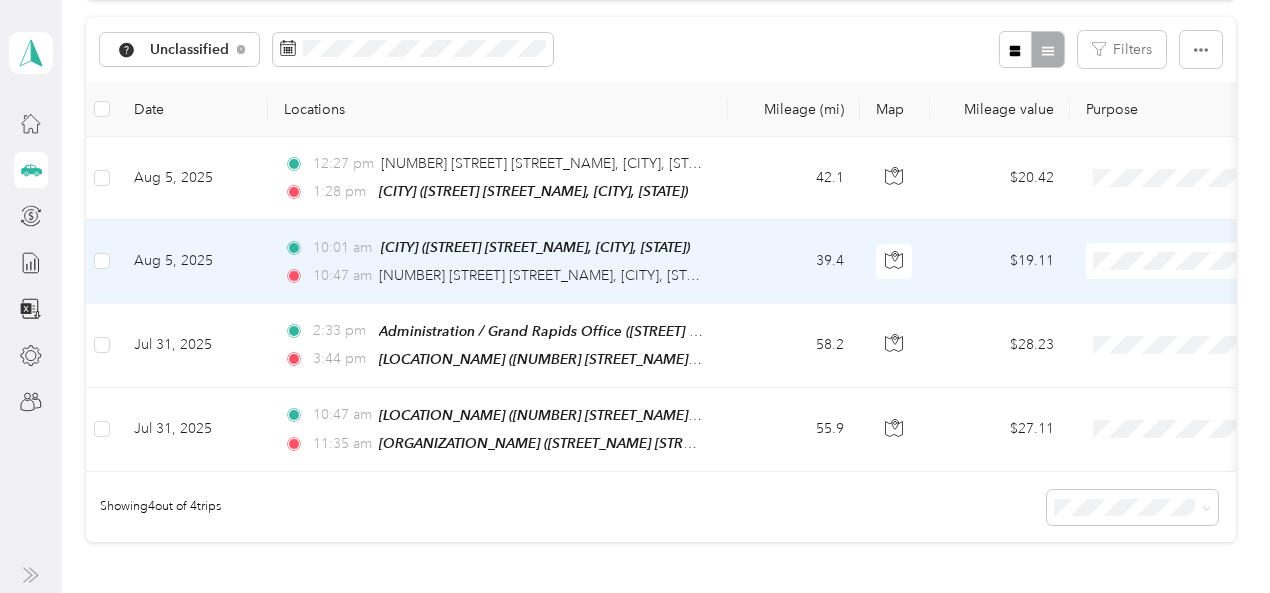 click on "39.4" at bounding box center [794, 261] 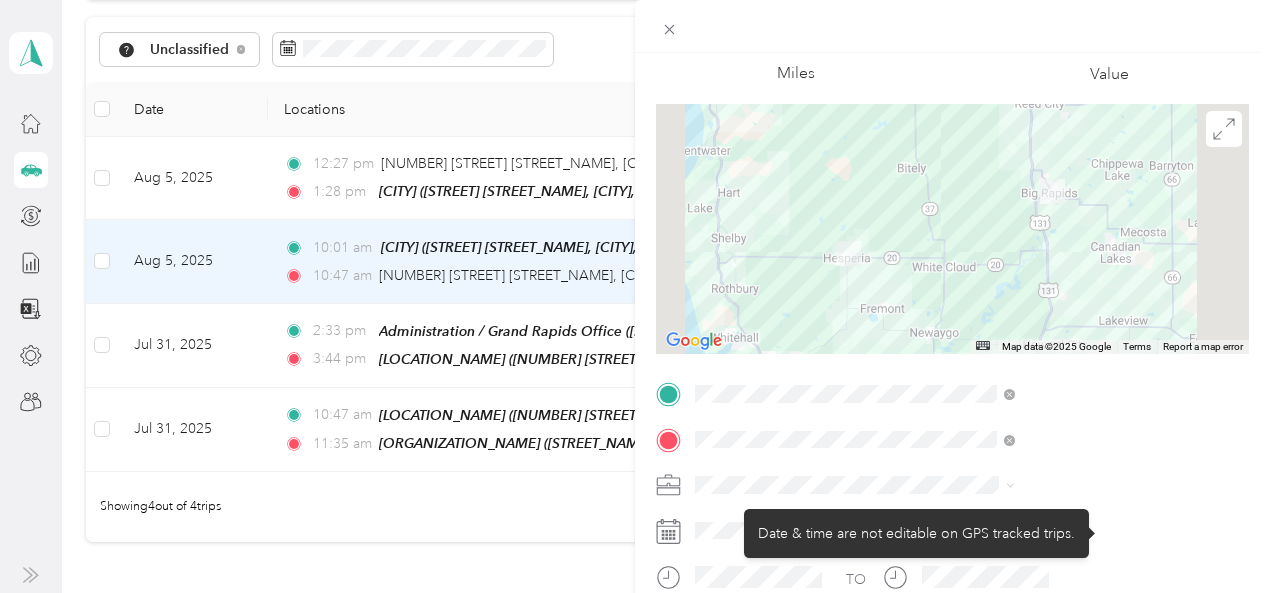 scroll, scrollTop: 200, scrollLeft: 0, axis: vertical 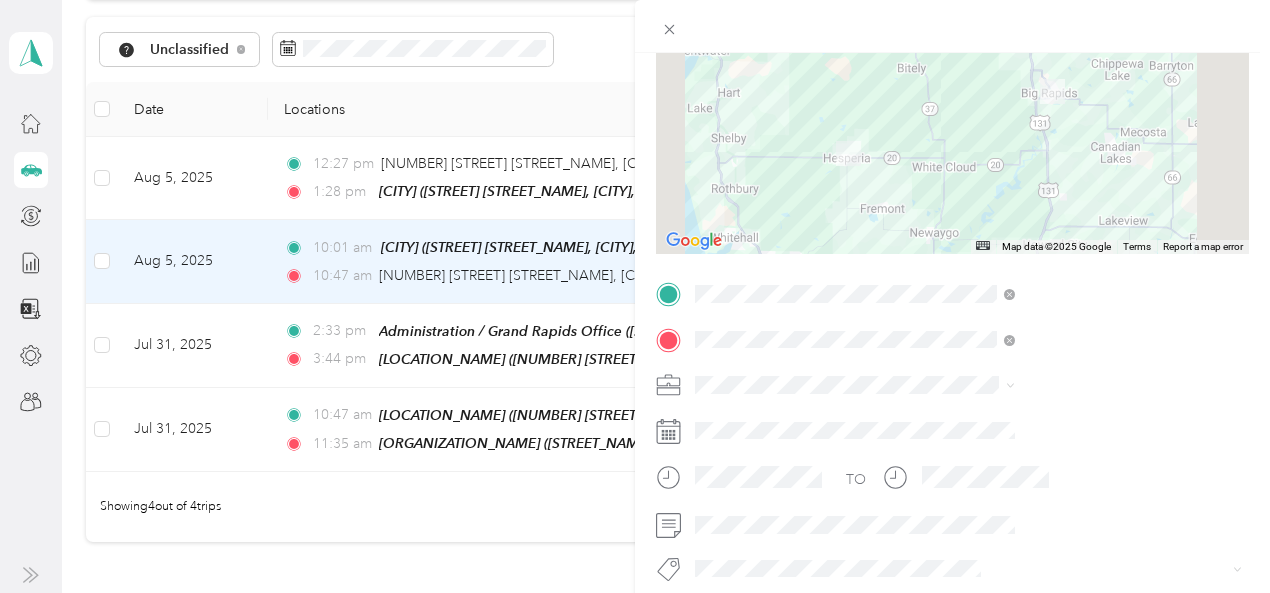 click on "[STREET_NAME] [STREET_NAME], [POSTAL_CODE], [CITY], [STATE], [COUNTRY]" at bounding box center (1052, 554) 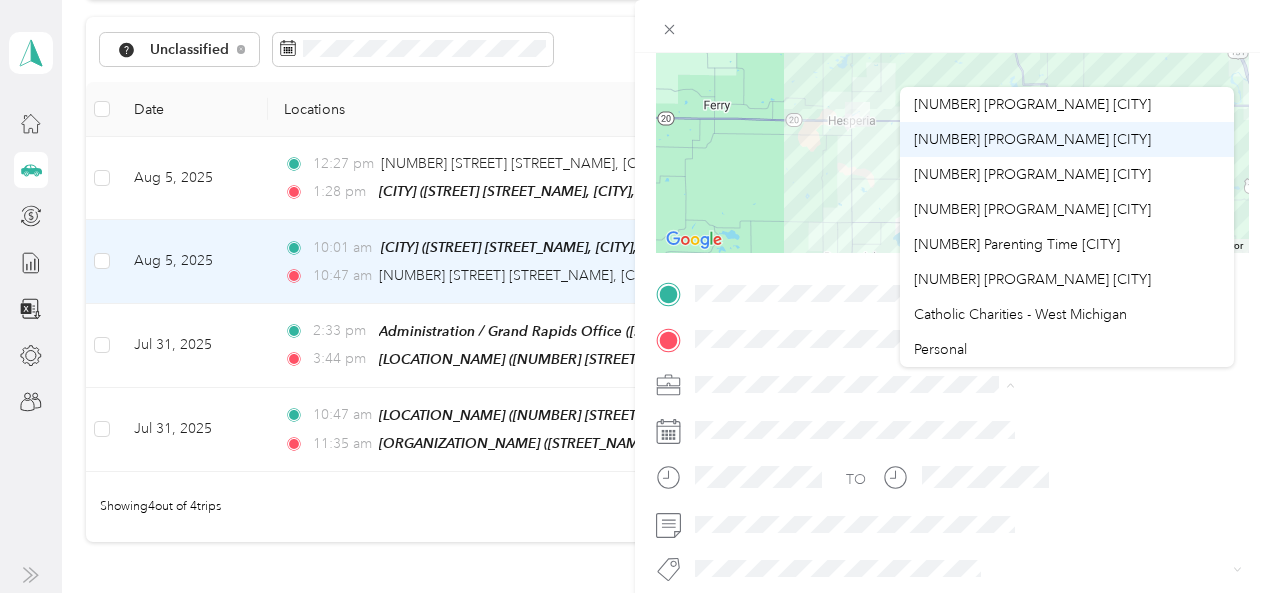 scroll, scrollTop: 0, scrollLeft: 0, axis: both 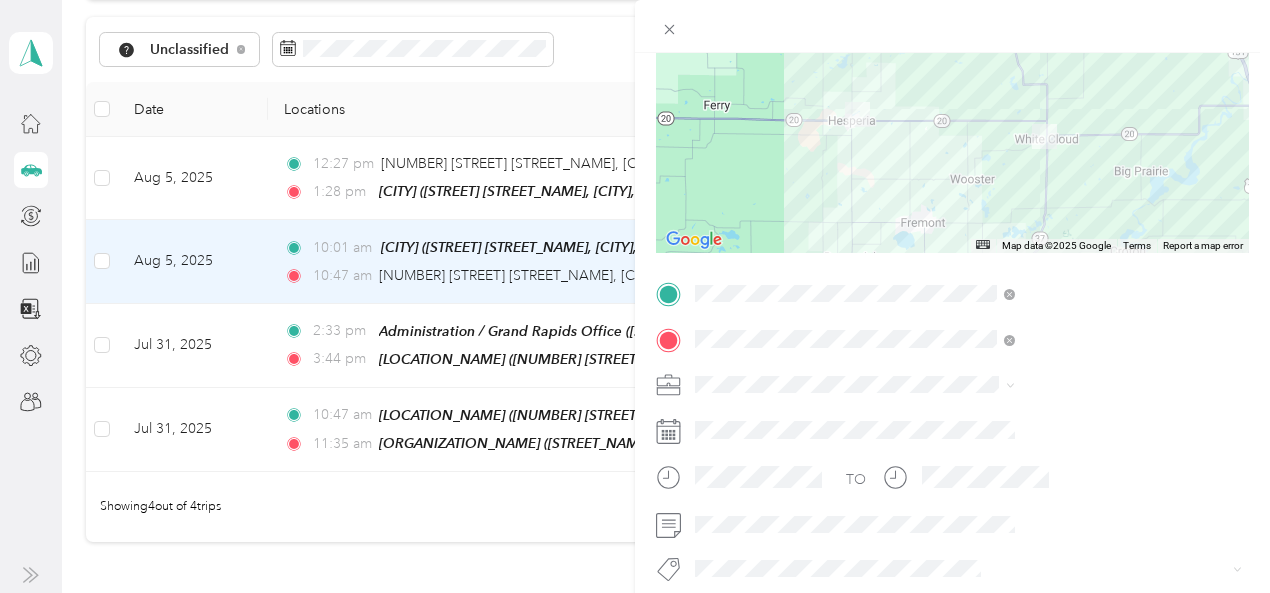 click on "[NUMBER] [PROGRAM_NAME] - [CITY]" at bounding box center (1036, 208) 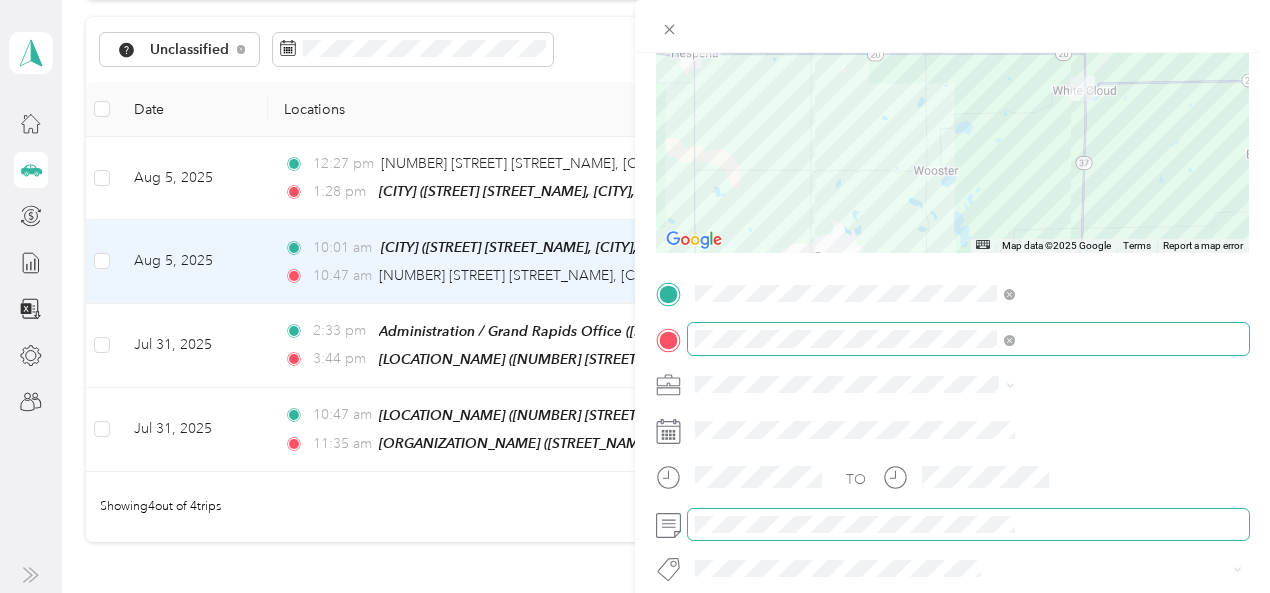 scroll, scrollTop: 0, scrollLeft: 0, axis: both 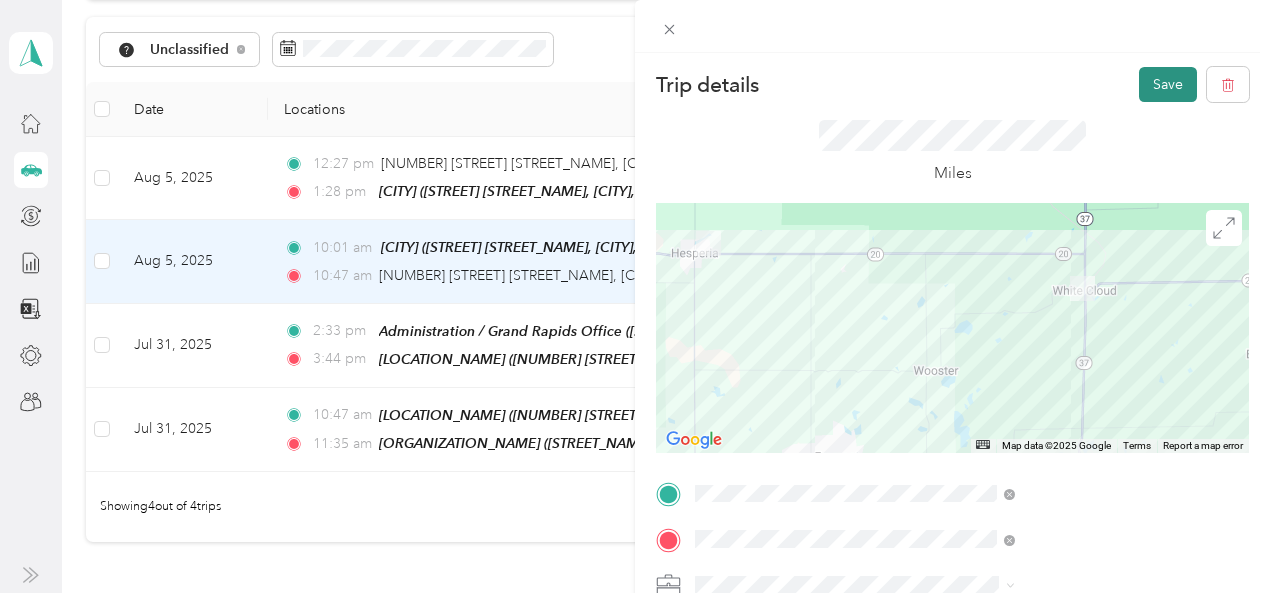 click on "Save" at bounding box center (1168, 84) 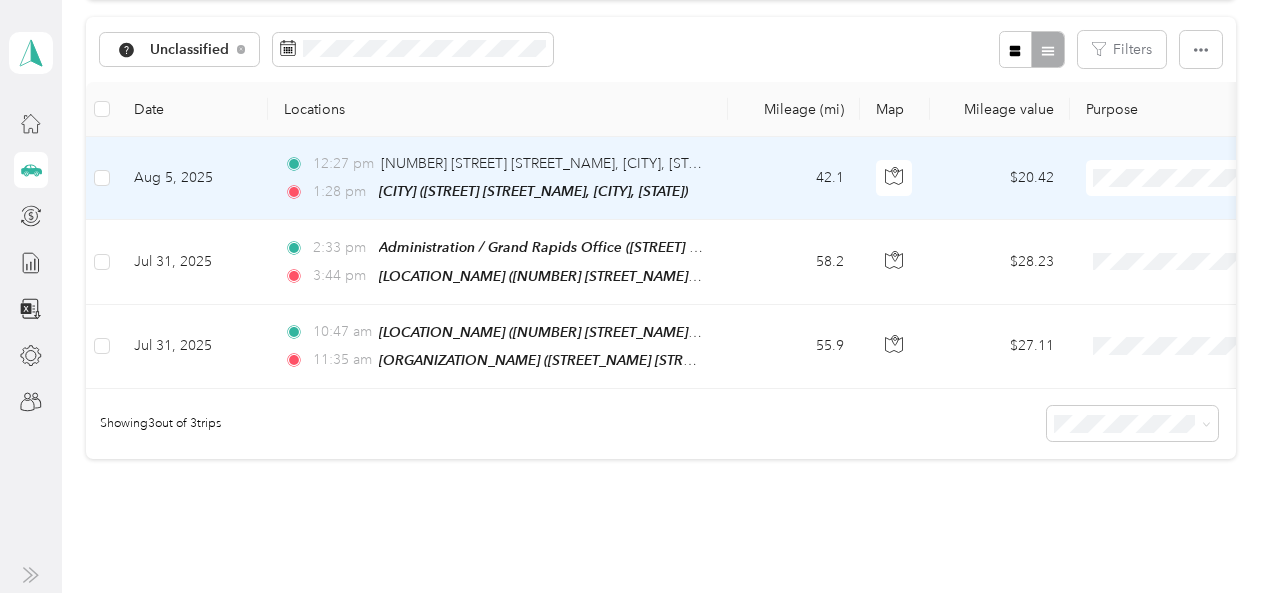click on "42.1" at bounding box center (794, 178) 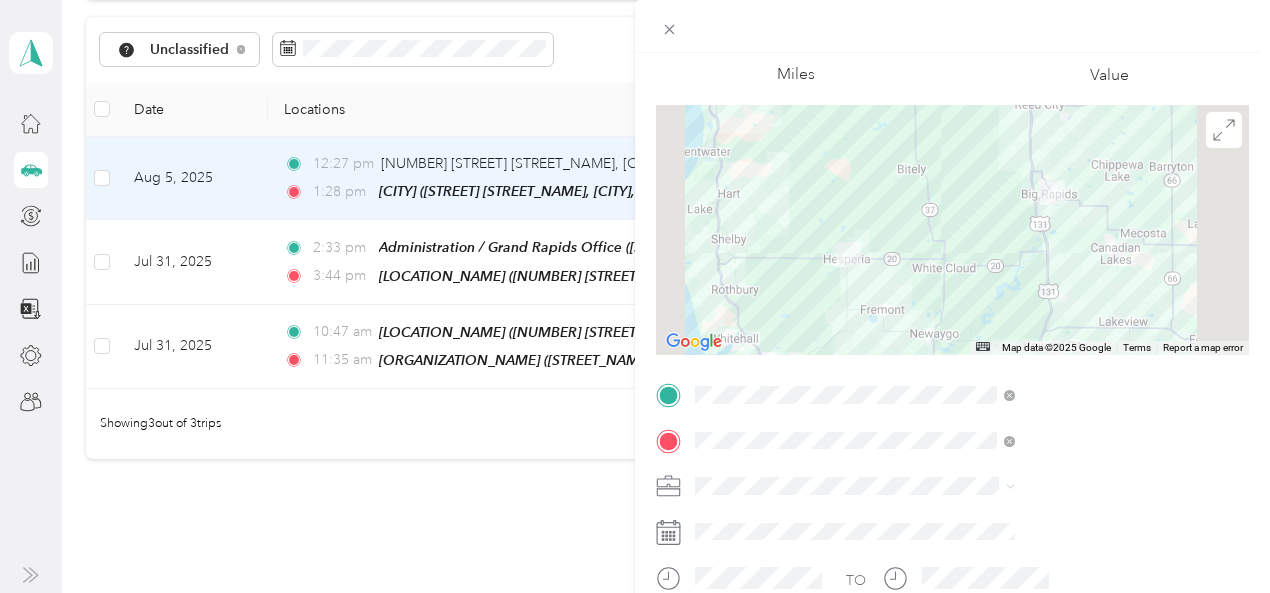 scroll, scrollTop: 100, scrollLeft: 0, axis: vertical 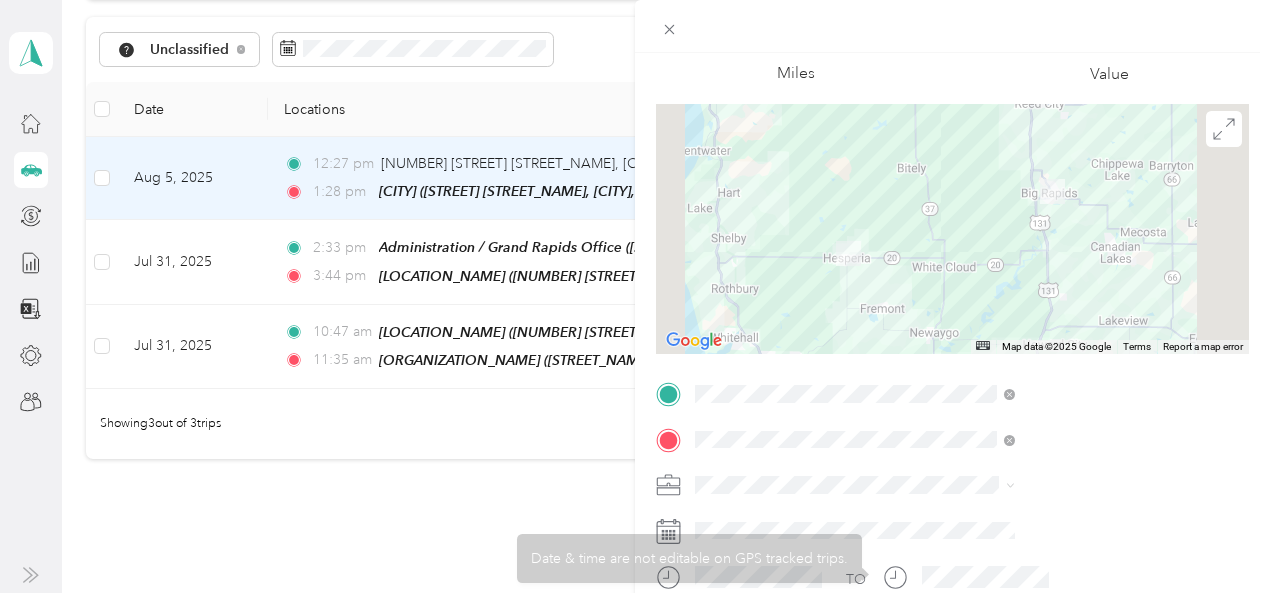 click at bounding box center (968, 485) 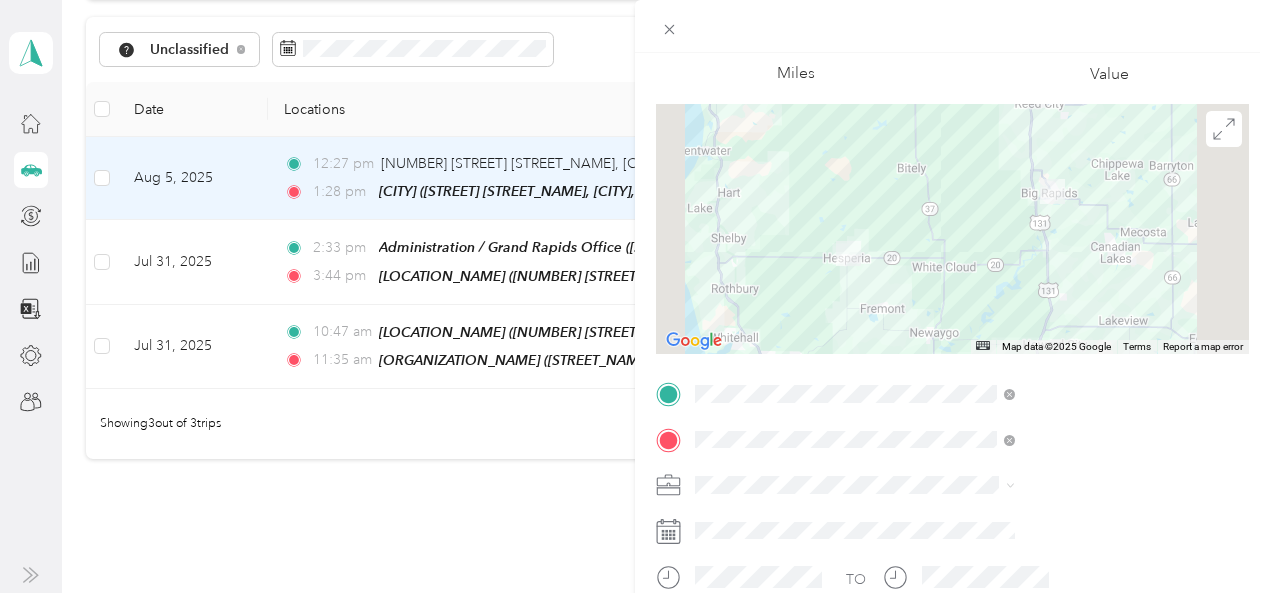 click on "[NUMBER] [PROGRAM_NAME] - [CITY]" at bounding box center (1067, 302) 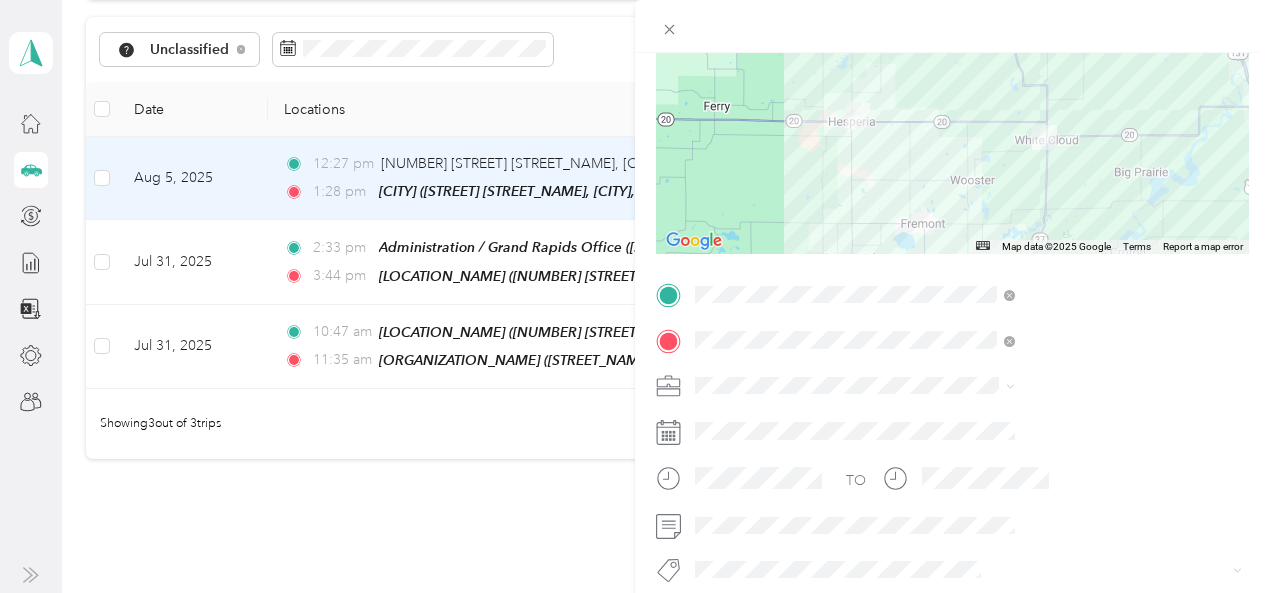 scroll, scrollTop: 200, scrollLeft: 0, axis: vertical 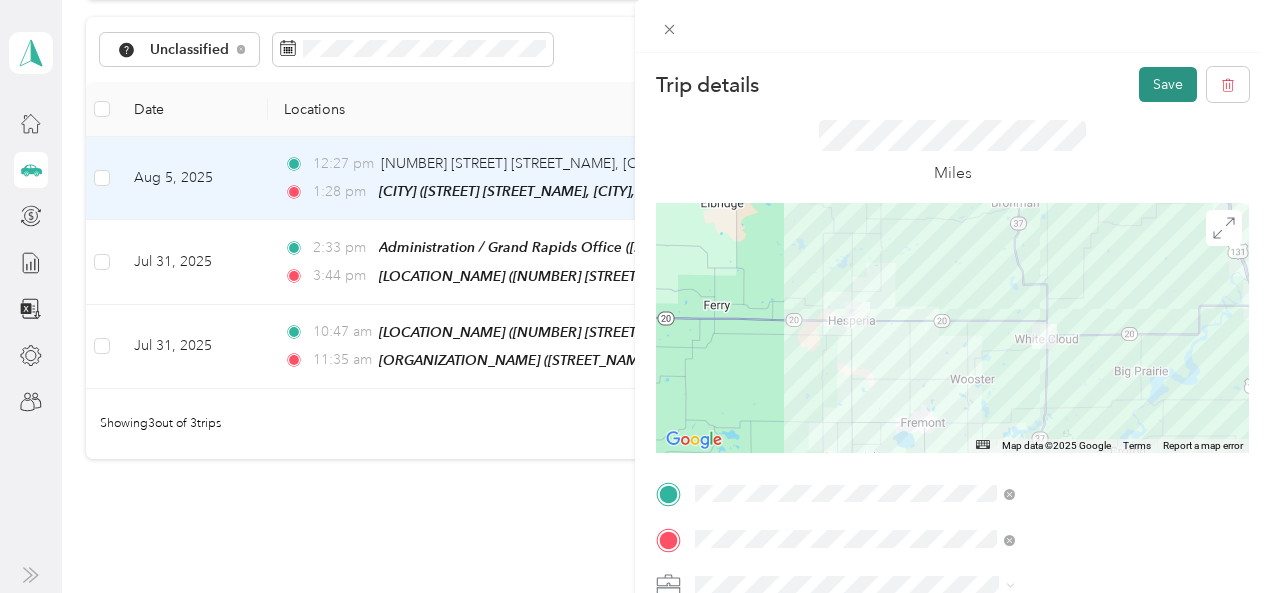 click on "Save" at bounding box center [1168, 84] 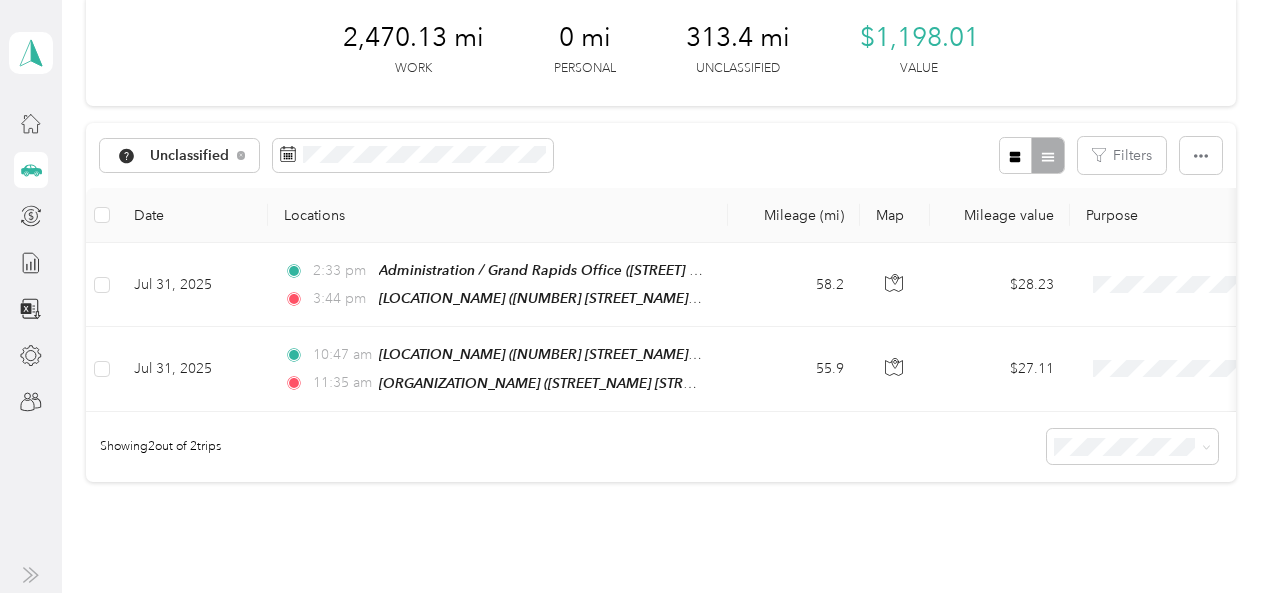scroll, scrollTop: 0, scrollLeft: 0, axis: both 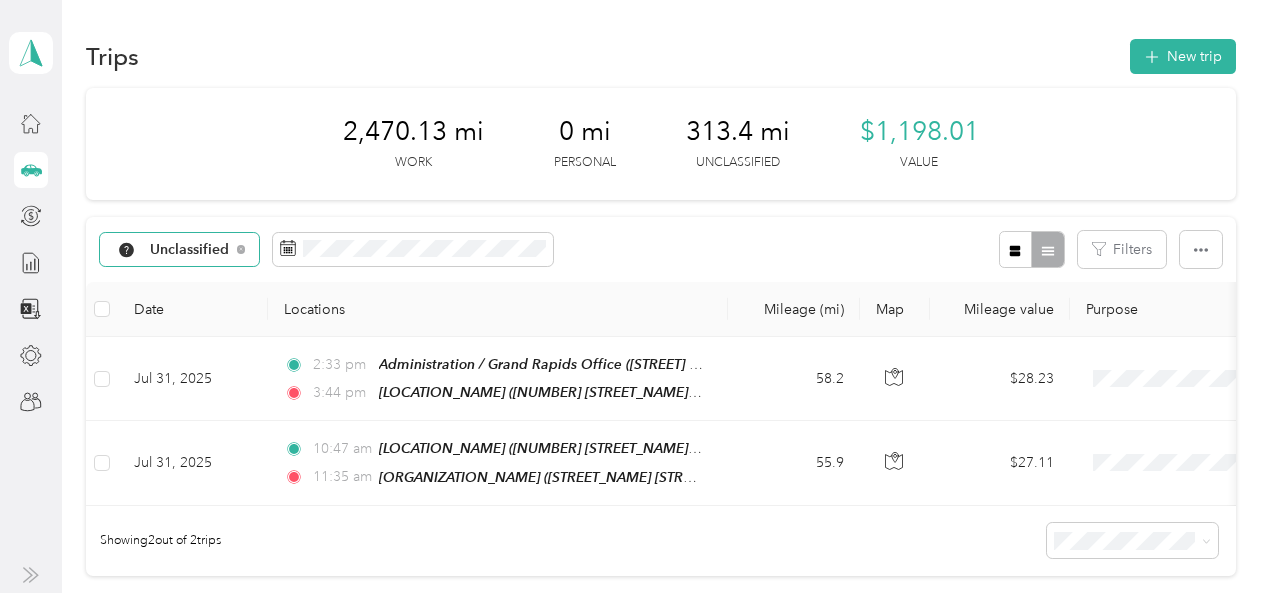 click on "Unclassified" at bounding box center [179, 250] 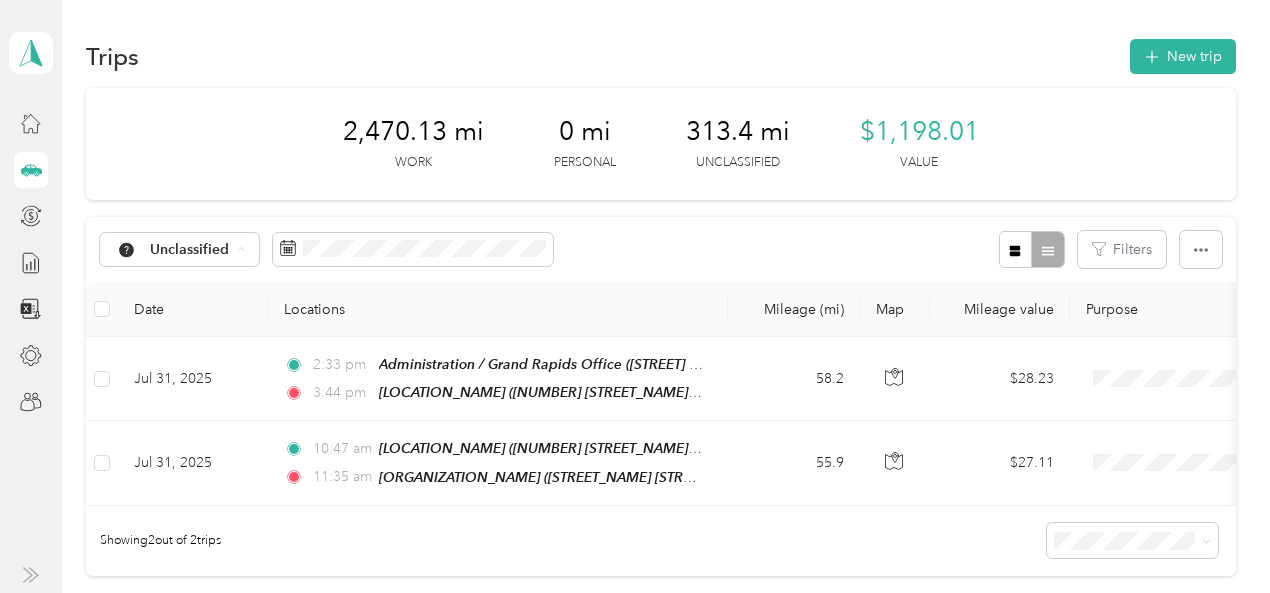 click on "[NUMBER] [PROGRAM_NAME] - [CITY]" at bounding box center [283, 460] 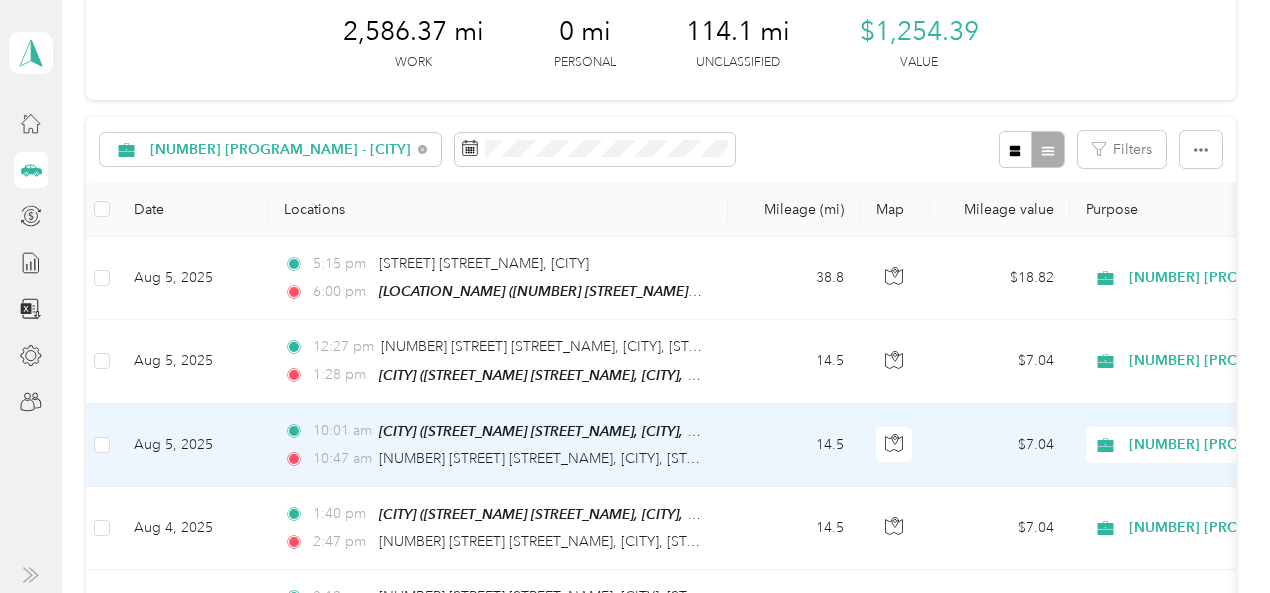 scroll, scrollTop: 200, scrollLeft: 0, axis: vertical 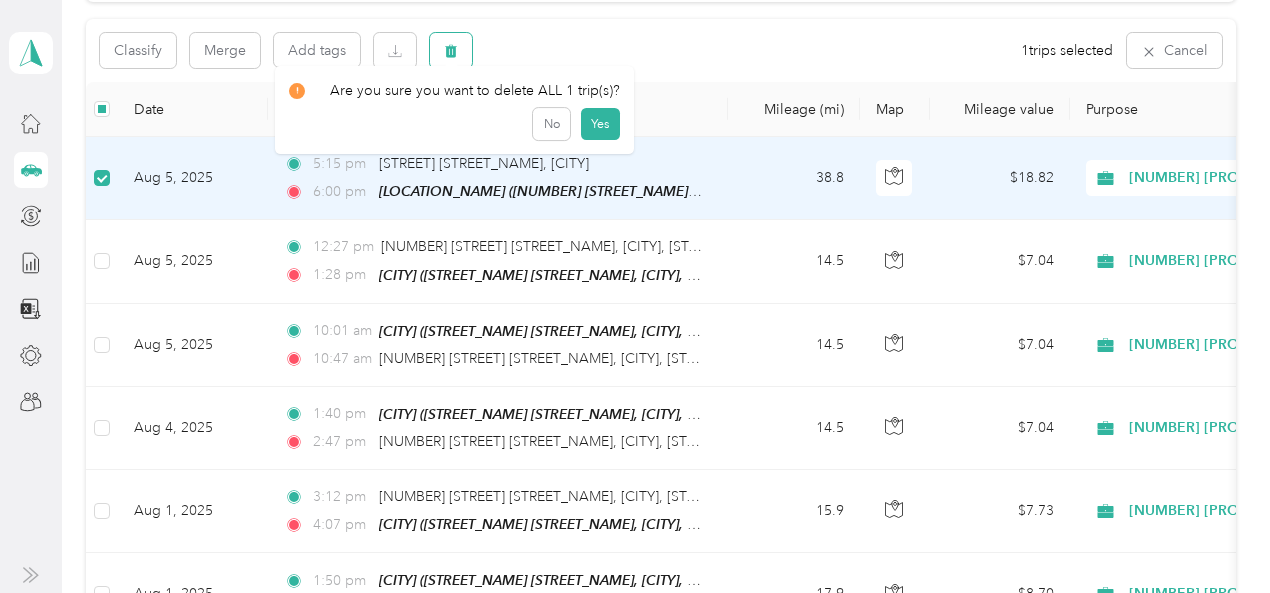 click 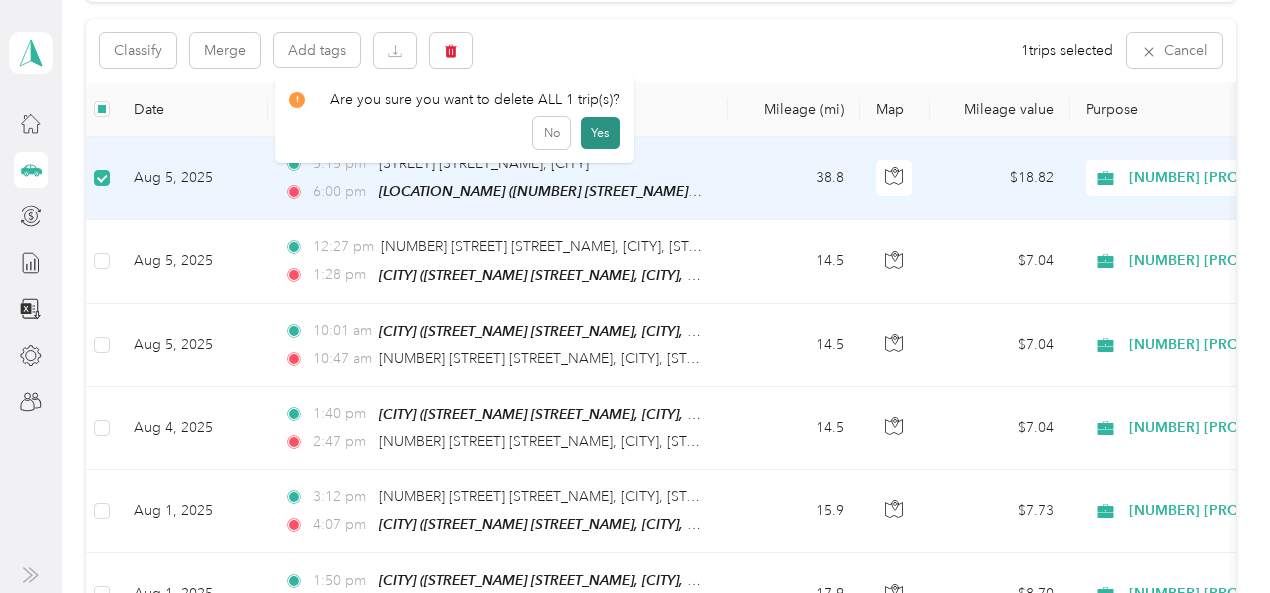click on "Yes" at bounding box center (600, 133) 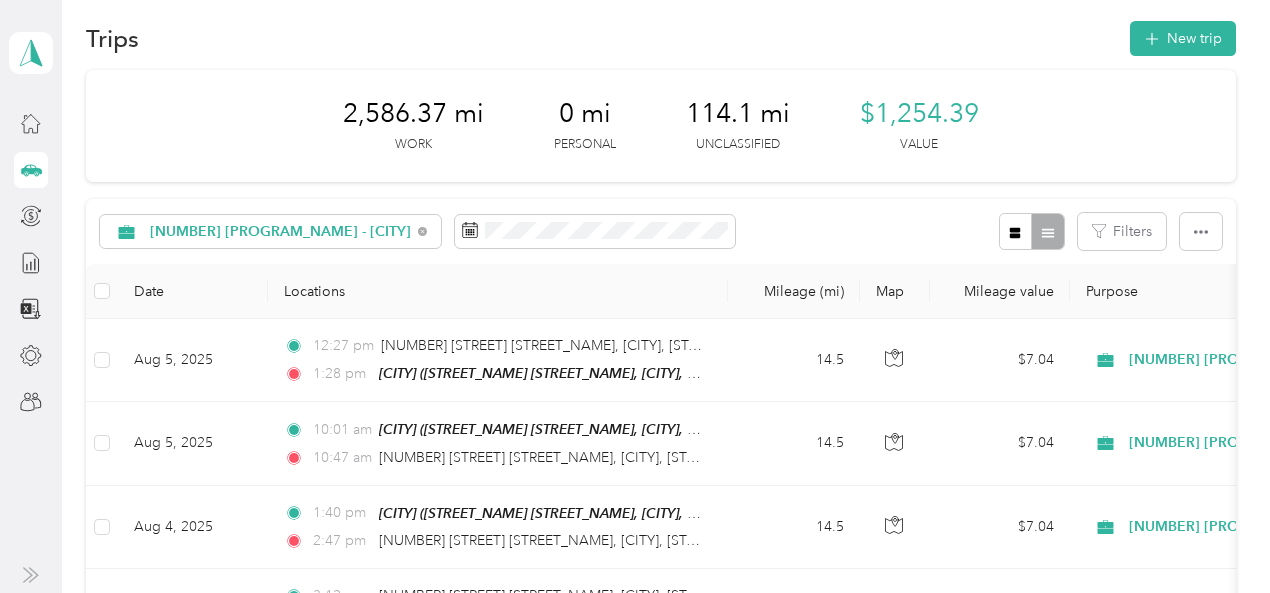 scroll, scrollTop: 0, scrollLeft: 0, axis: both 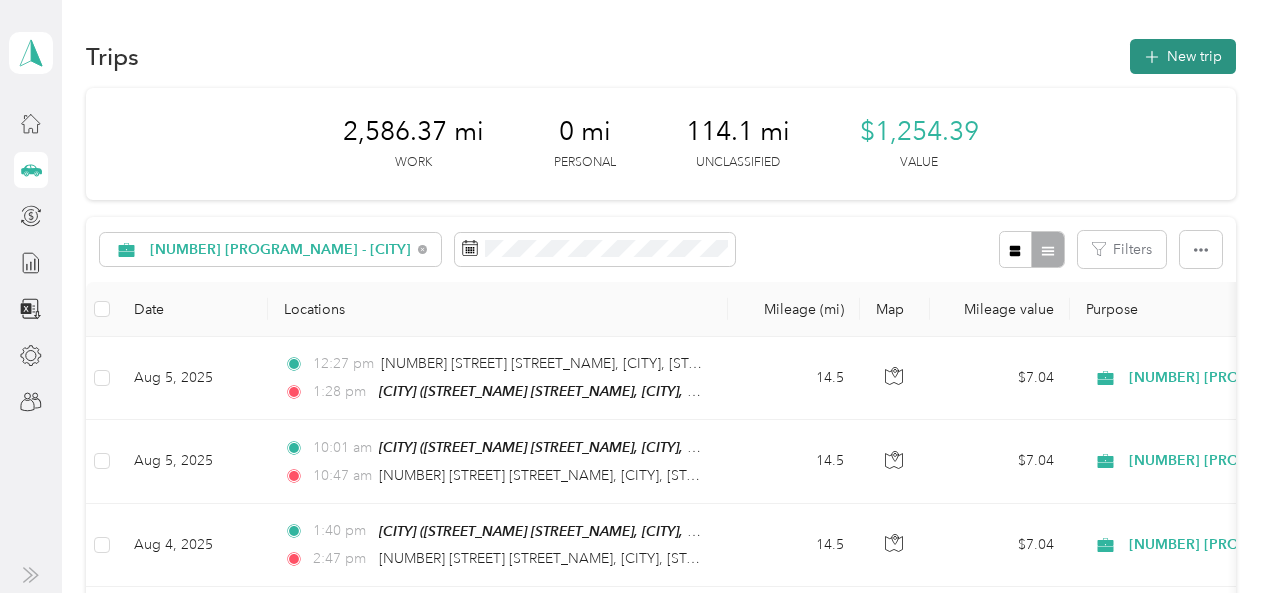 click on "New trip" at bounding box center (1183, 56) 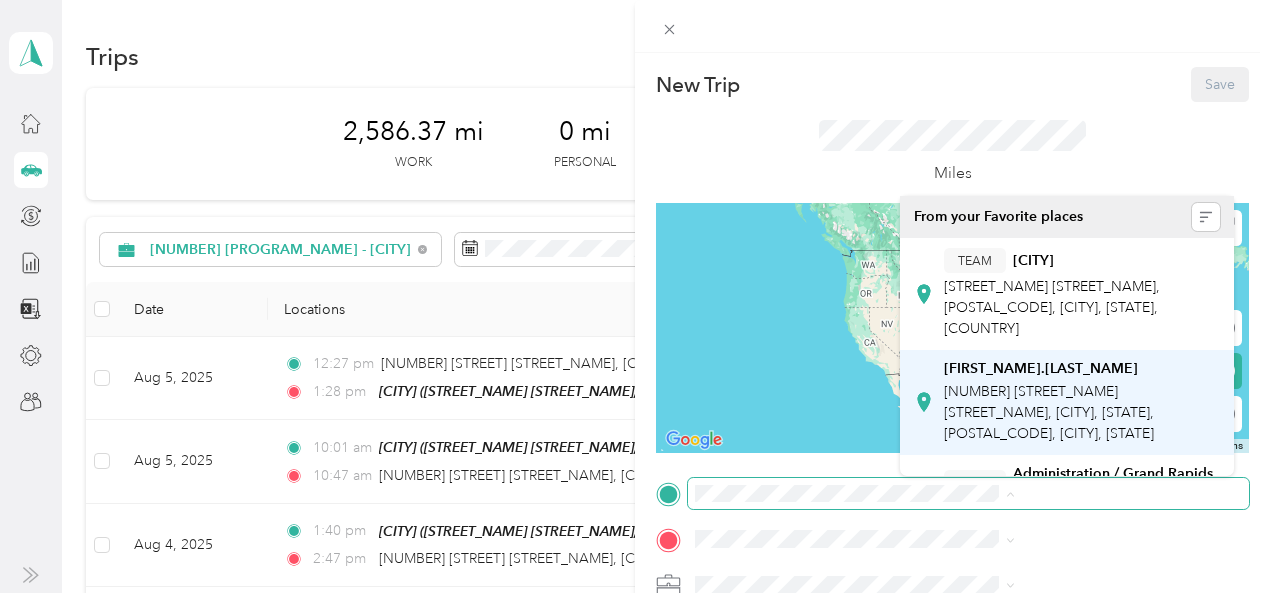 scroll, scrollTop: 100, scrollLeft: 0, axis: vertical 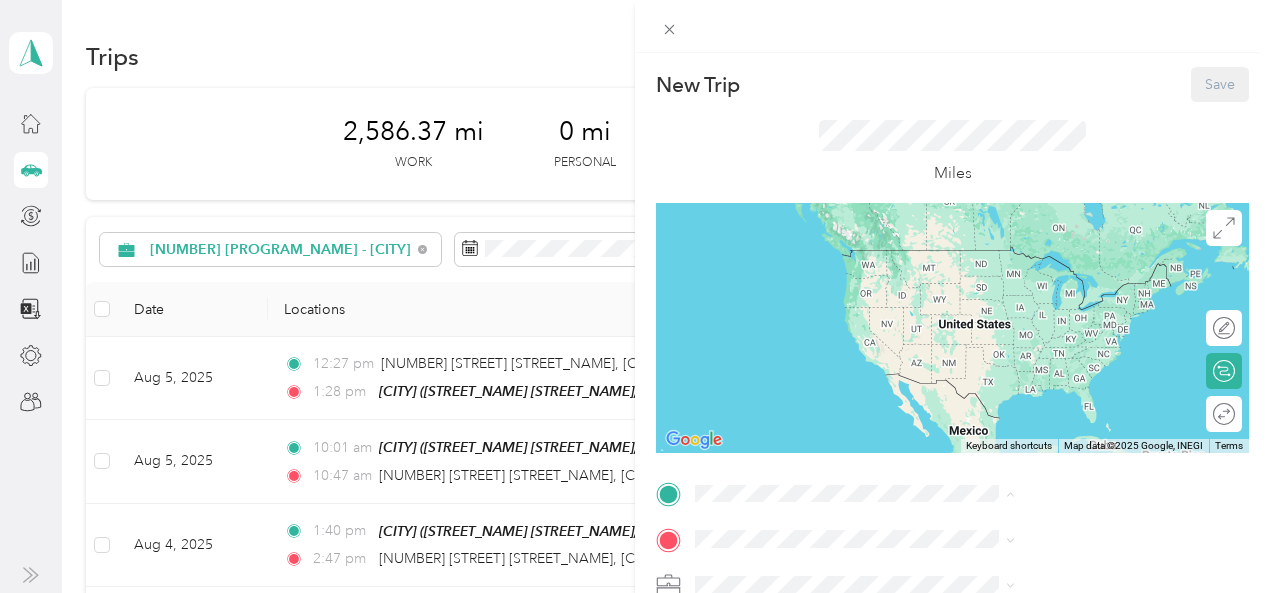 click on "New Trip Save This trip cannot be edited because it is either under review, approved, or paid. Contact your Team Manager to edit it. Miles ← Move left → Move right ↑ Move up ↓ Move down + Zoom in - Zoom out Home Jump left by 75% End Jump right by 75% Page Up Jump up by 75% Page Down Jump down by 75% Keyboard shortcuts Map Data Map data ©2025 Google, INEGI Map data ©2025 Google, INEGI 1000 km  Click to toggle between metric and imperial units Terms Report a map error Edit route Calculate route Round trip TO Add photo" at bounding box center (635, 296) 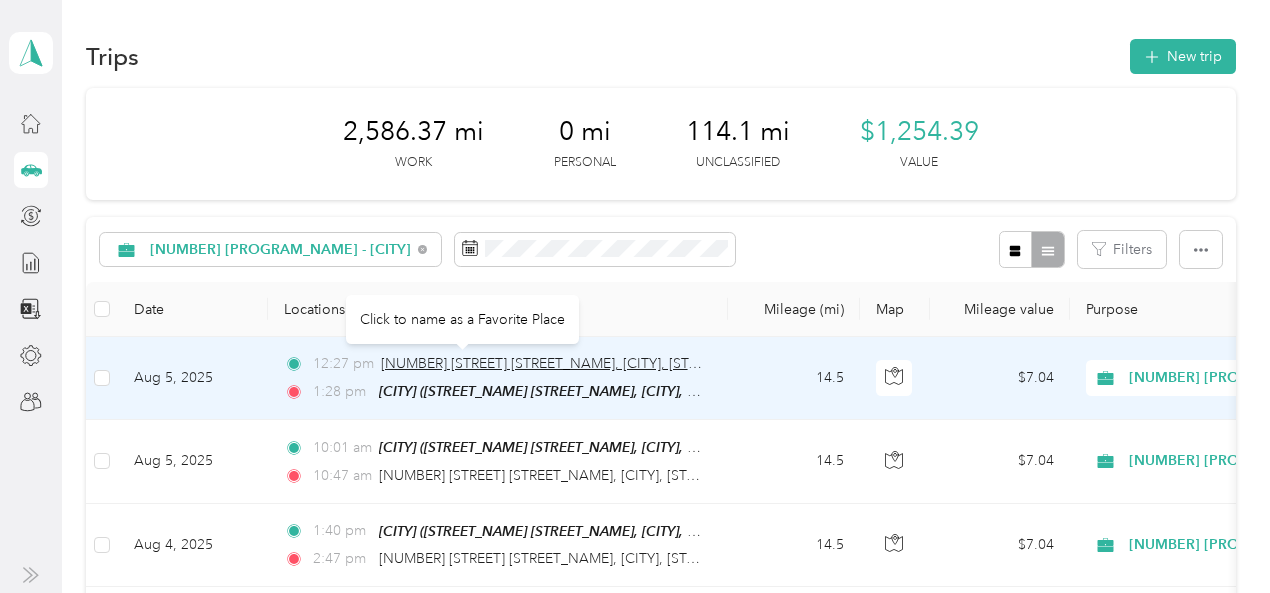 click on "[NUMBER] [STREET] [STREET_NAME], [CITY], [STATE]" at bounding box center [549, 363] 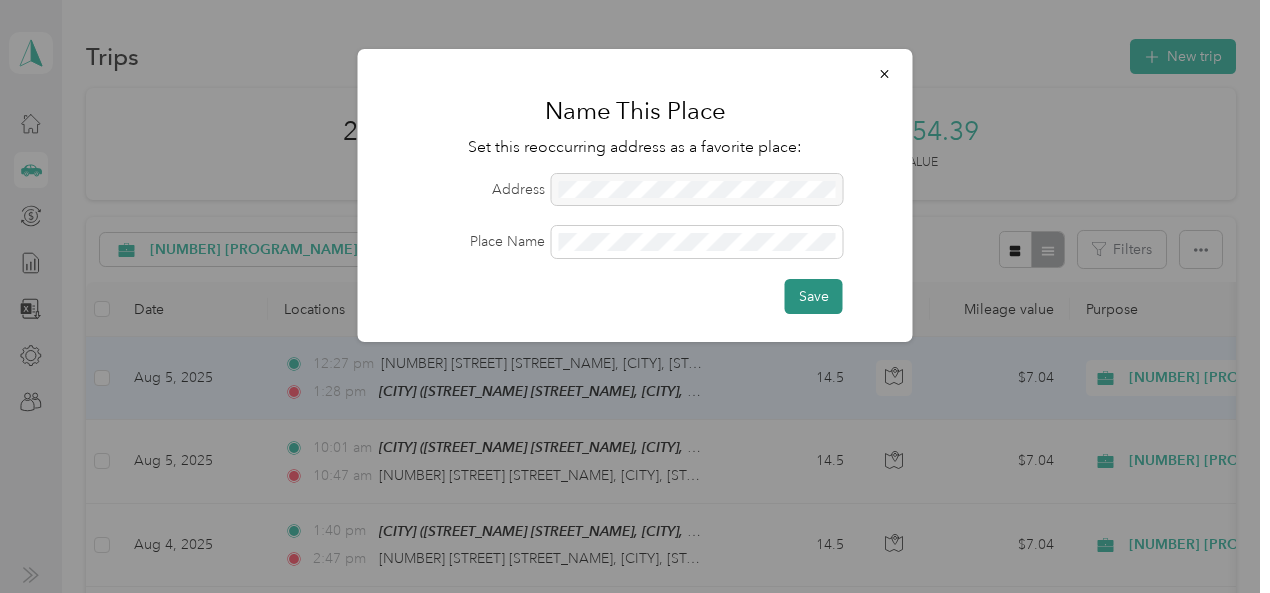 click on "Save" at bounding box center [814, 296] 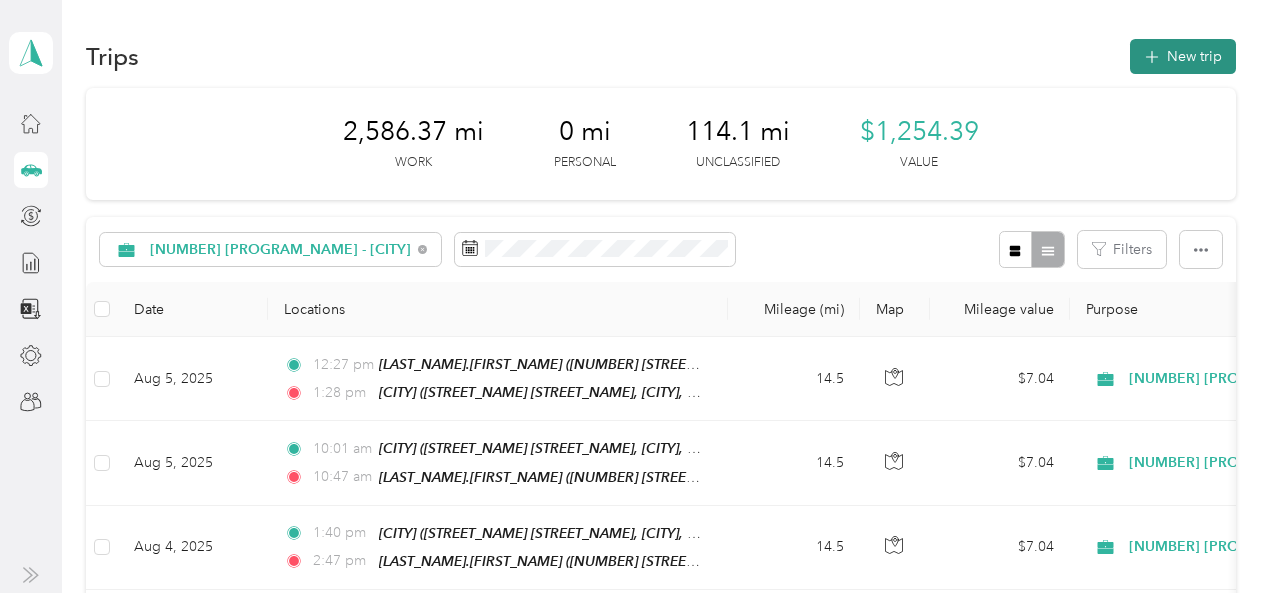 click on "New trip" at bounding box center [1183, 56] 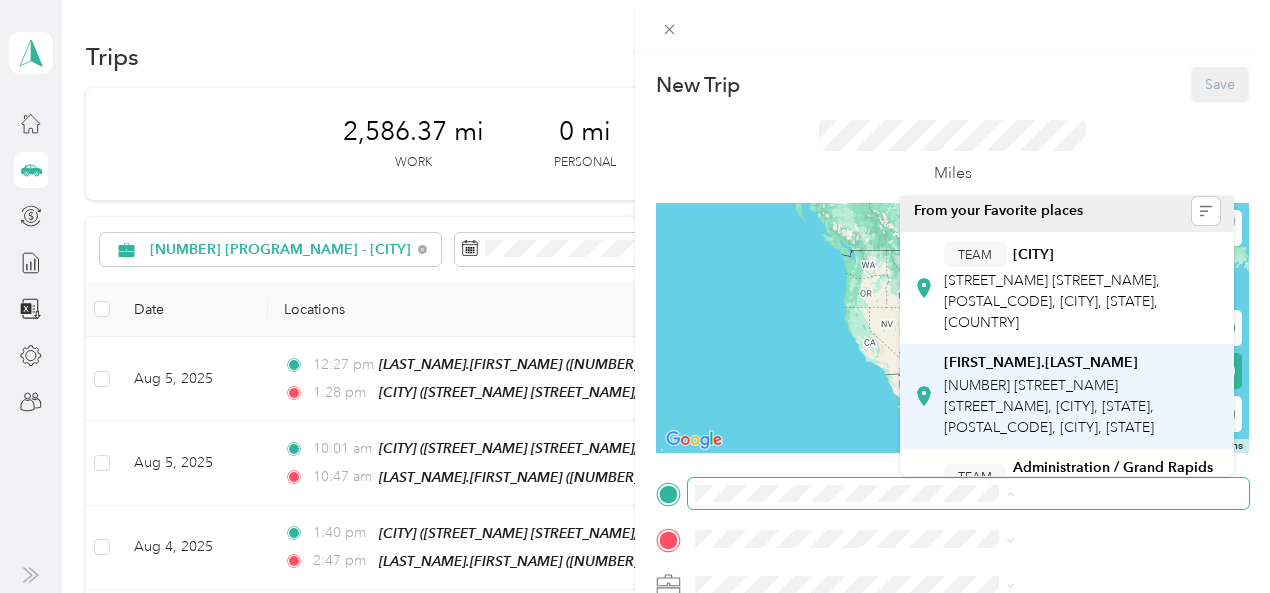 scroll, scrollTop: 0, scrollLeft: 0, axis: both 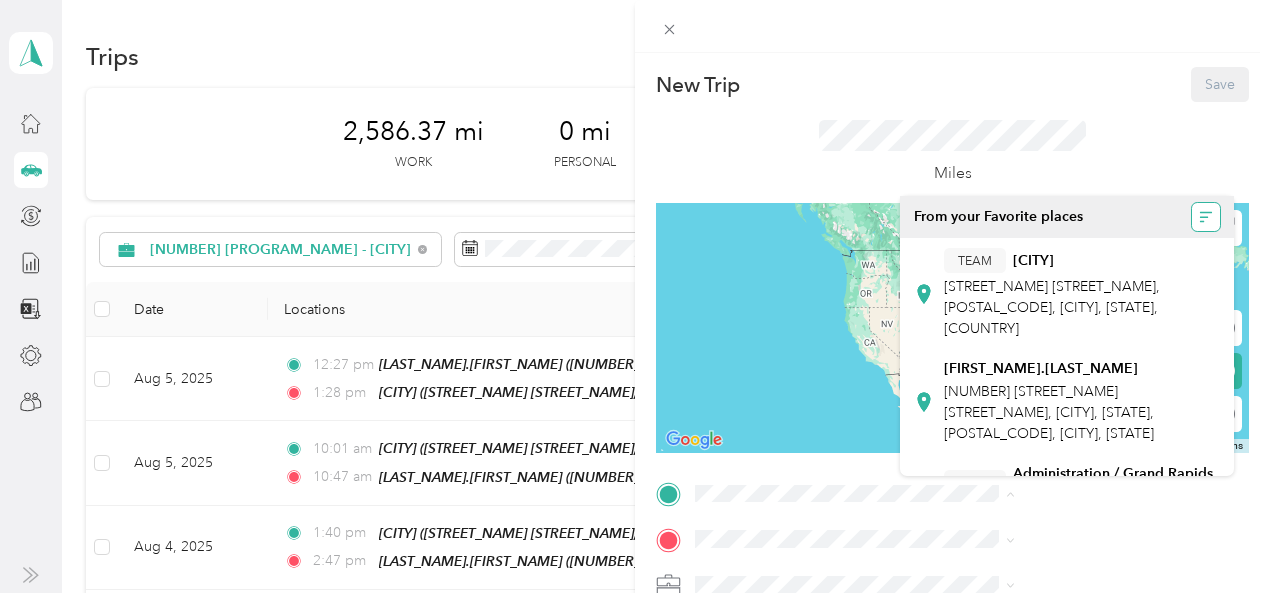 click at bounding box center (1206, 217) 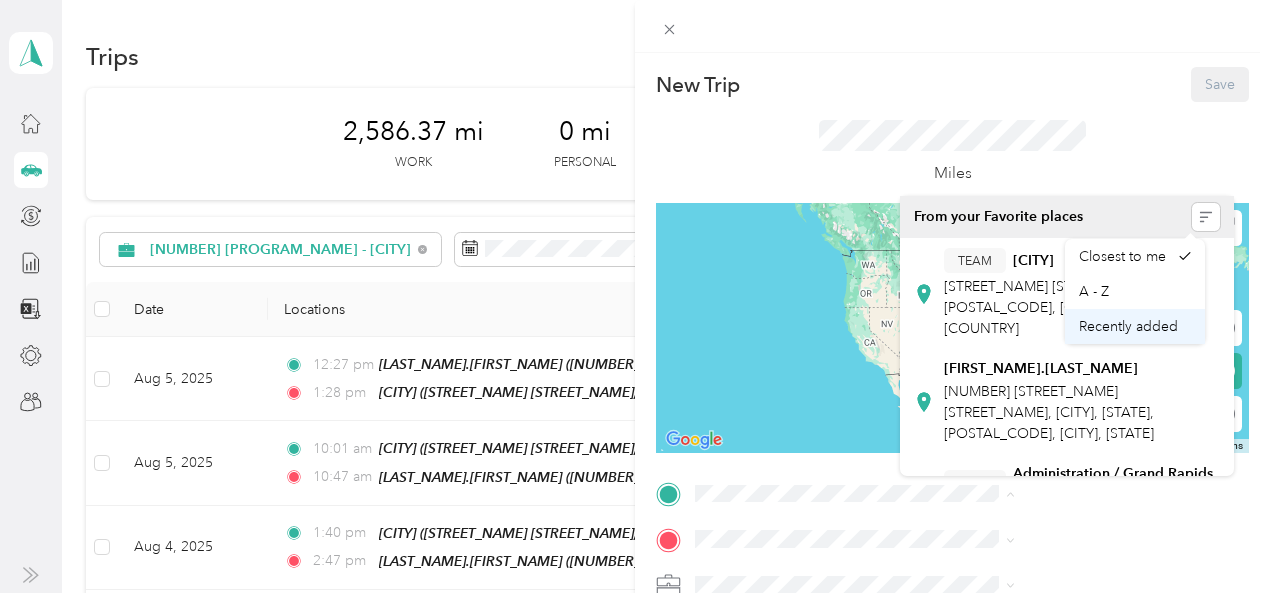 click on "Recently added" at bounding box center [1128, 326] 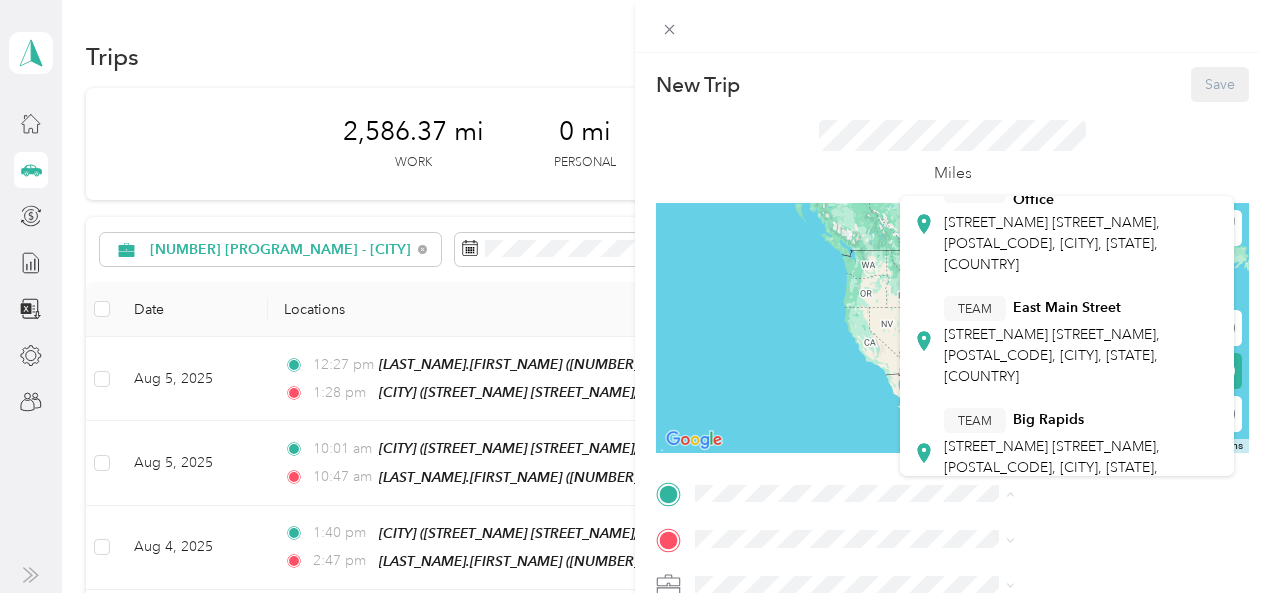 scroll, scrollTop: 0, scrollLeft: 0, axis: both 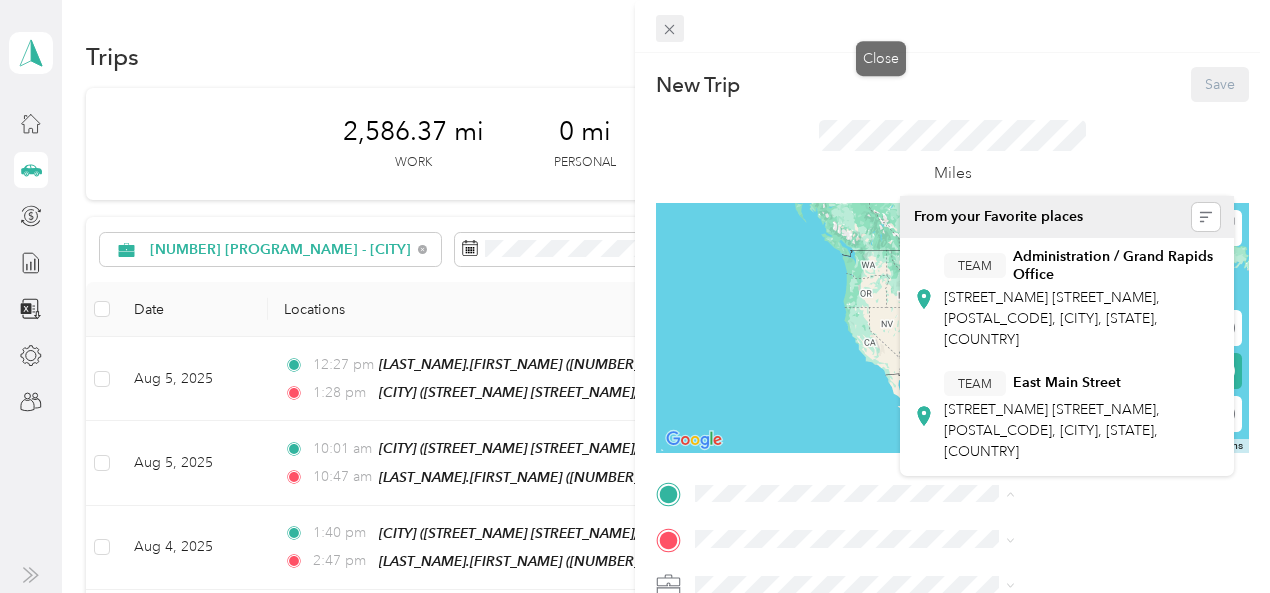 click 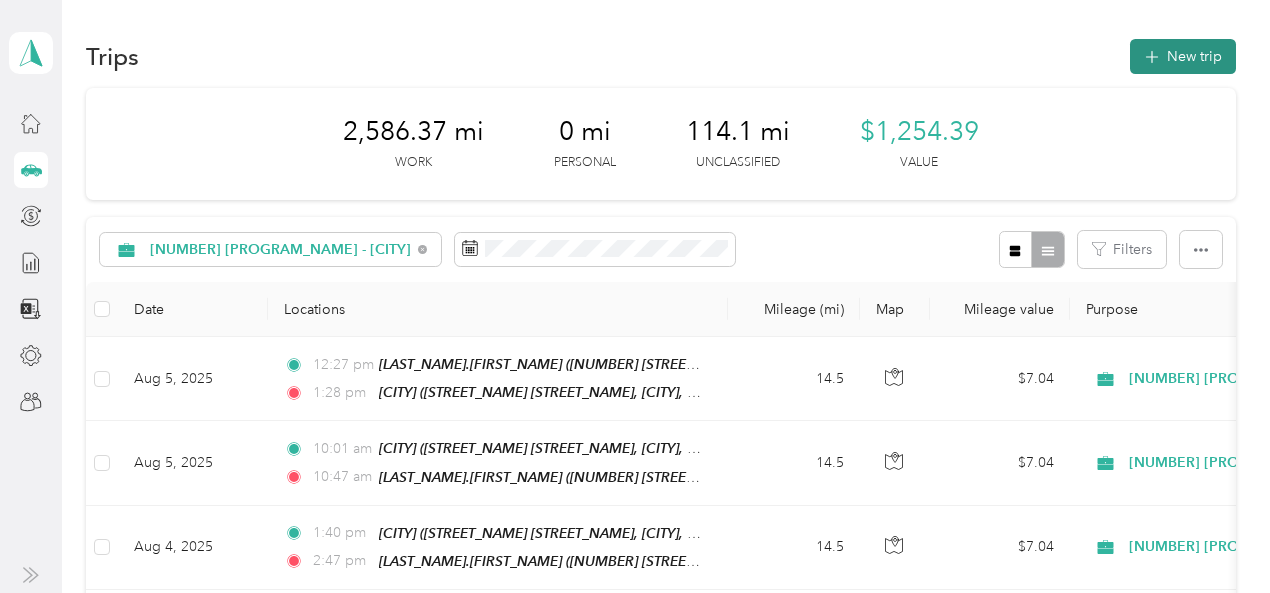 click on "New trip" at bounding box center (1183, 56) 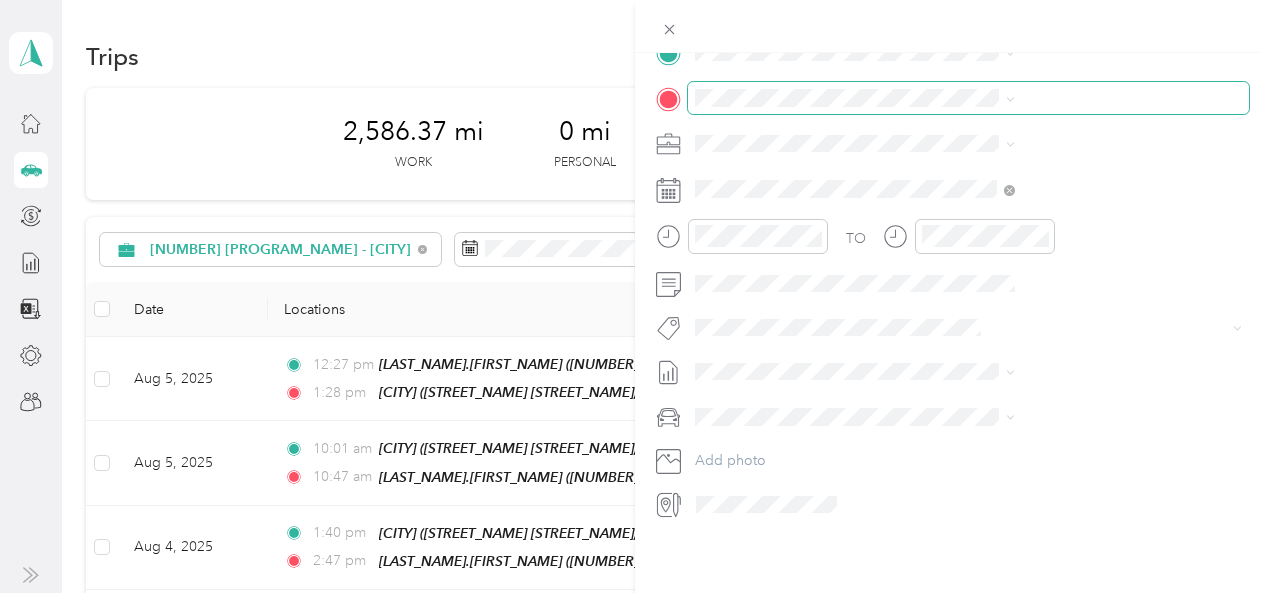 scroll, scrollTop: 356, scrollLeft: 0, axis: vertical 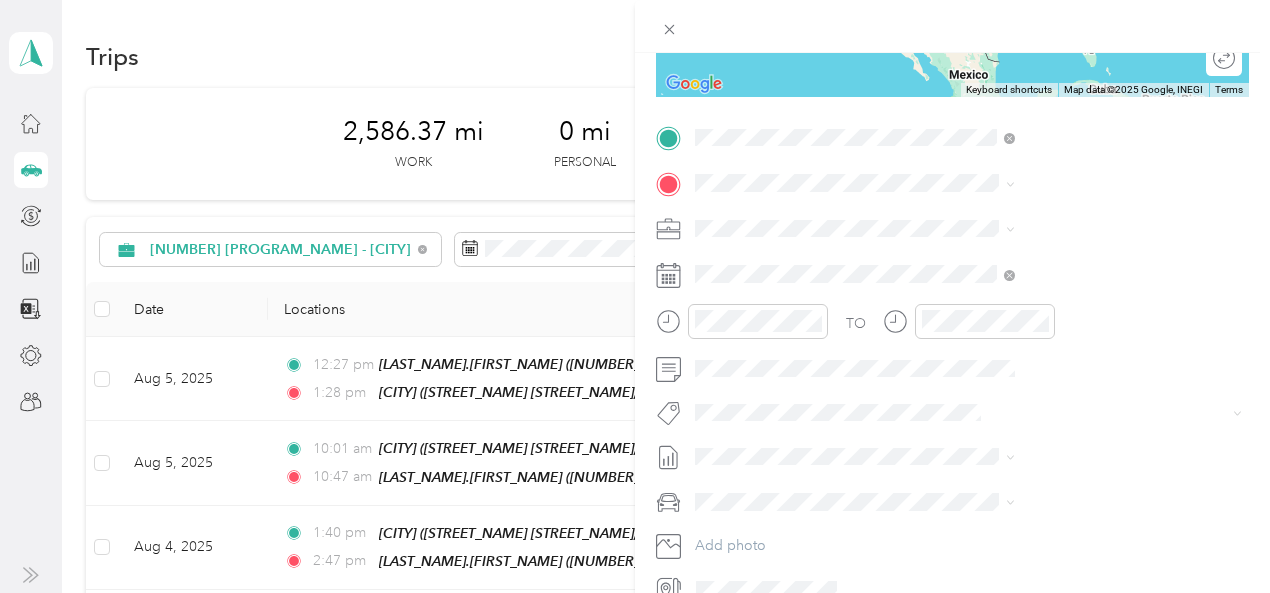 click on "[NUMBER] [STREET] [STREET_NAME], [POSTAL_CODE], [CITY], [STATE], [COUNTRY]" at bounding box center (1063, 260) 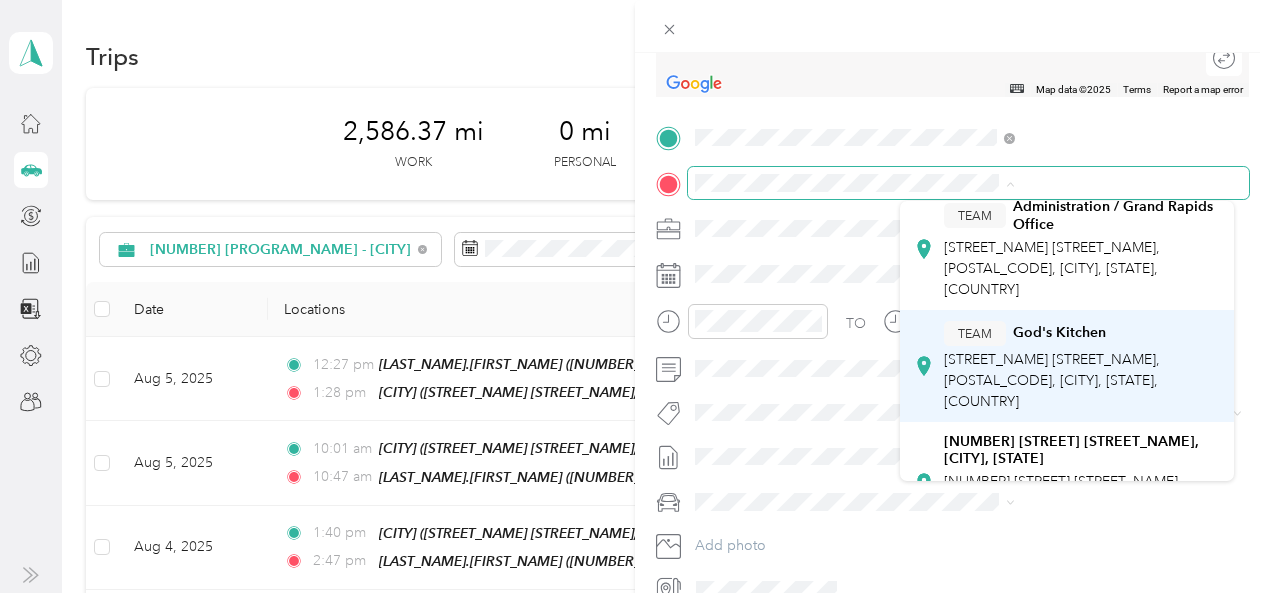 scroll, scrollTop: 300, scrollLeft: 0, axis: vertical 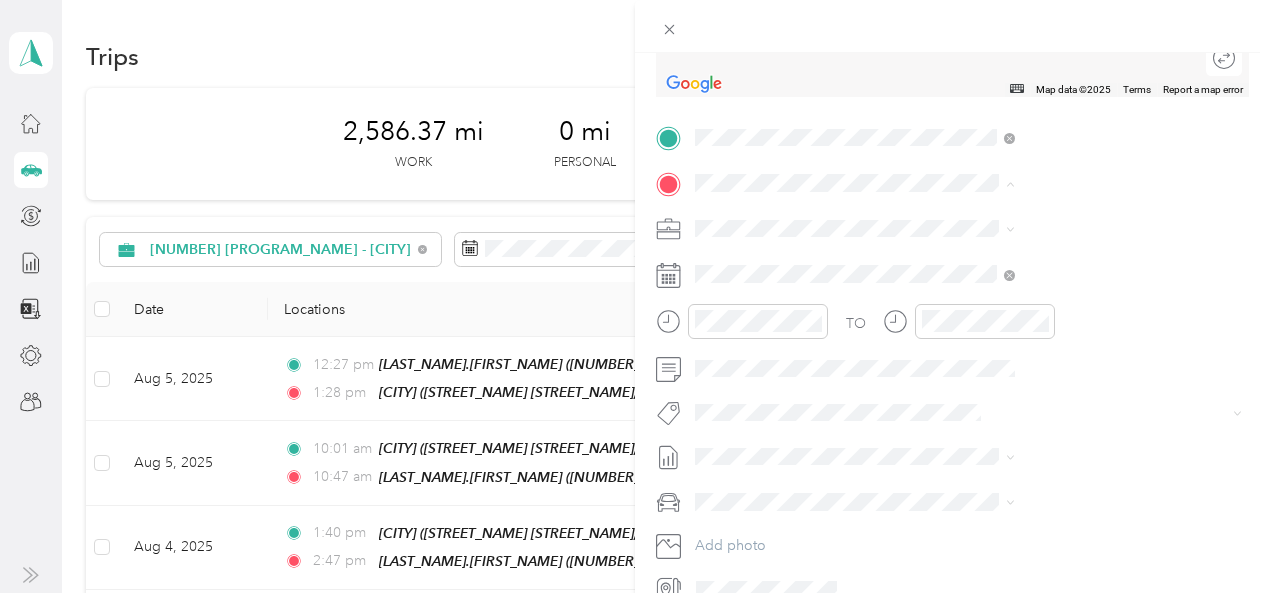 click on "[NUMBER] [STREET_NAME] [STREET_NAME], [POSTAL_CODE], [CITY], [STATE], [COUNTRY]" at bounding box center [1079, 579] 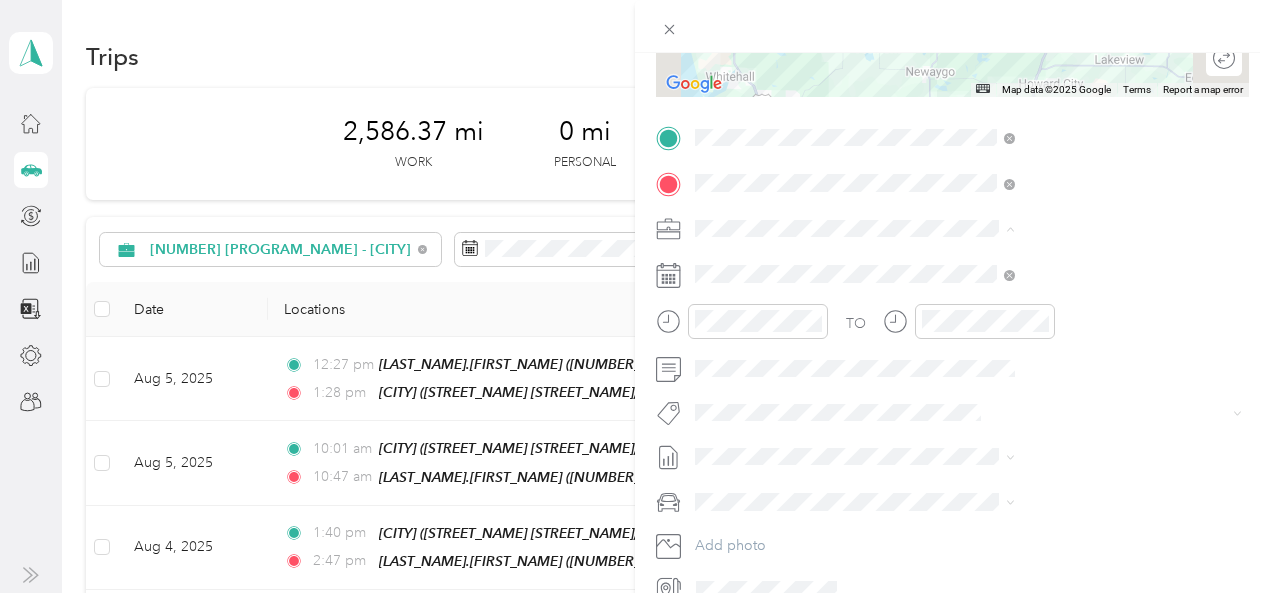 click on "[NUMBER] [PROGRAM_NAME] - [CITY]" at bounding box center (1036, 368) 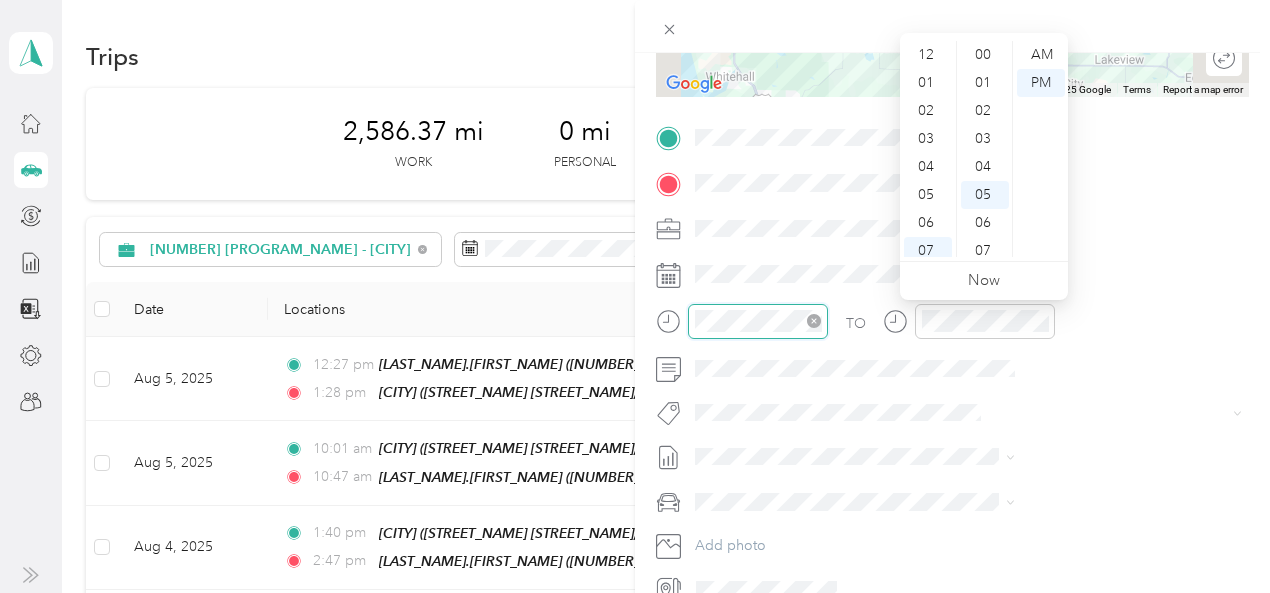 scroll, scrollTop: 140, scrollLeft: 0, axis: vertical 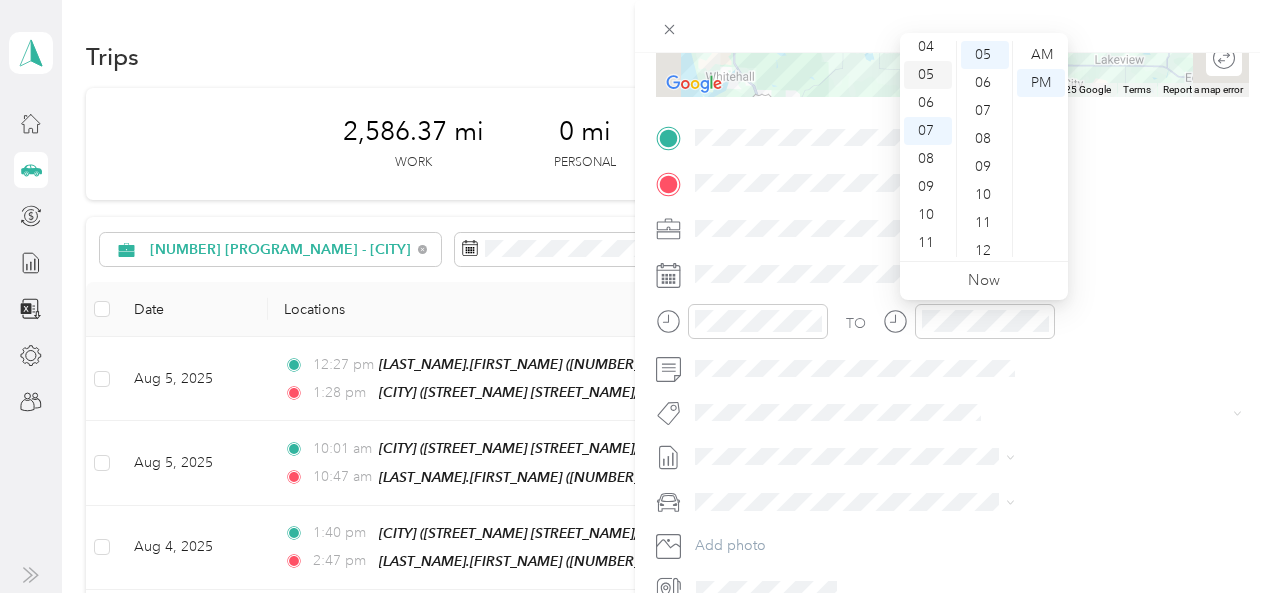 click on "05" at bounding box center (928, 75) 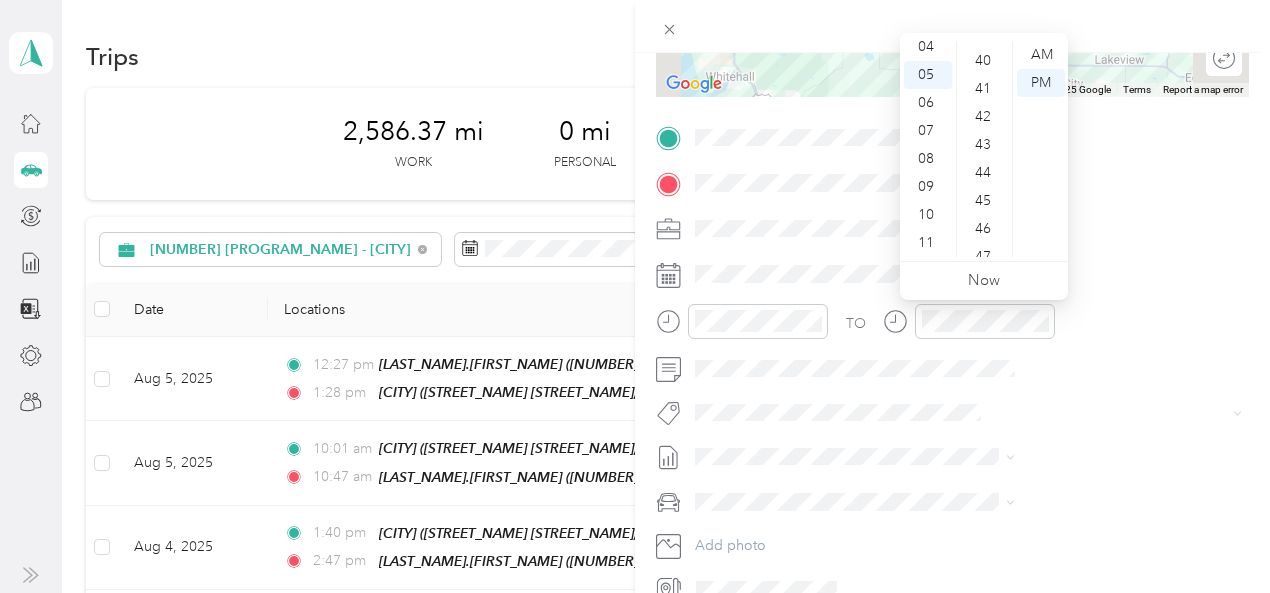 scroll, scrollTop: 1140, scrollLeft: 0, axis: vertical 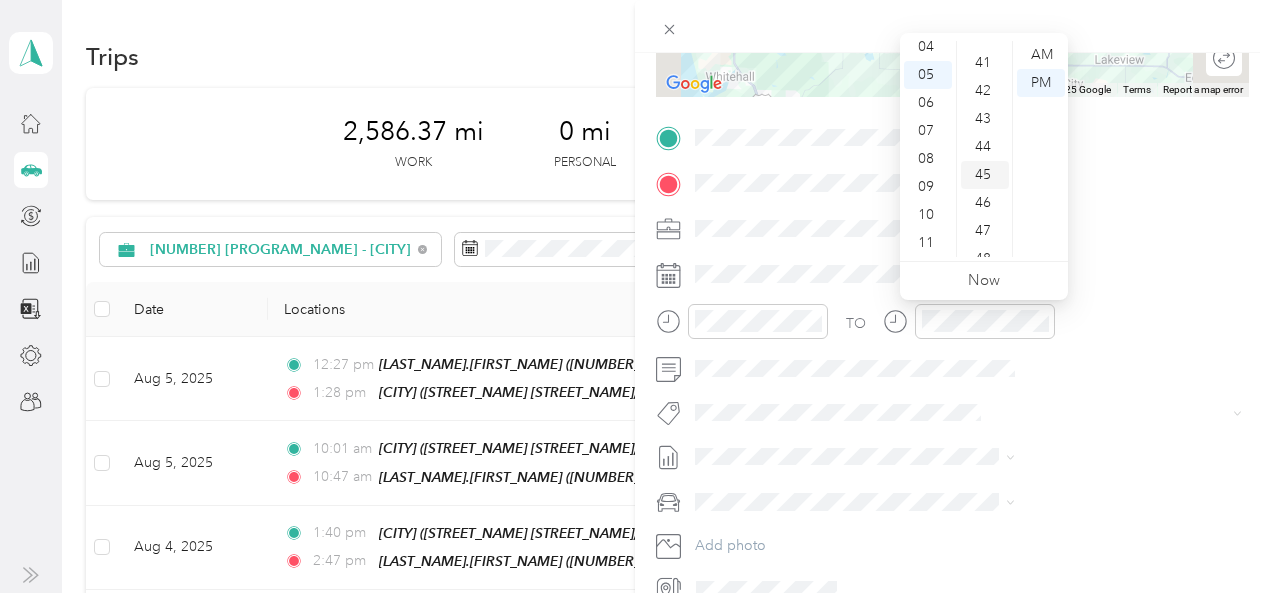 click on "45" at bounding box center [985, 175] 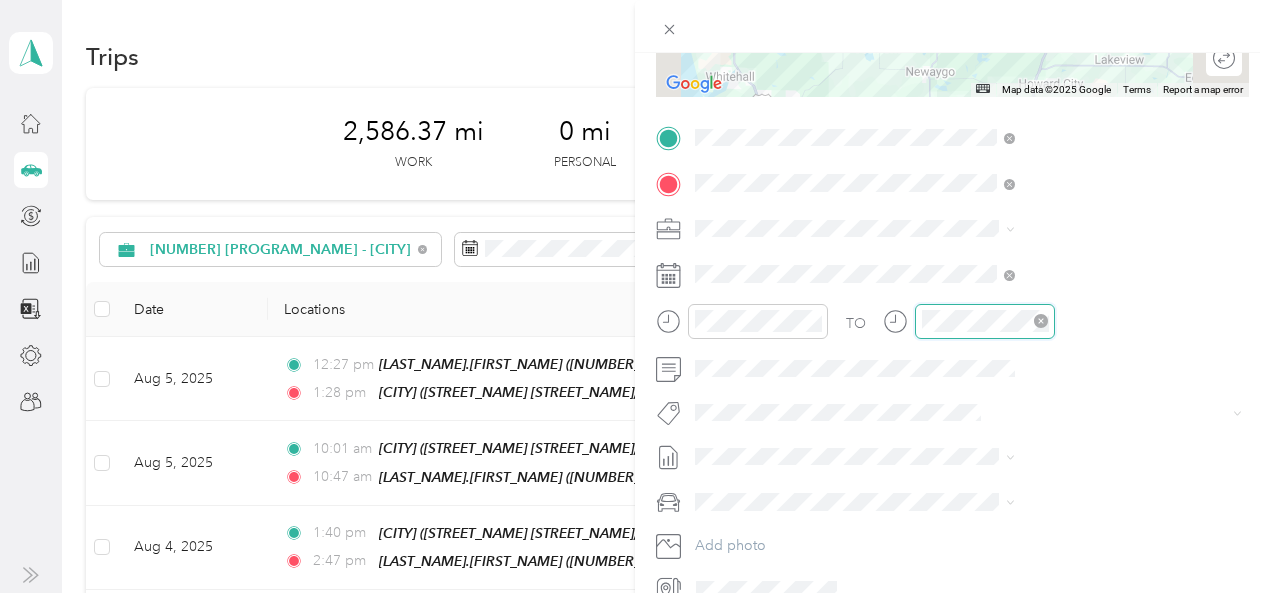 scroll, scrollTop: 140, scrollLeft: 0, axis: vertical 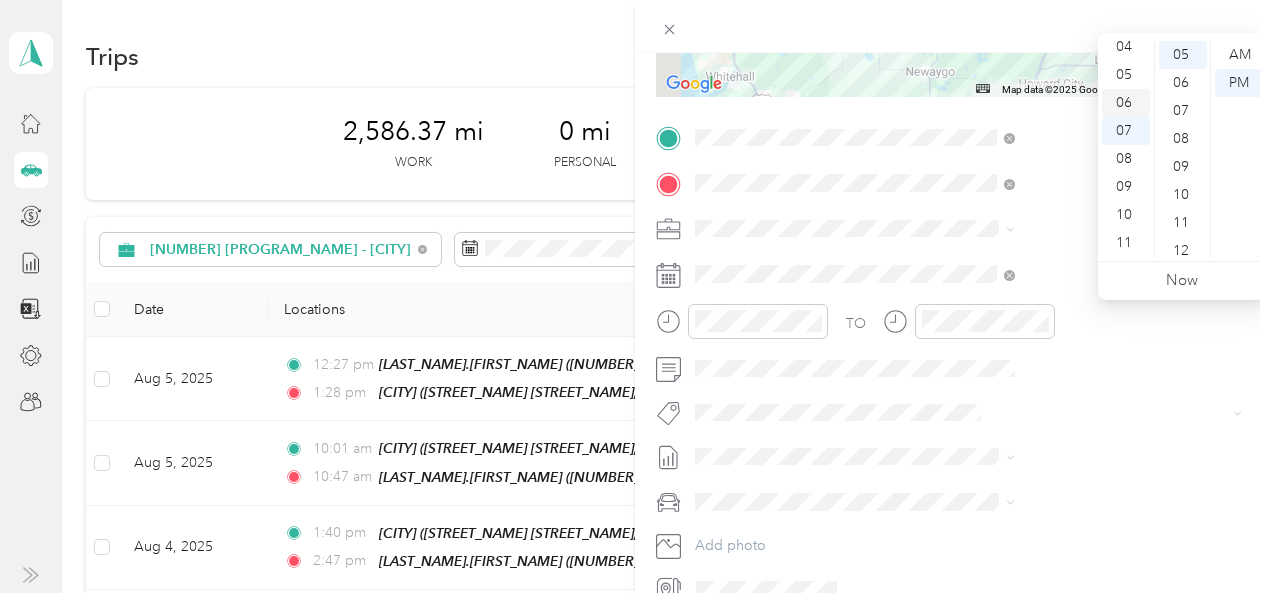 click on "06" at bounding box center [1126, 103] 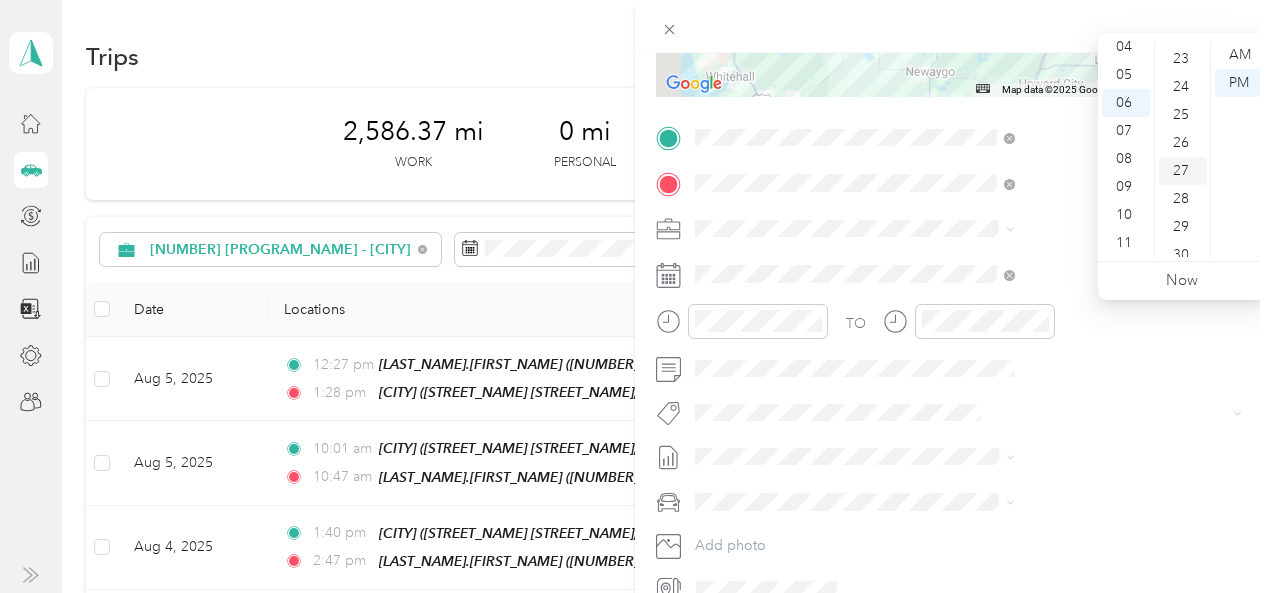 scroll, scrollTop: 740, scrollLeft: 0, axis: vertical 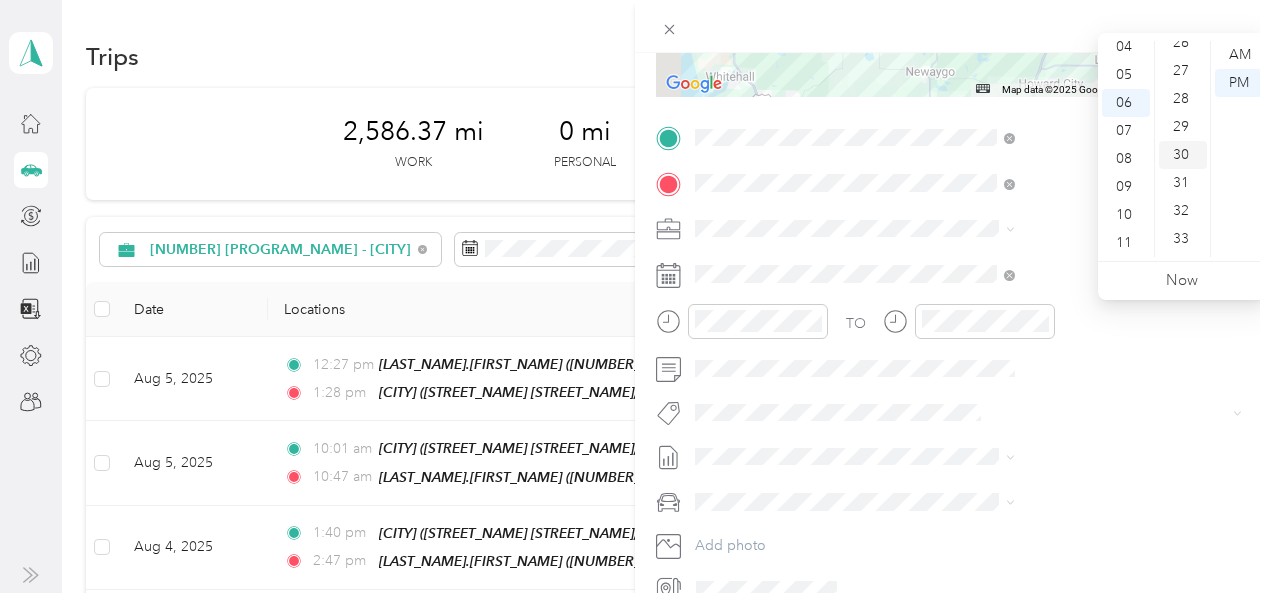 click on "30" at bounding box center [1183, 155] 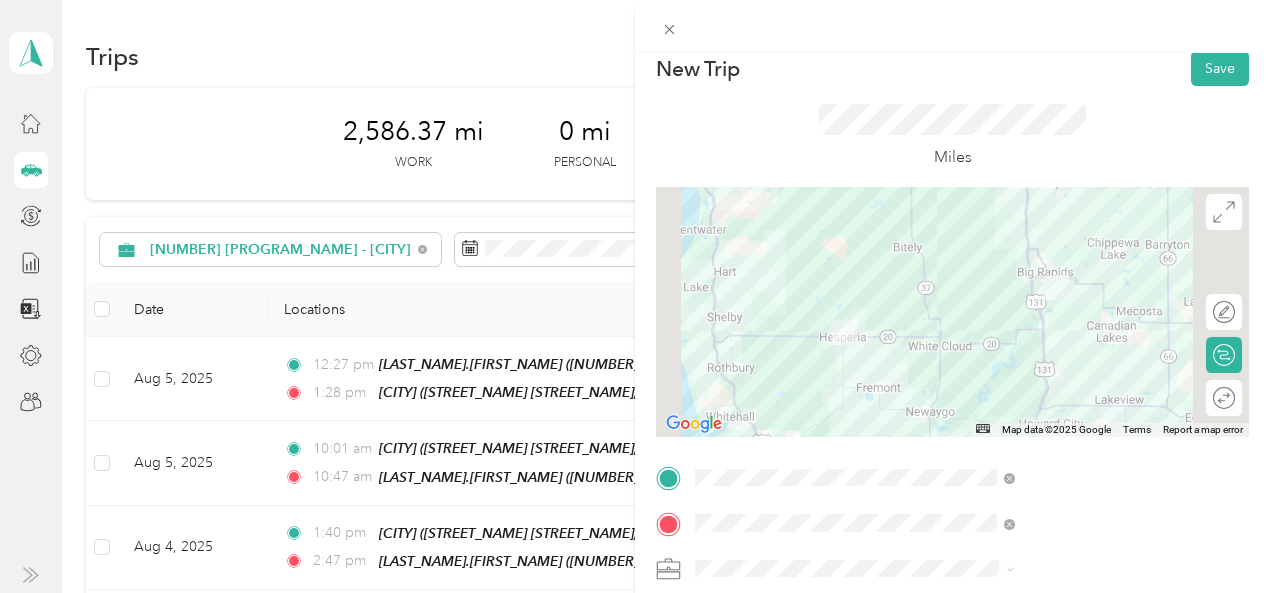 scroll, scrollTop: 0, scrollLeft: 0, axis: both 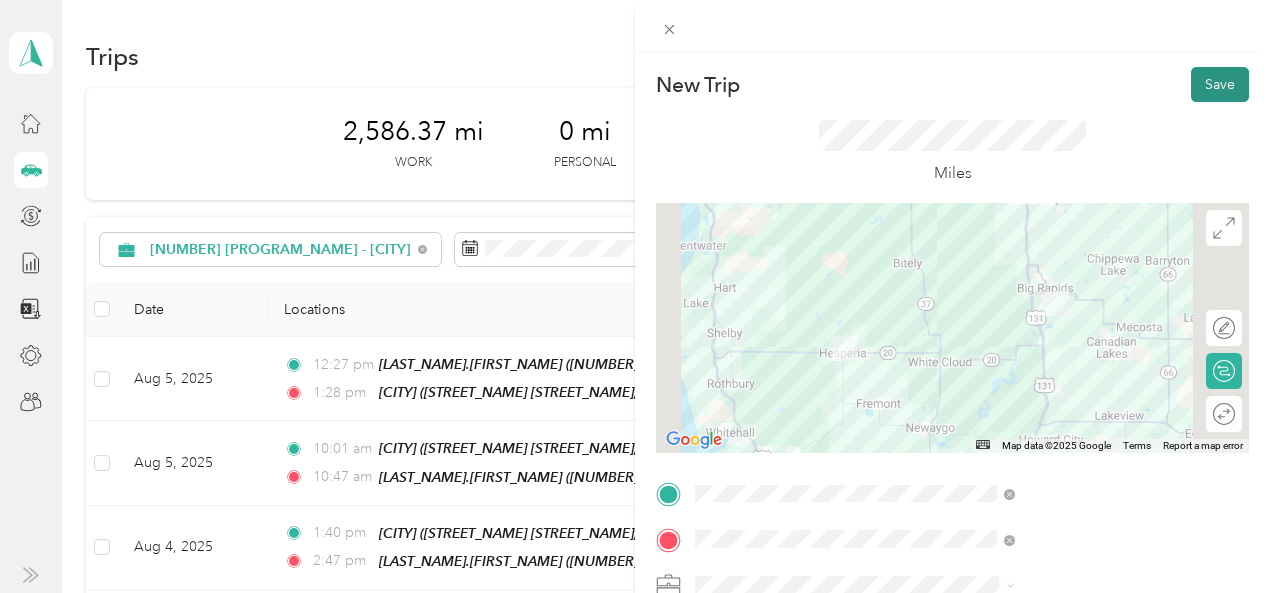 click on "Save" at bounding box center [1220, 84] 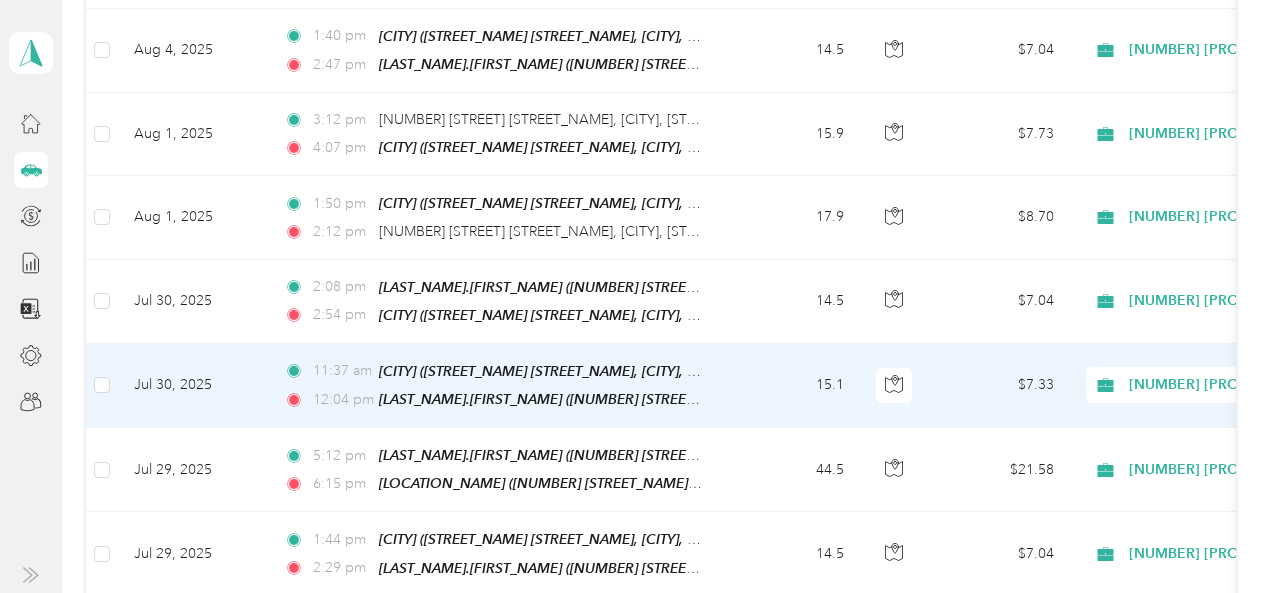 scroll, scrollTop: 600, scrollLeft: 0, axis: vertical 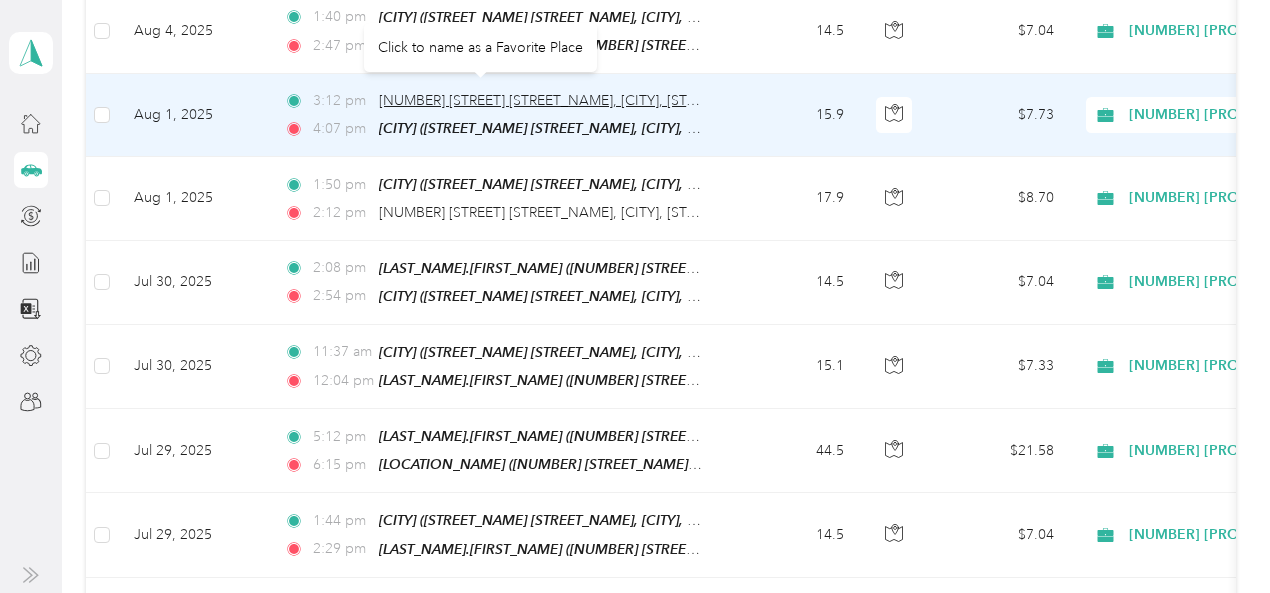click on "[NUMBER] [STREET] [STREET_NAME], [CITY], [STATE]" at bounding box center (547, 100) 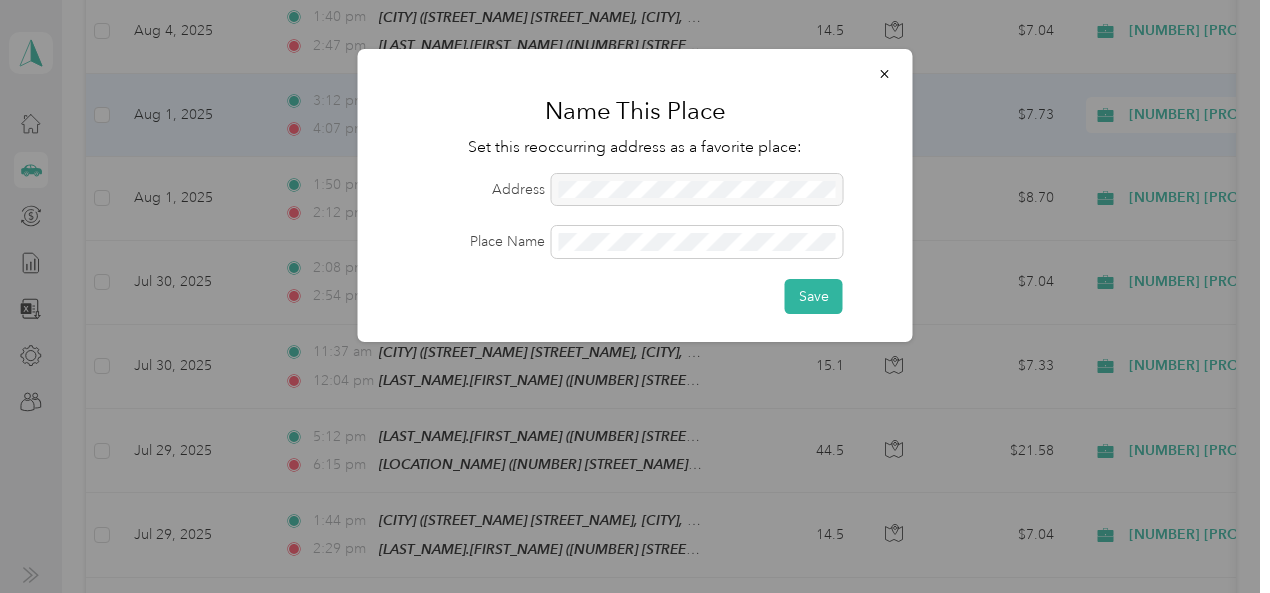 click at bounding box center (697, 190) 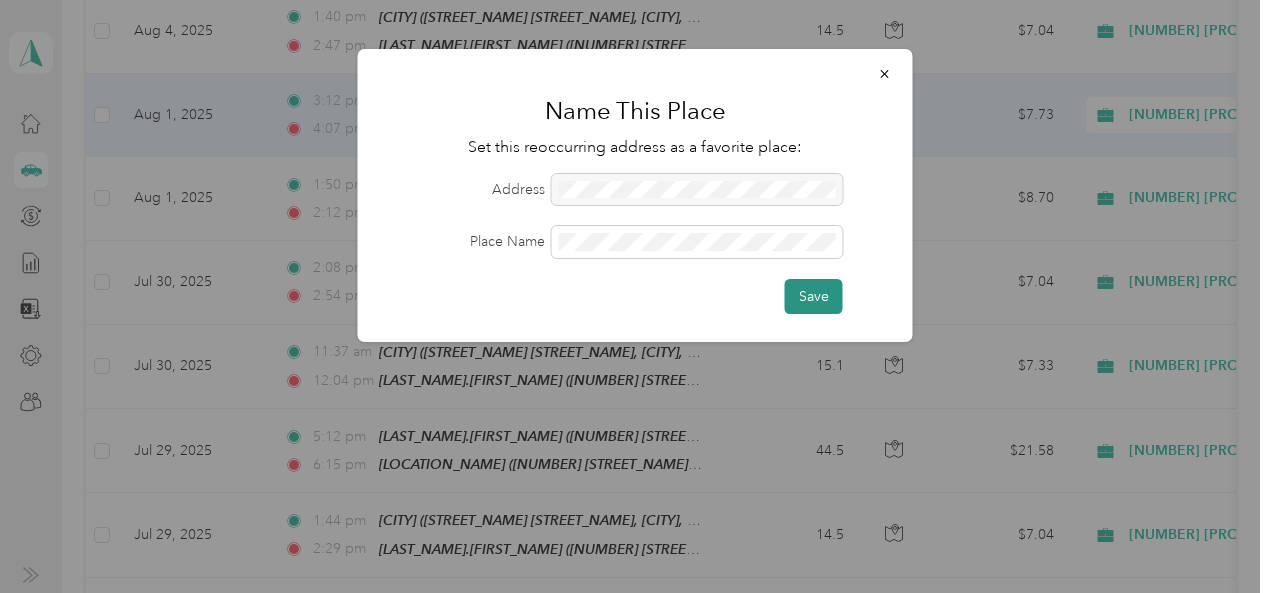 click on "Save" at bounding box center (814, 296) 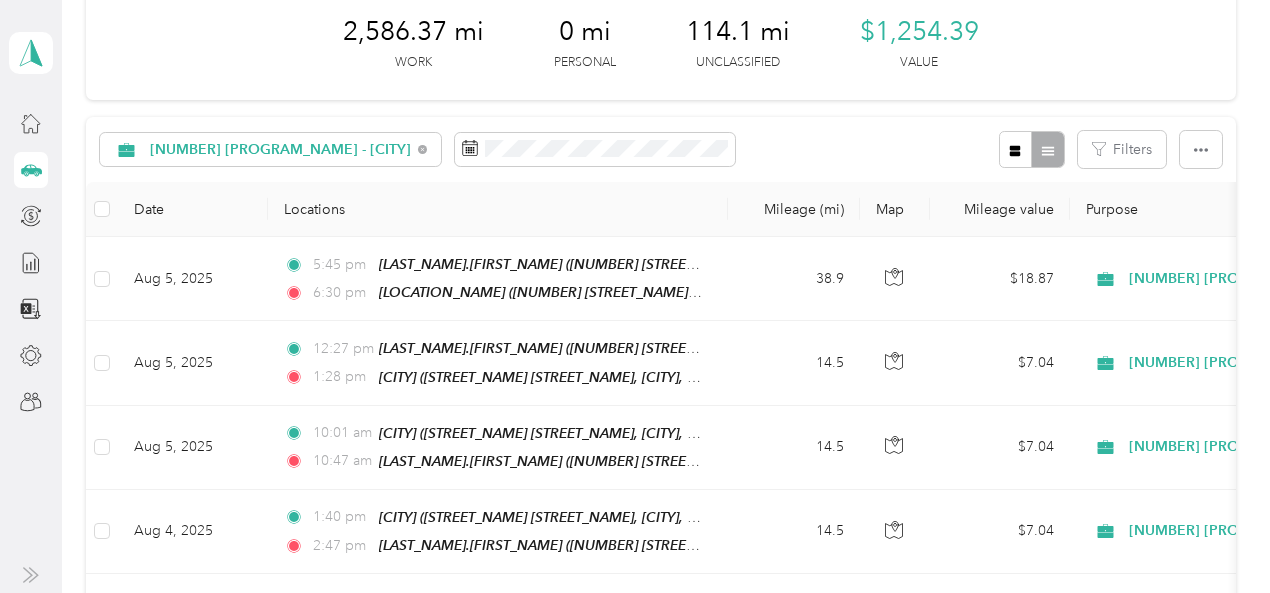 scroll, scrollTop: 0, scrollLeft: 0, axis: both 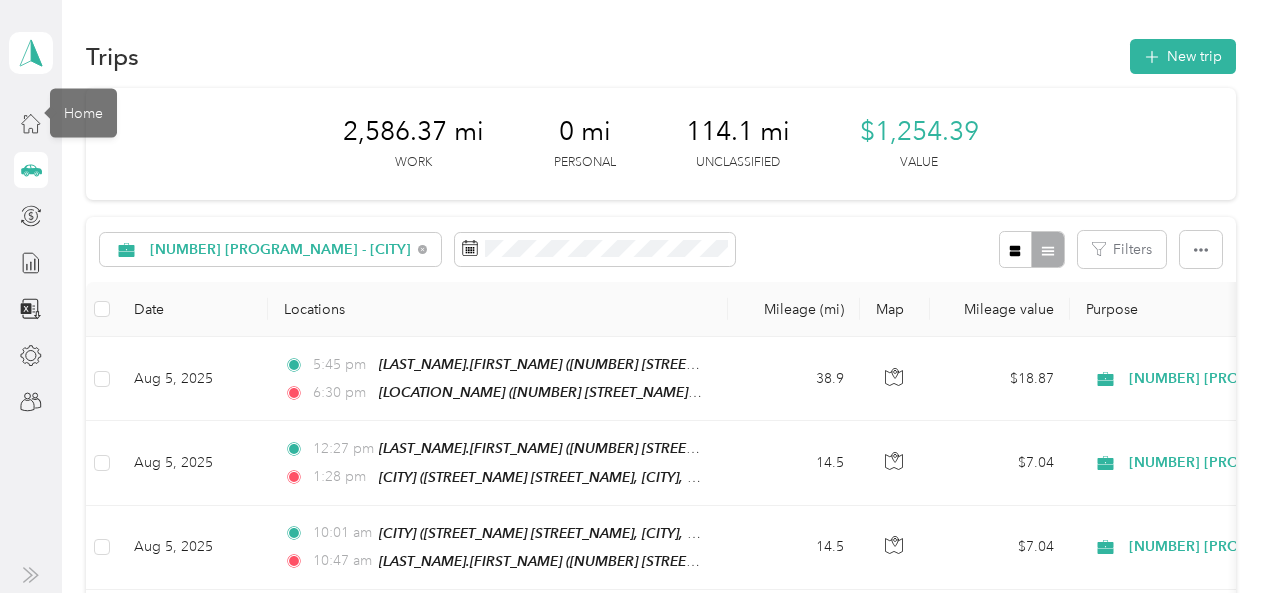 click at bounding box center [31, 170] 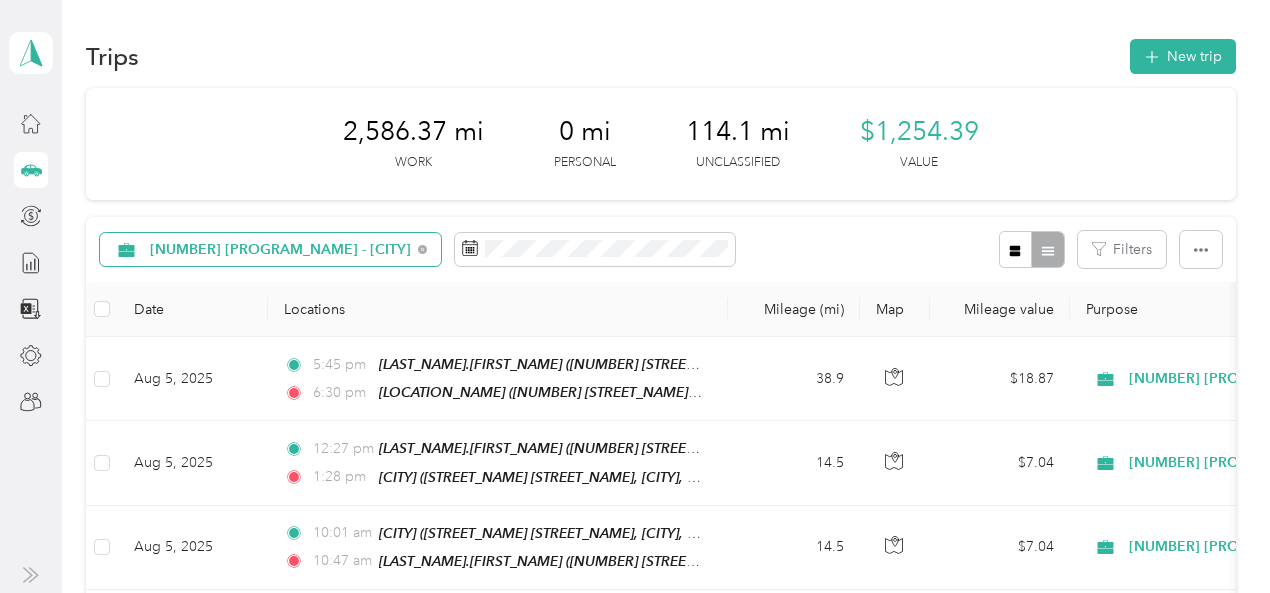 click on "[NUMBER] [PROGRAM_NAME] - [CITY]" at bounding box center [280, 250] 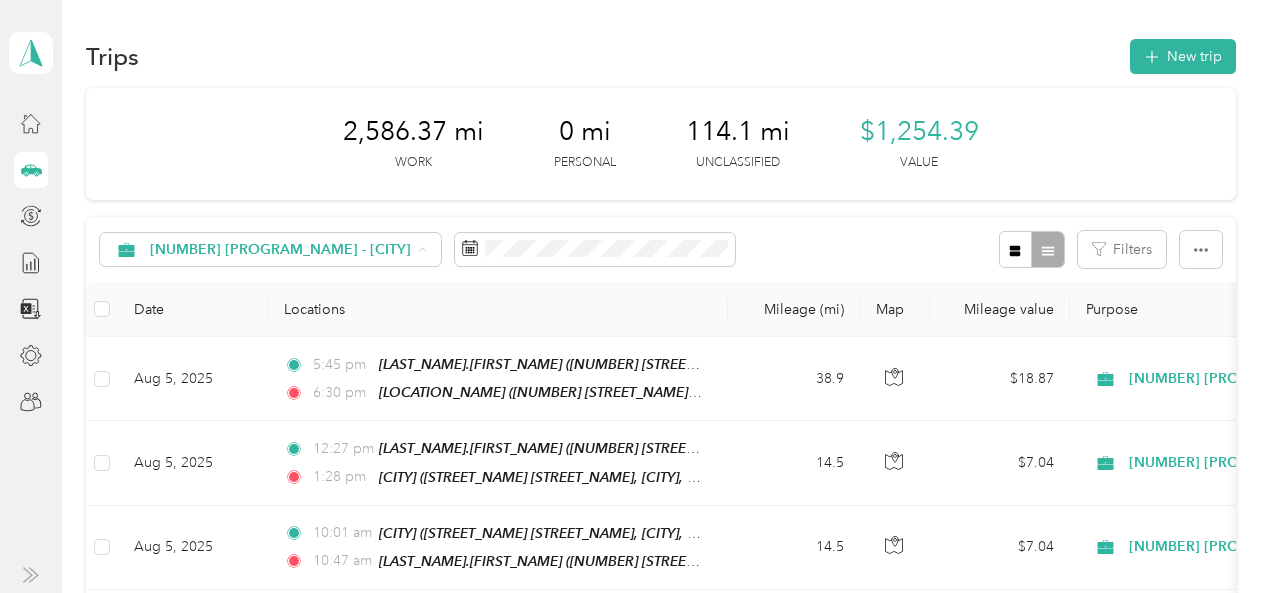 click on "Unclassified" at bounding box center (301, 320) 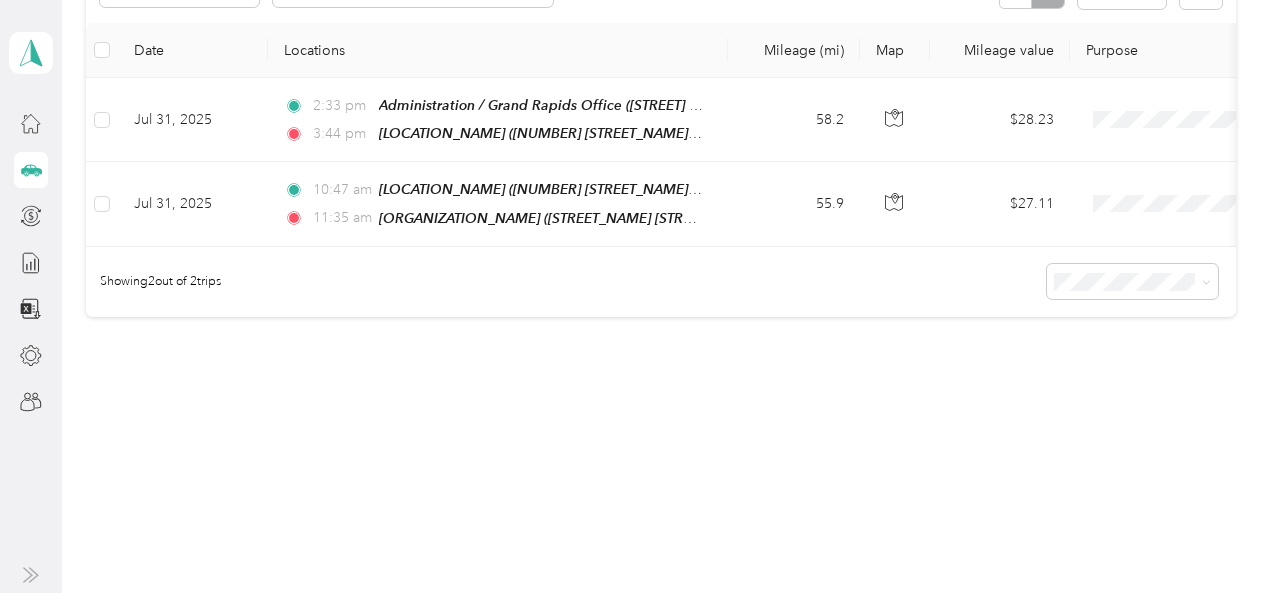scroll, scrollTop: 168, scrollLeft: 0, axis: vertical 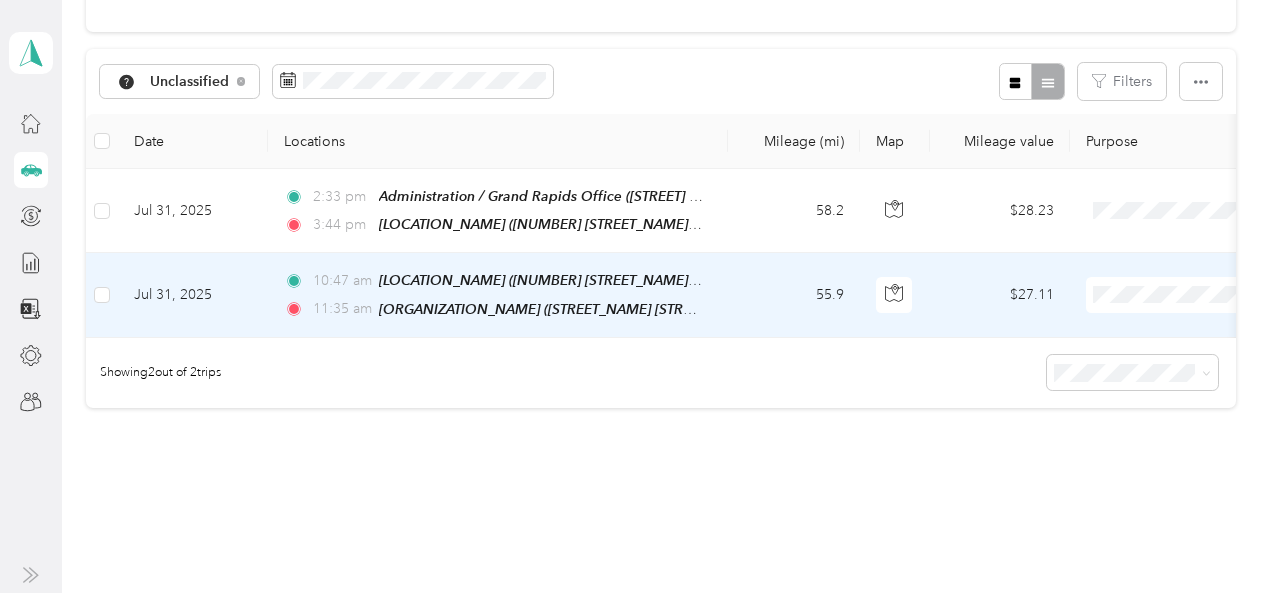click on "55.9" at bounding box center [794, 295] 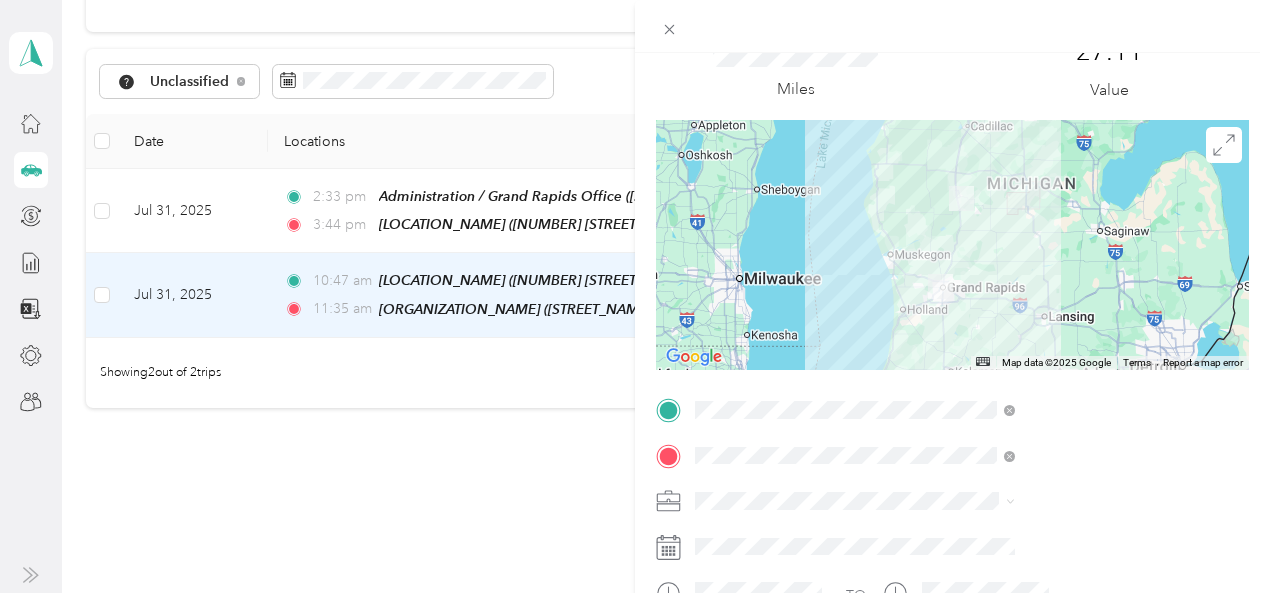 scroll, scrollTop: 100, scrollLeft: 0, axis: vertical 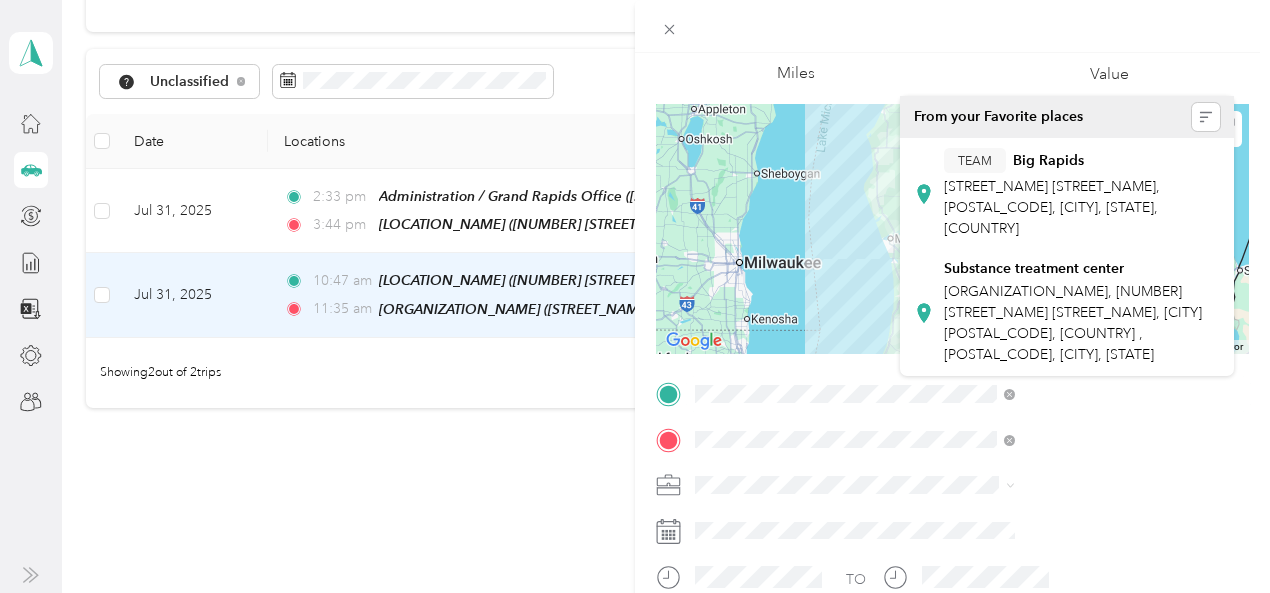 click on "White Cloud" at bounding box center [1054, 399] 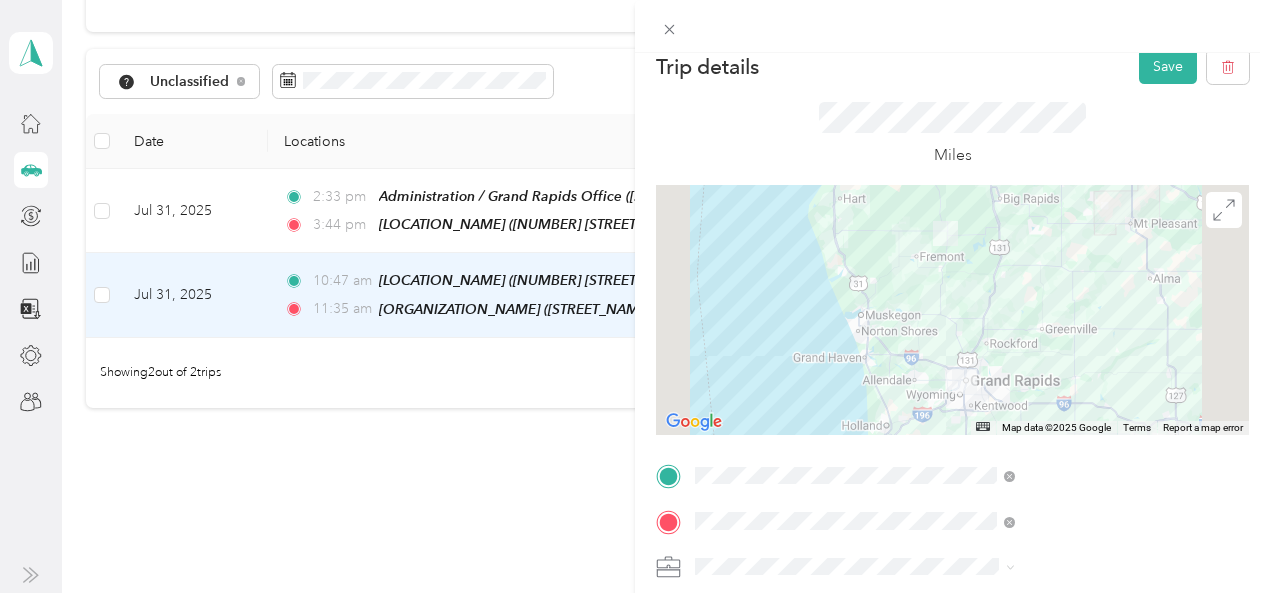 scroll, scrollTop: 0, scrollLeft: 0, axis: both 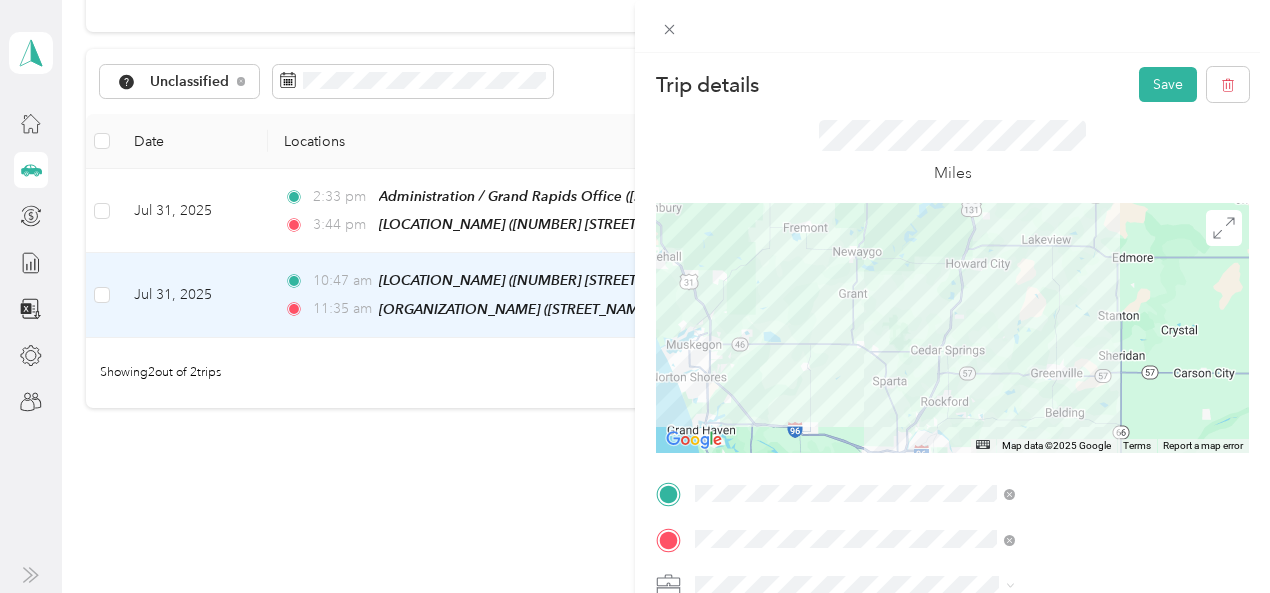 click at bounding box center (952, 328) 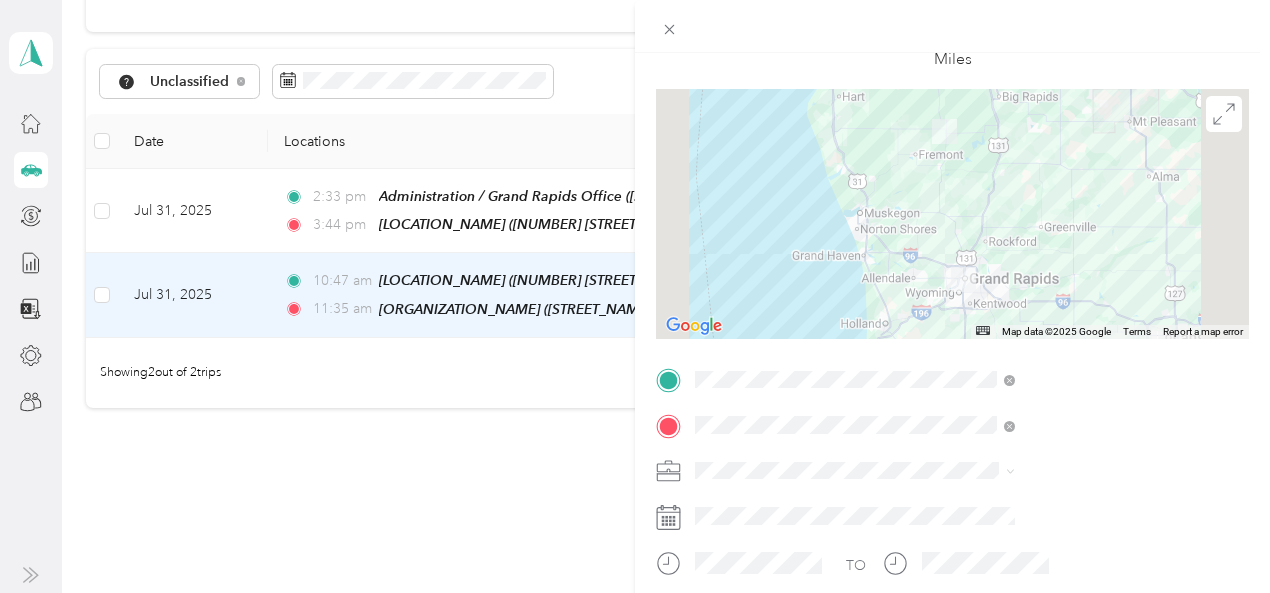 scroll, scrollTop: 0, scrollLeft: 0, axis: both 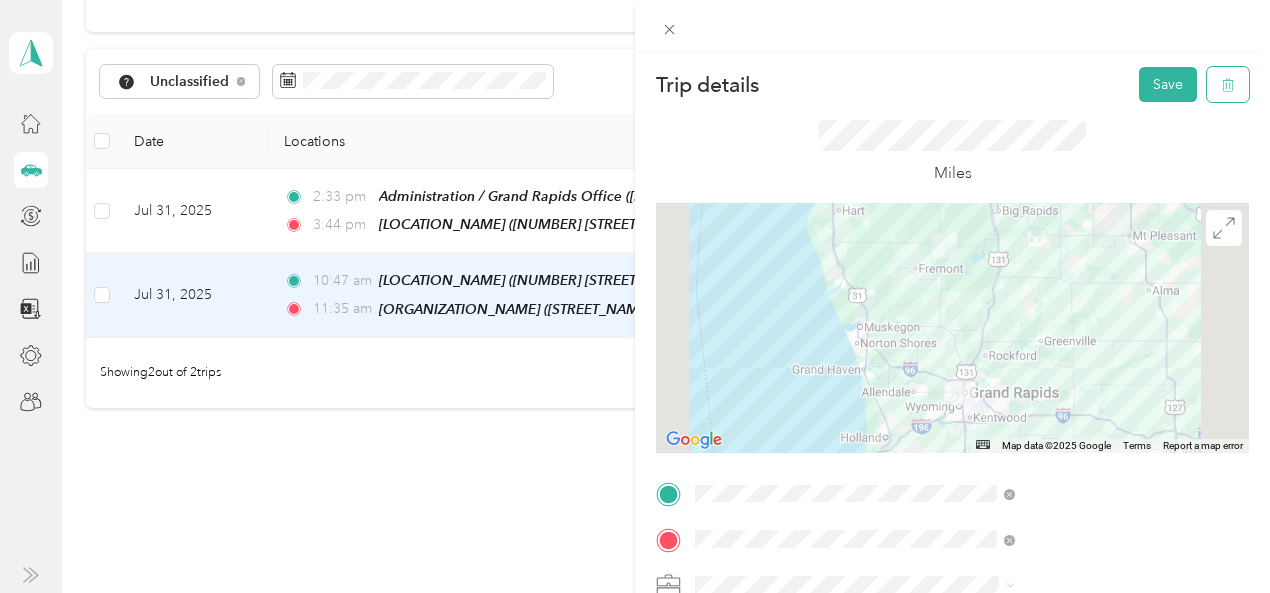click 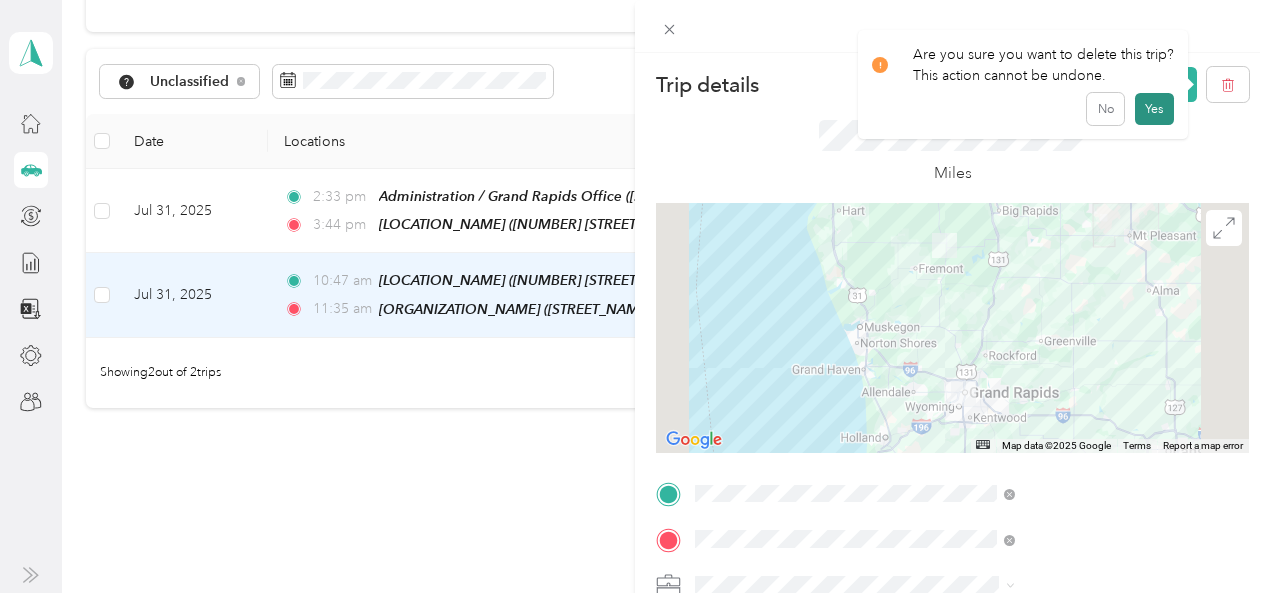 click on "Yes" at bounding box center (1154, 109) 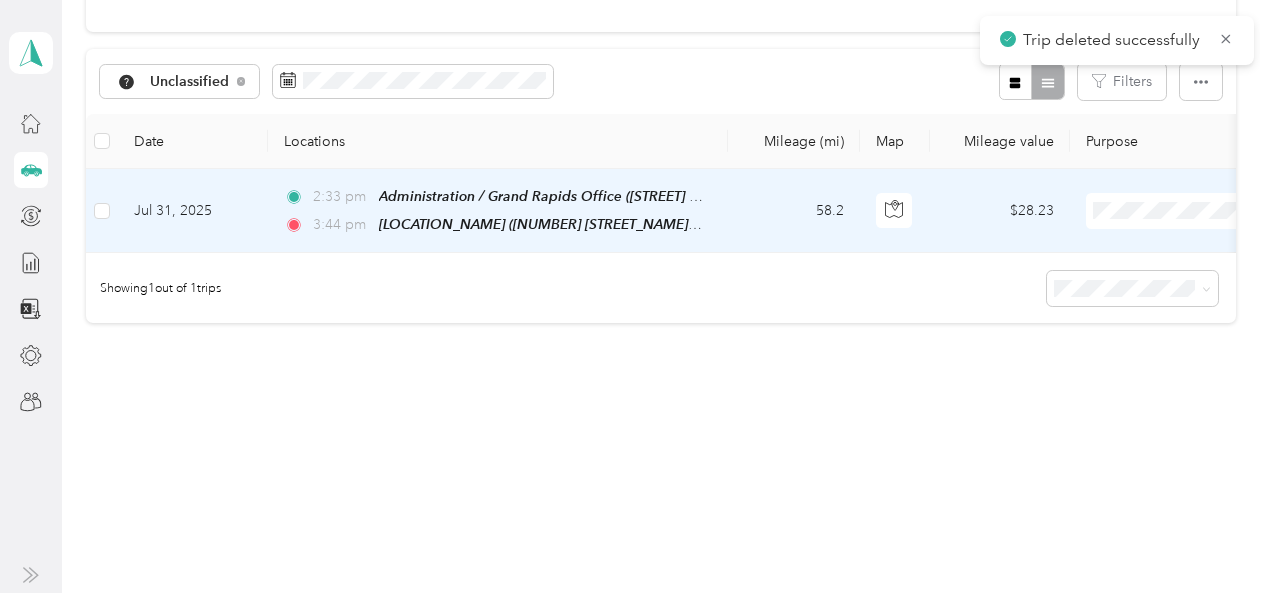 click on "58.2" at bounding box center [794, 211] 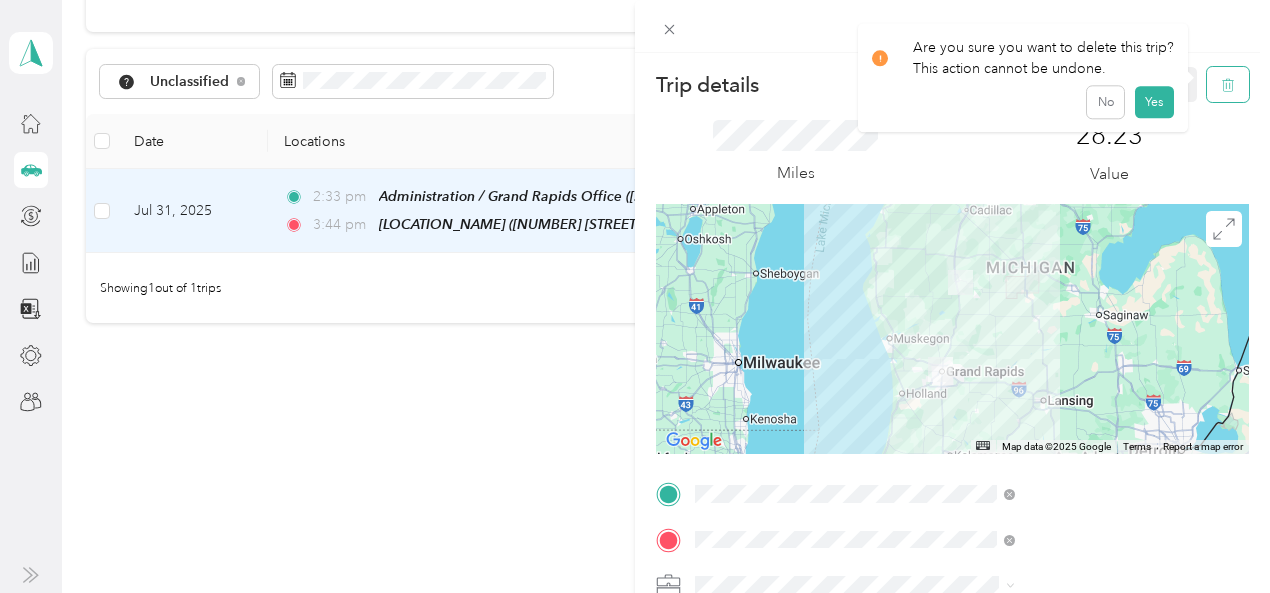 click 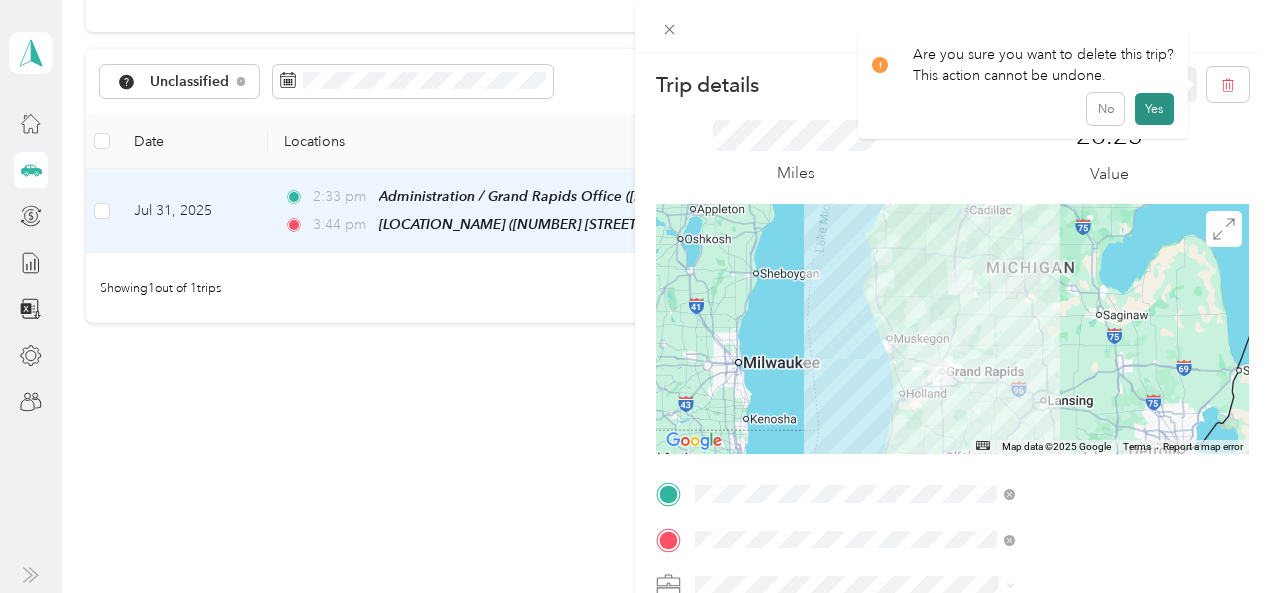 click on "Yes" at bounding box center (1154, 109) 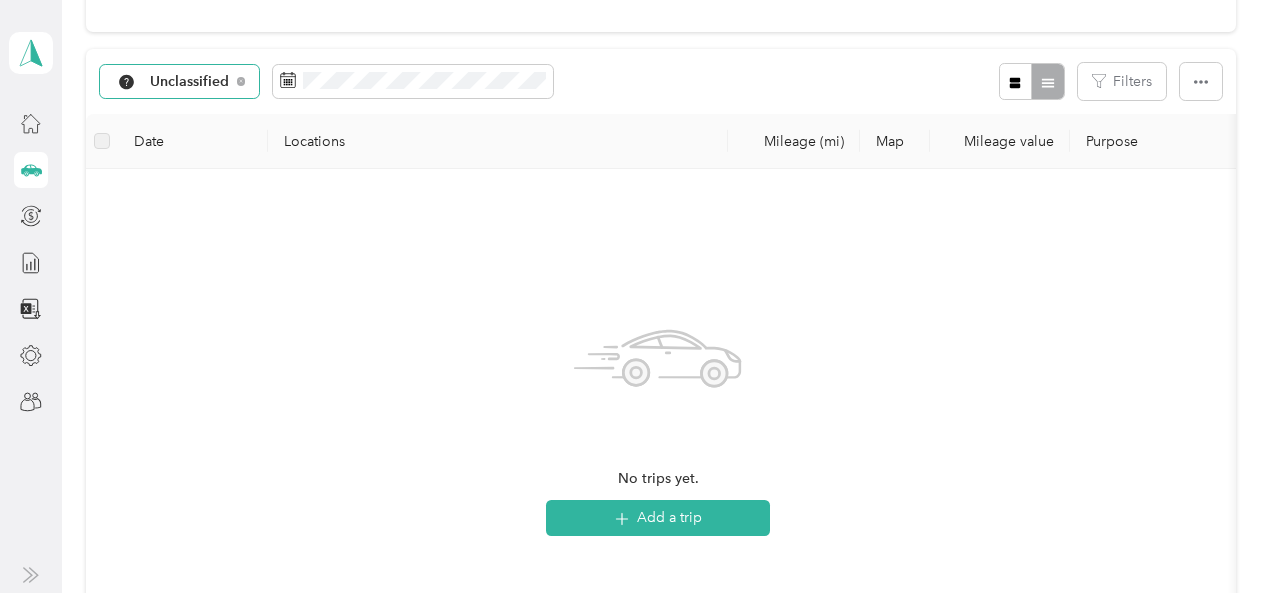 click on "Unclassified" at bounding box center [190, 82] 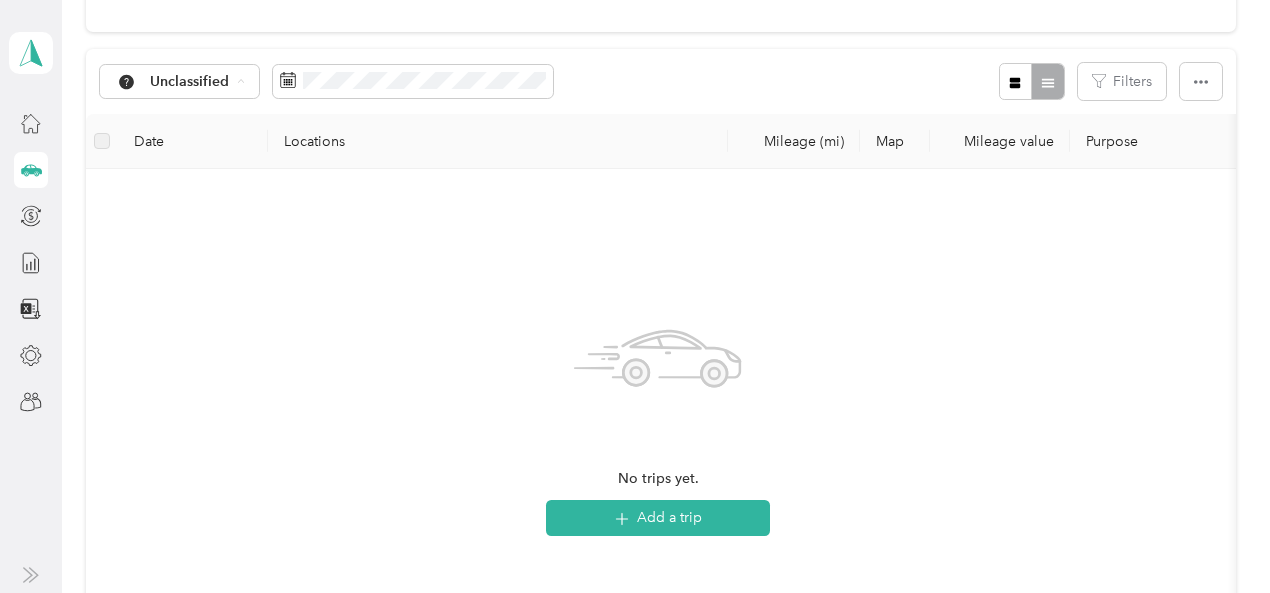click on "[NUMBER] [PROGRAM_NAME] - [CITY]" at bounding box center [301, 291] 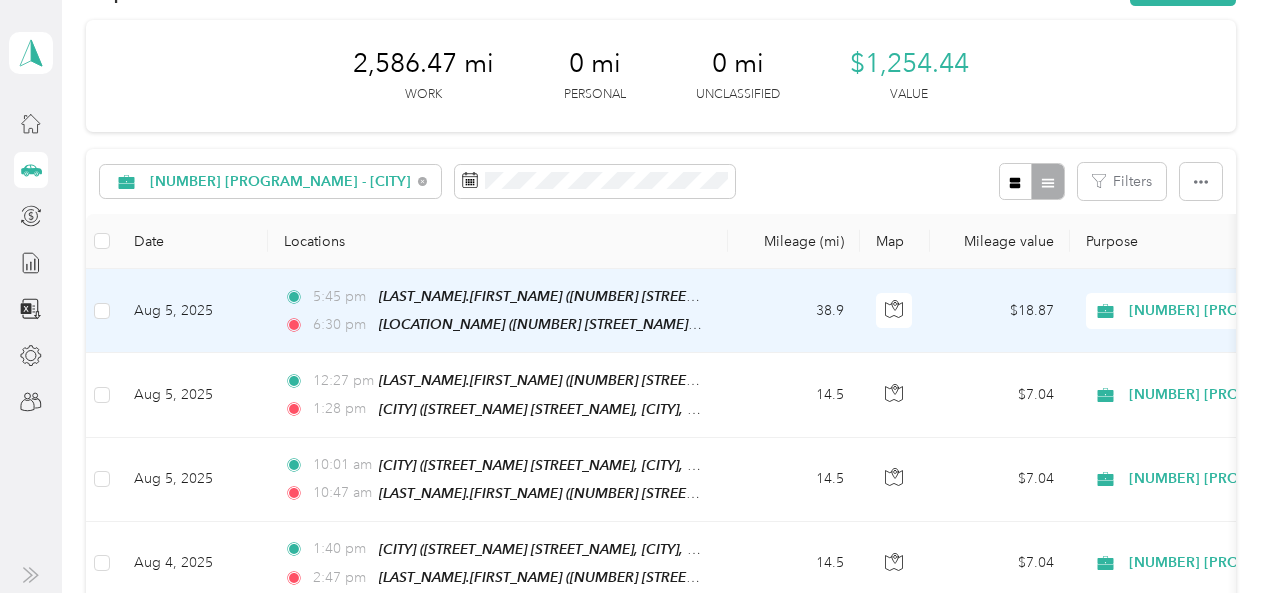 scroll, scrollTop: 168, scrollLeft: 0, axis: vertical 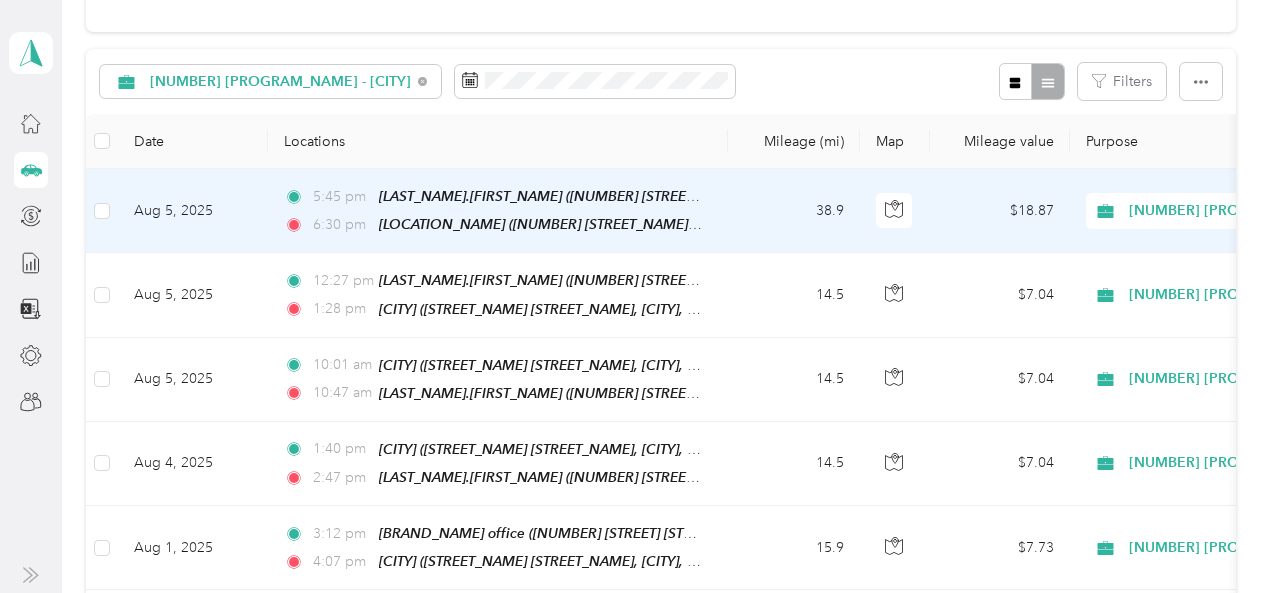 click on "[TIME] [LOCATION_NAME] ([NUMBER] [STREET_NAME] [STREET_NAME], [CITY], [STATE])" at bounding box center (494, 224) 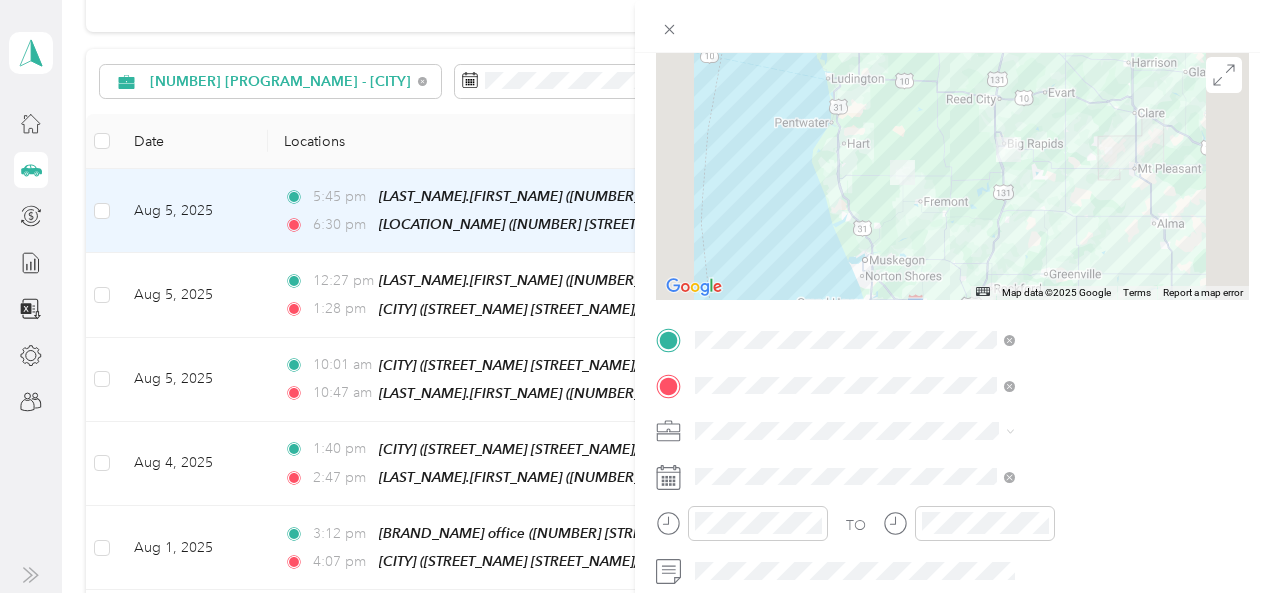 scroll, scrollTop: 200, scrollLeft: 0, axis: vertical 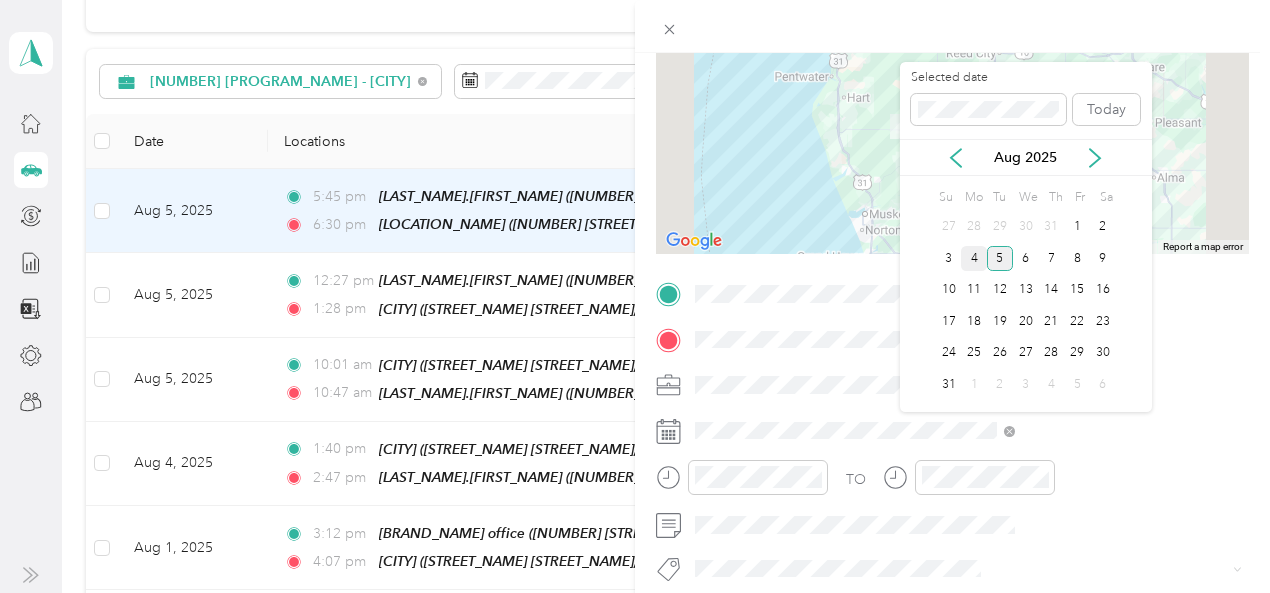 click on "4" at bounding box center (974, 258) 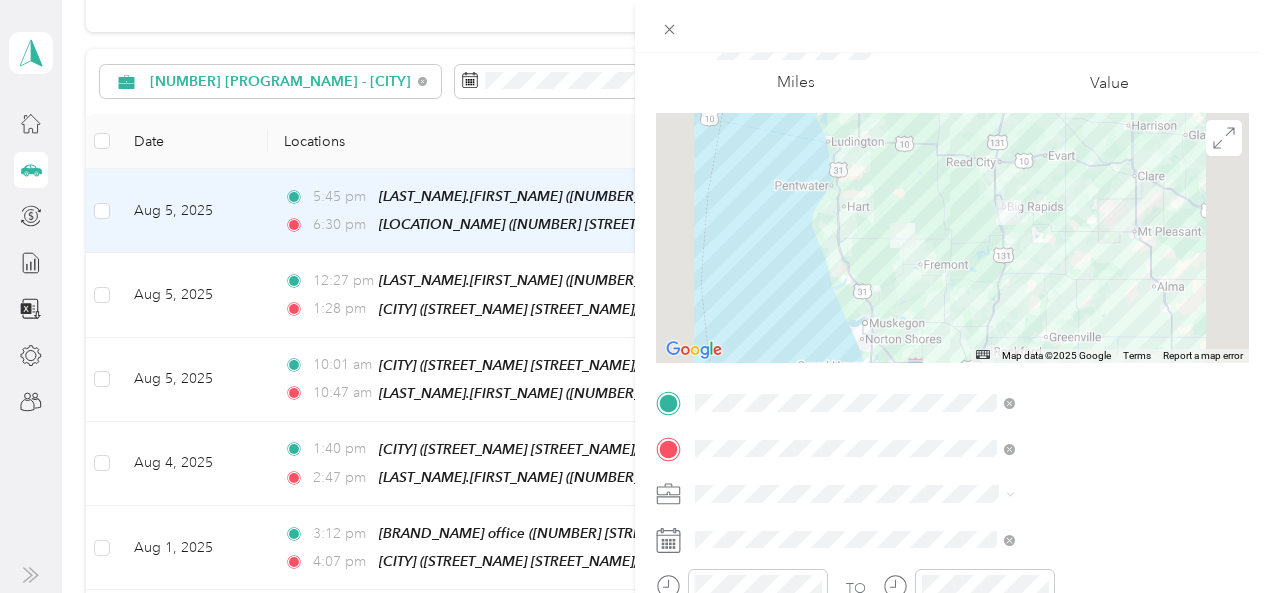 scroll, scrollTop: 0, scrollLeft: 0, axis: both 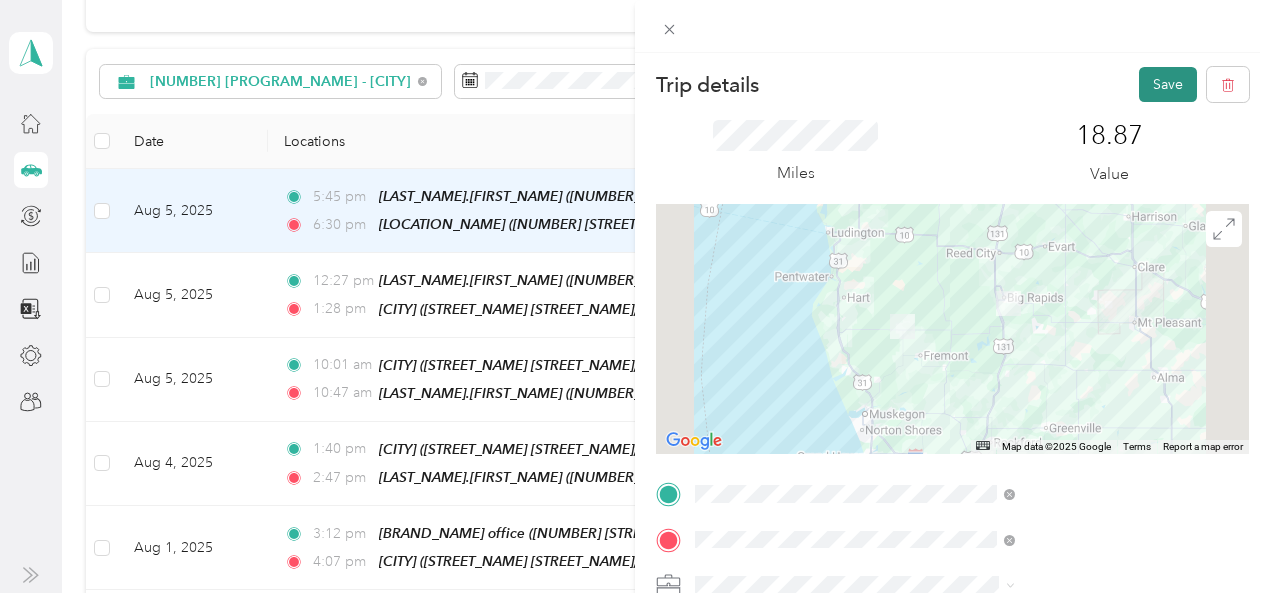 click on "Save" at bounding box center [1168, 84] 